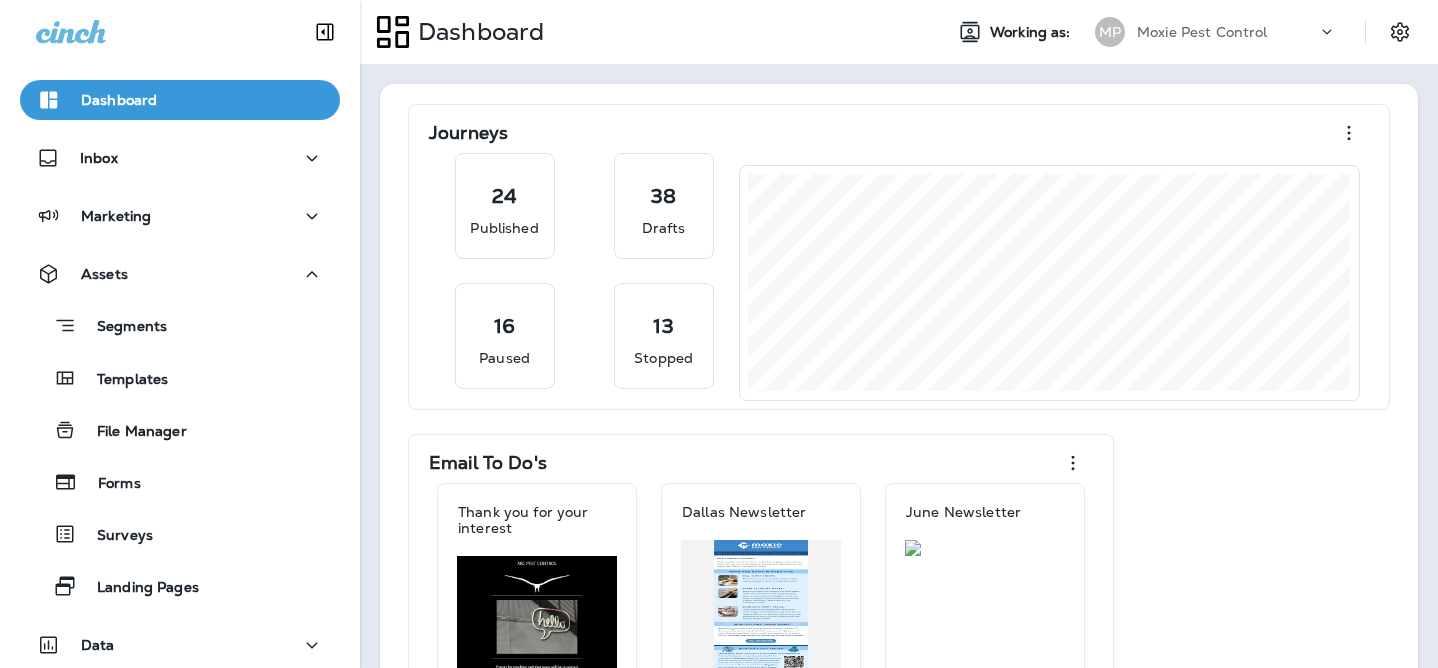 scroll, scrollTop: 0, scrollLeft: 0, axis: both 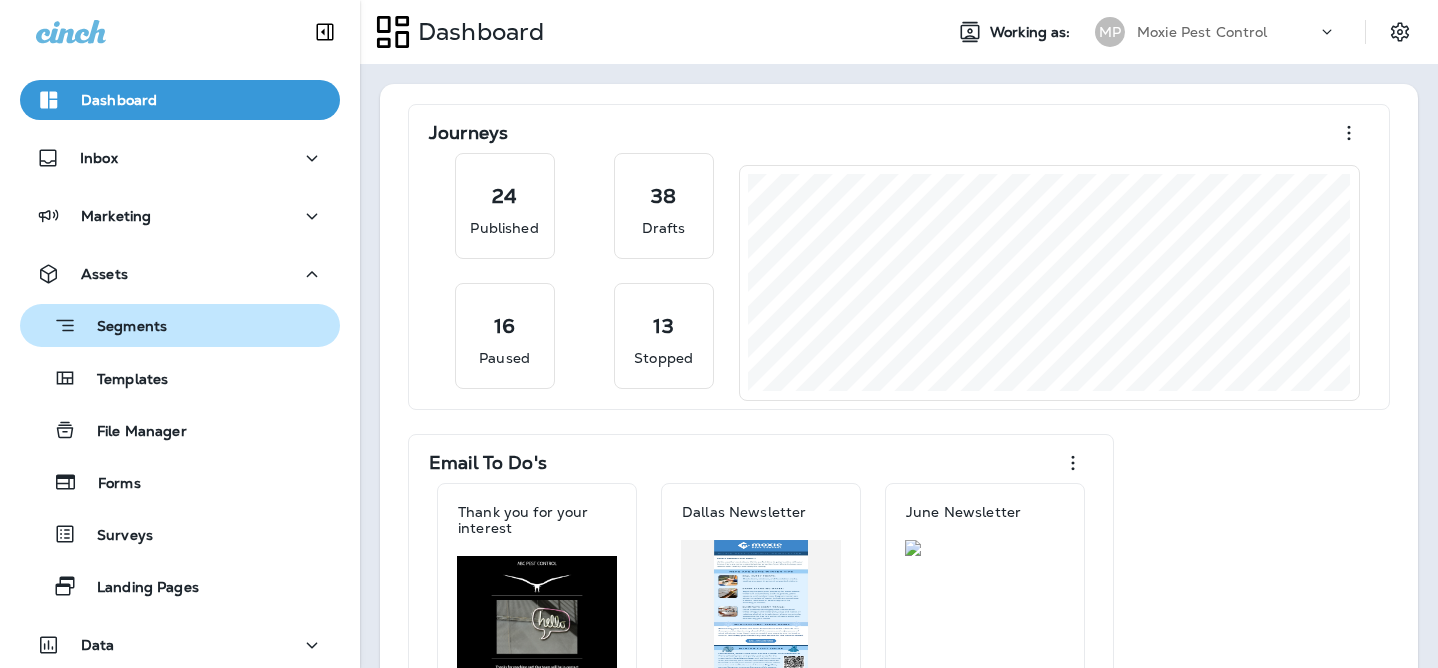 click on "Segments" at bounding box center (180, 325) 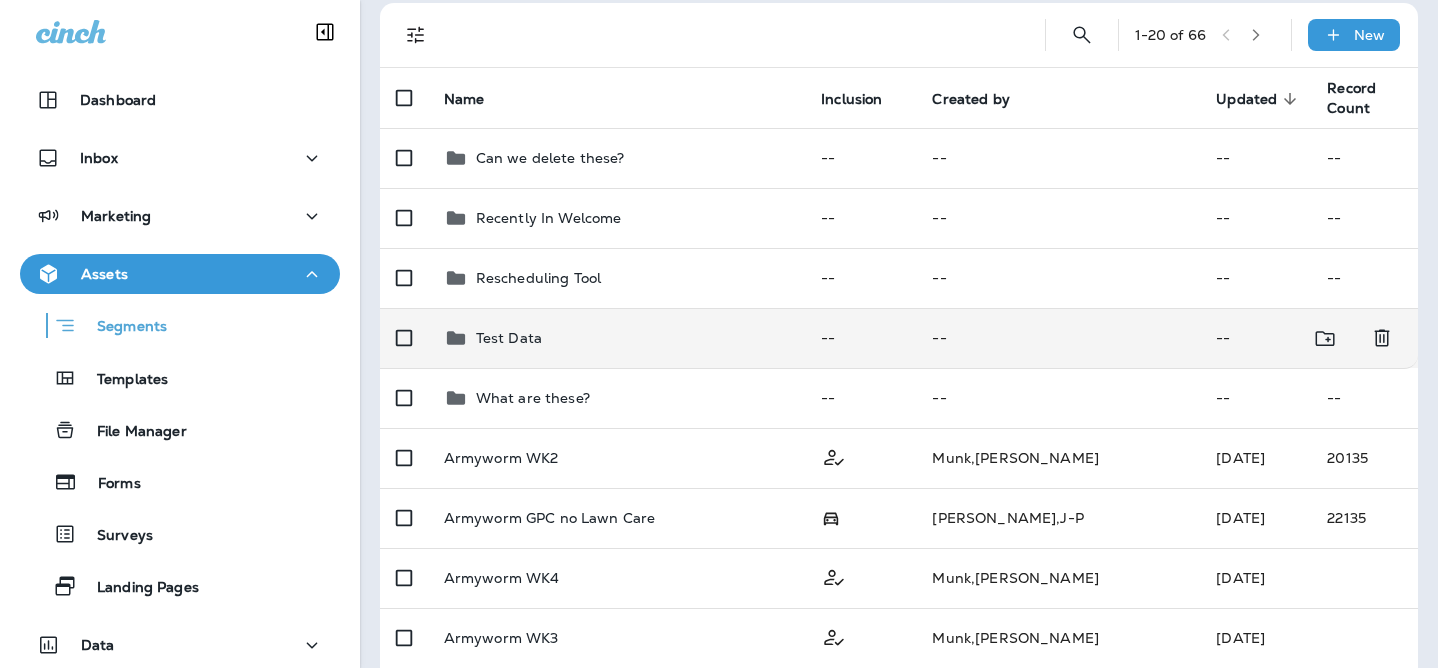 scroll, scrollTop: 134, scrollLeft: 0, axis: vertical 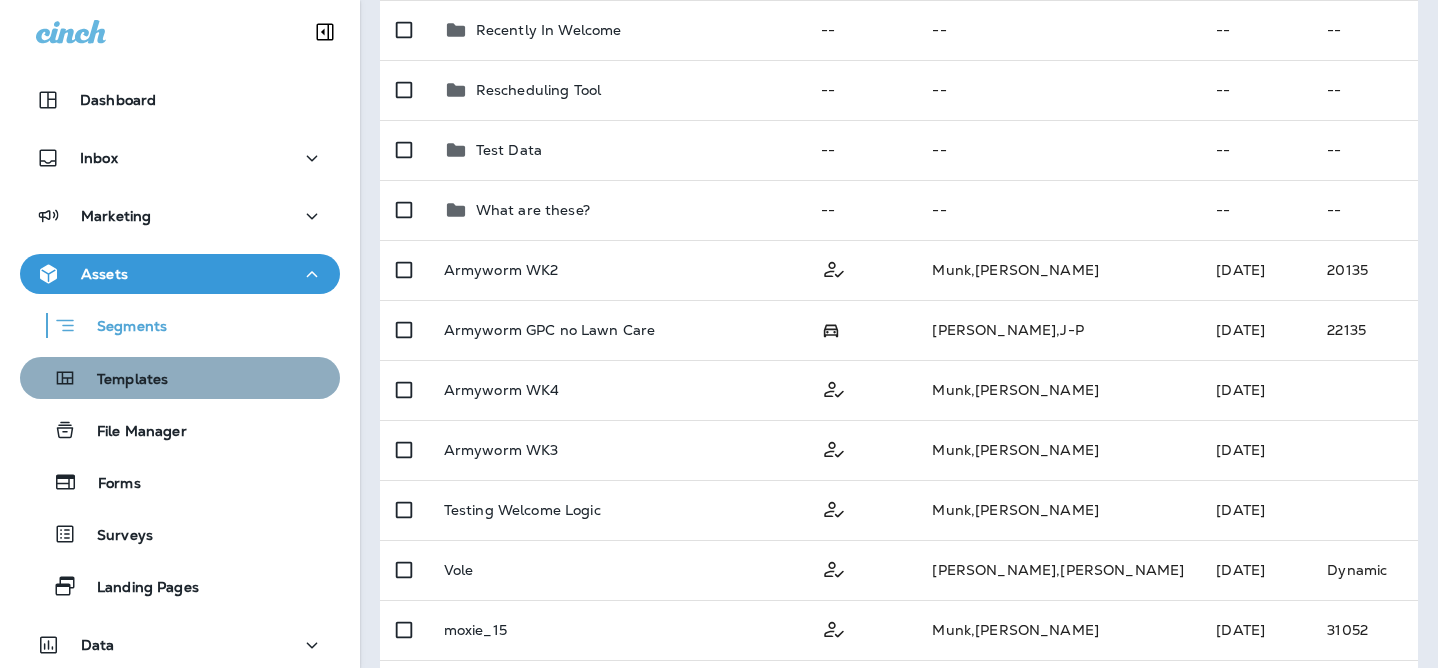 click on "Templates" at bounding box center [180, 378] 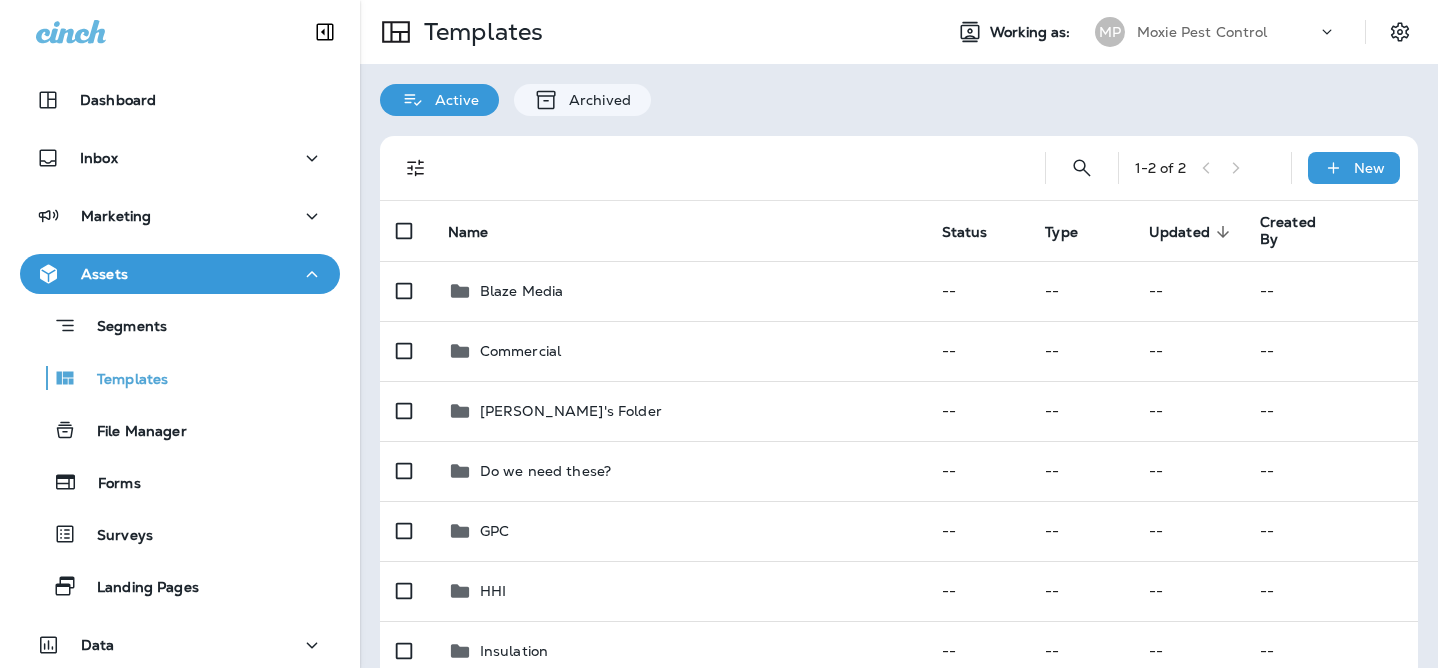click on "Assets" at bounding box center (180, 274) 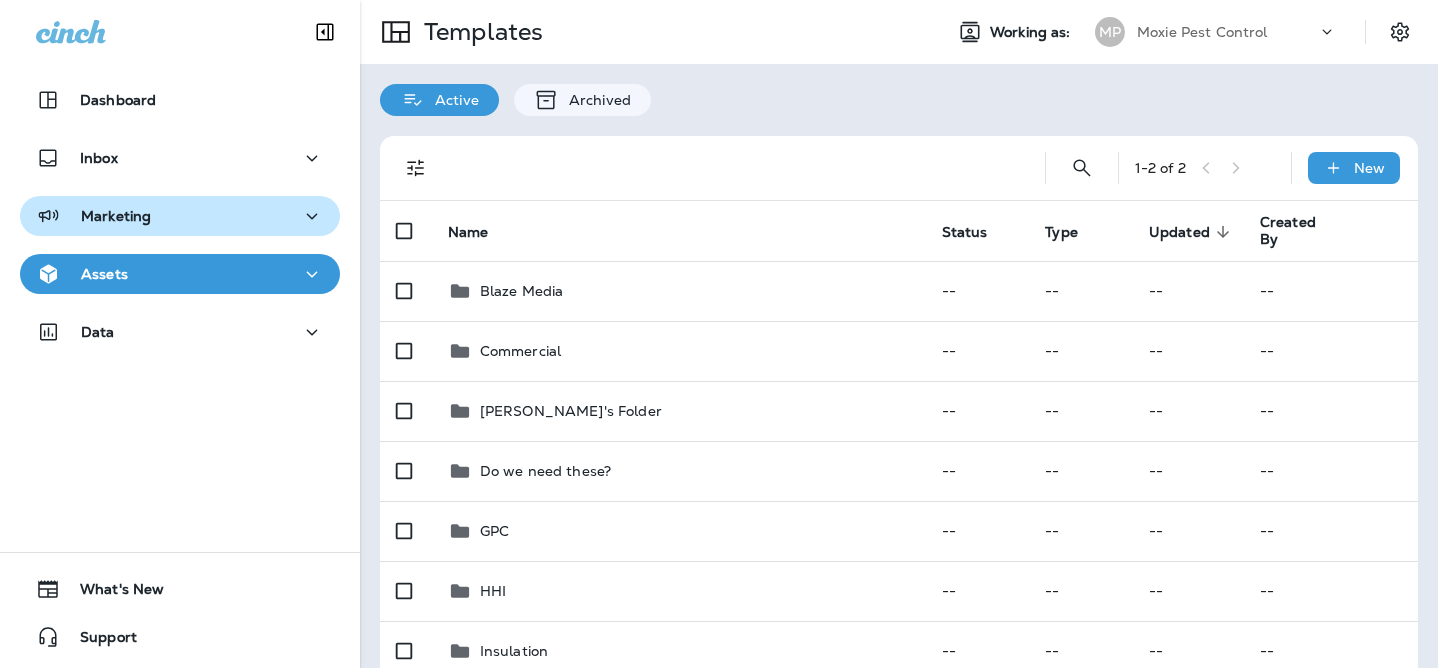 click on "Marketing" at bounding box center (180, 216) 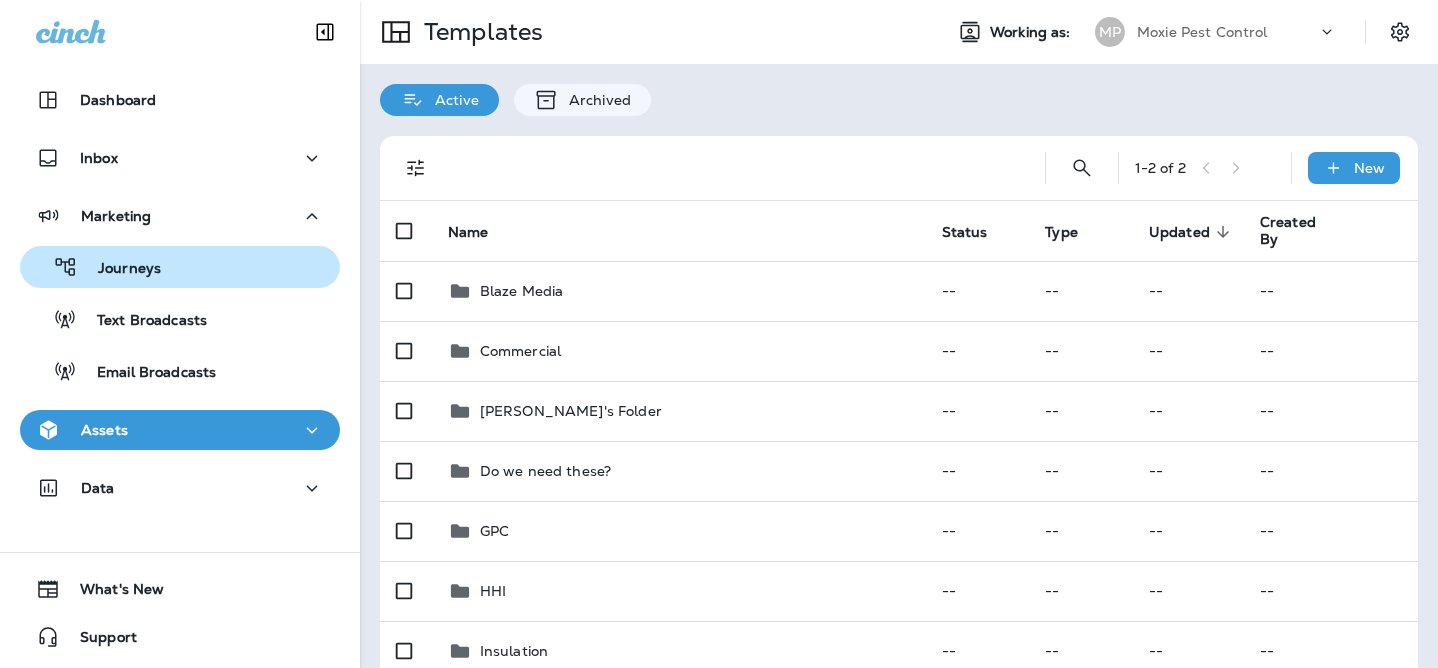 click on "Journeys" at bounding box center [180, 267] 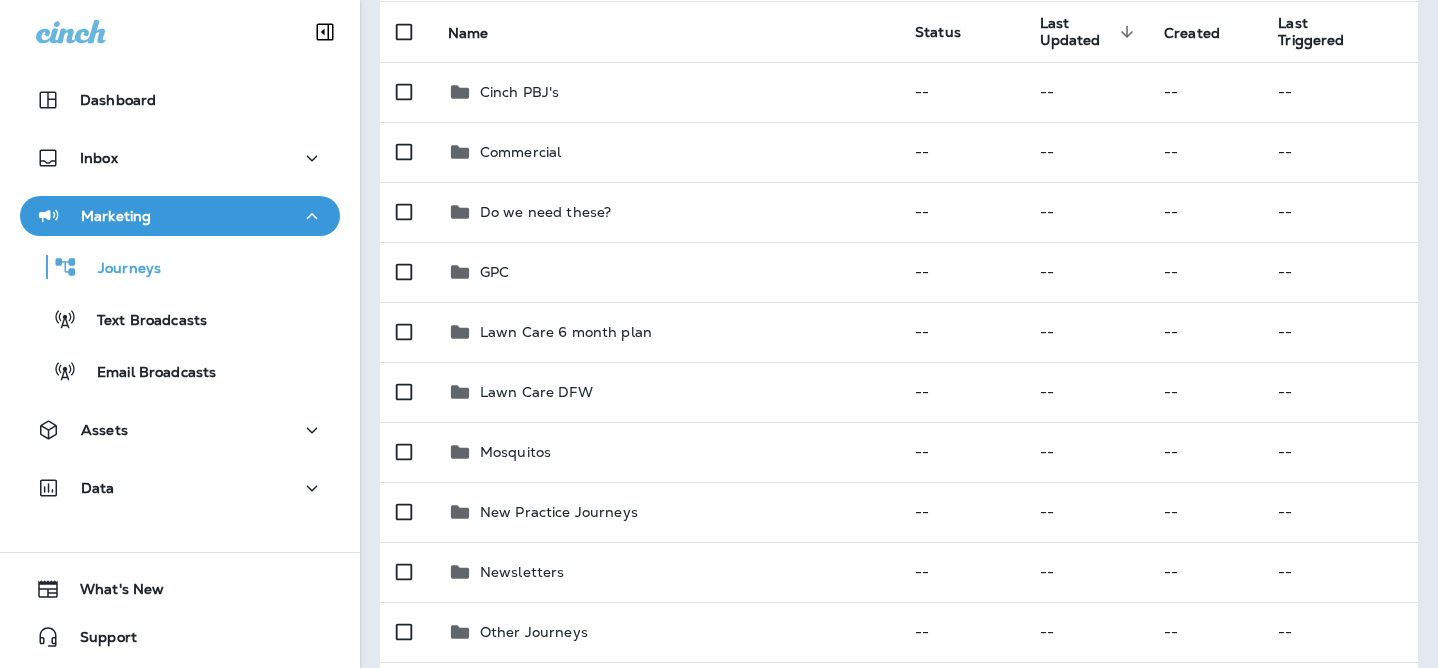 scroll, scrollTop: 513, scrollLeft: 0, axis: vertical 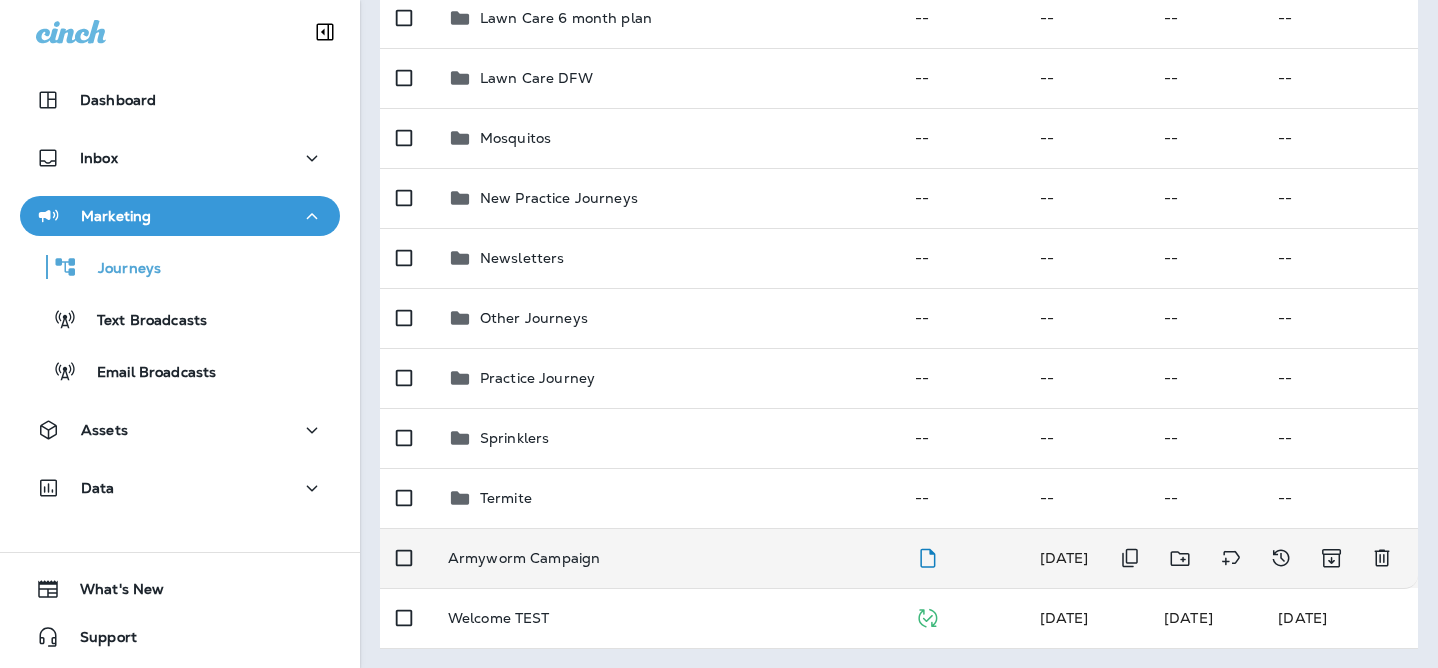 click on "Armyworm Campaign" at bounding box center (665, 558) 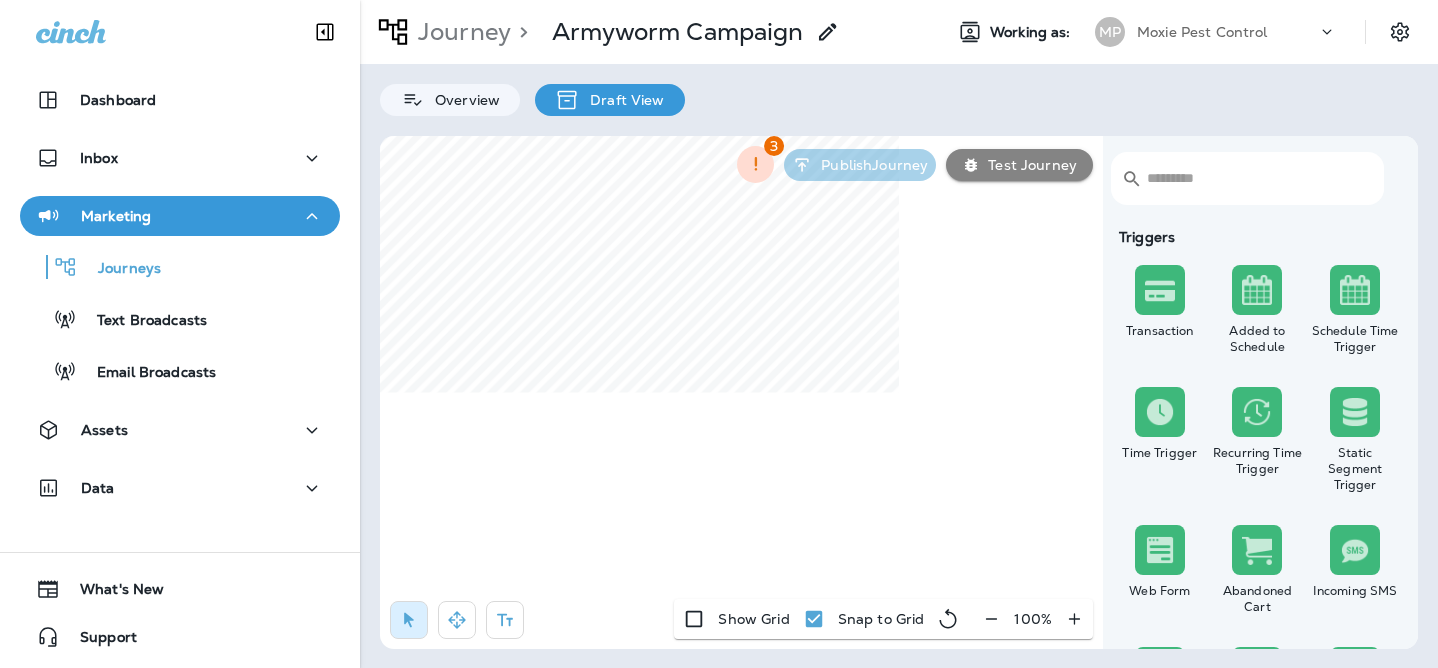 click 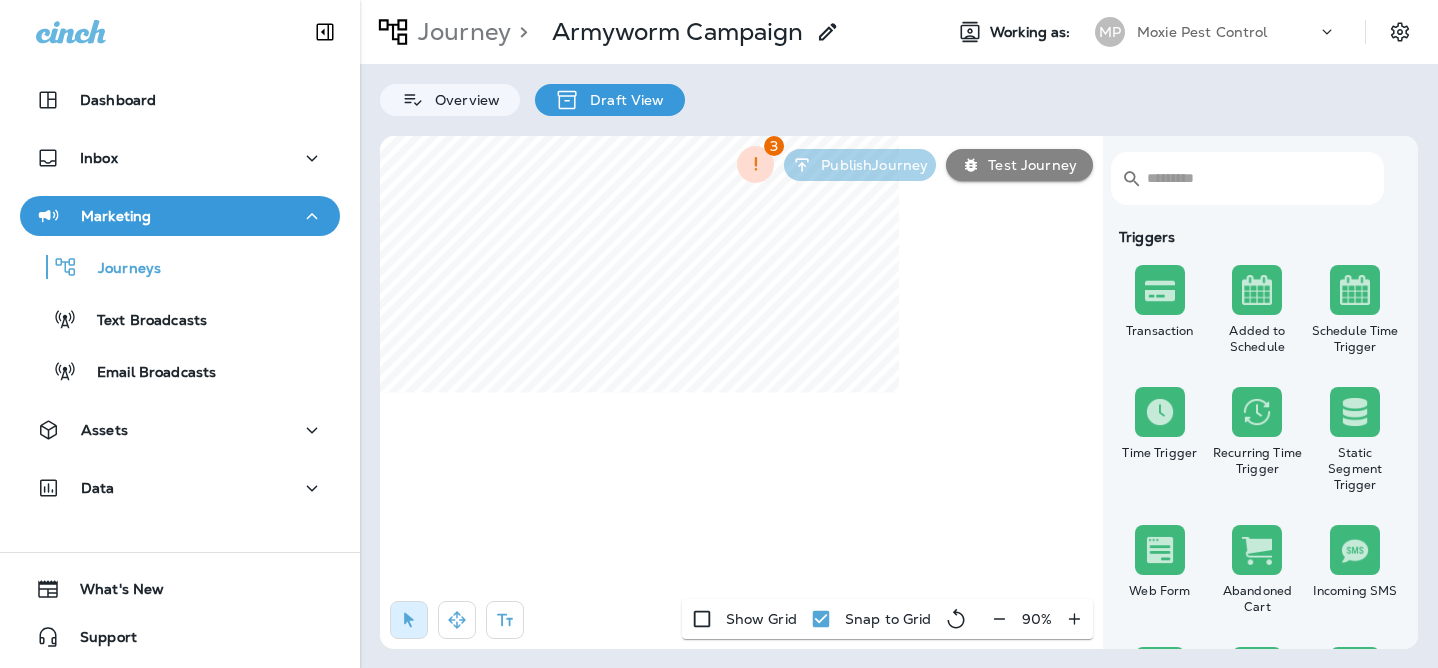 click 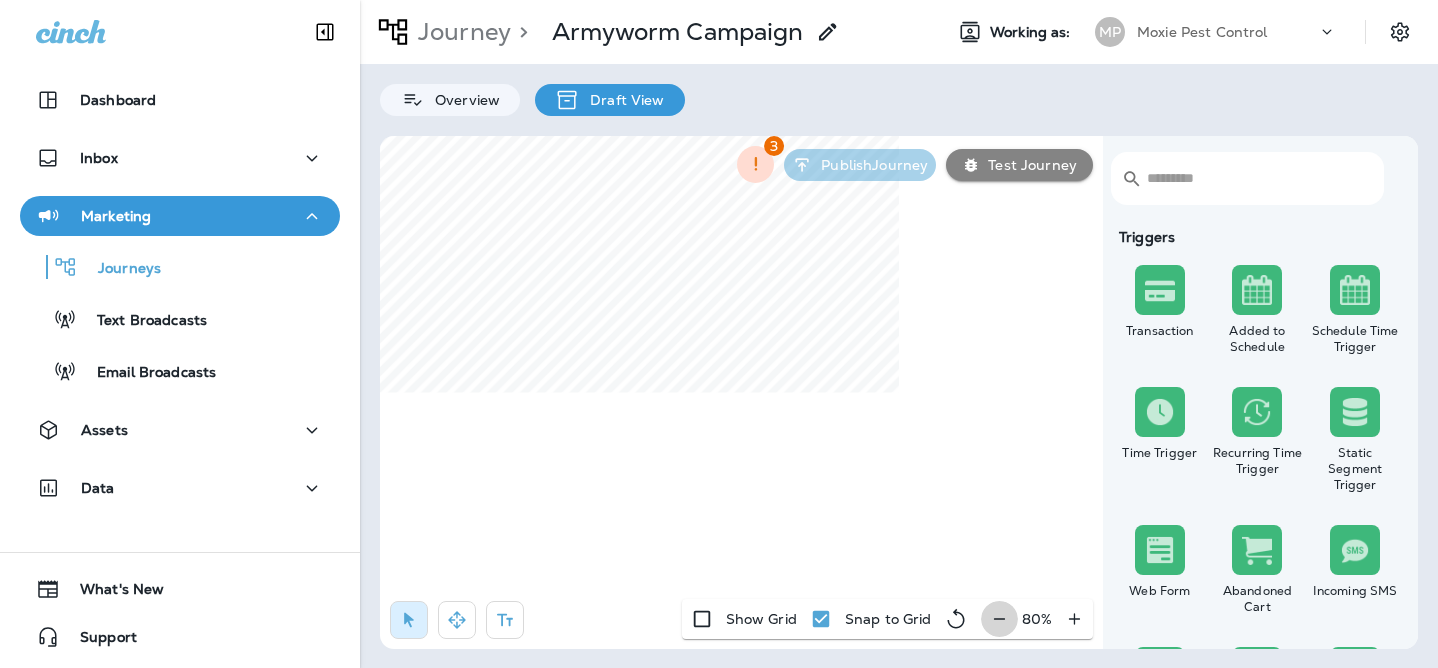click 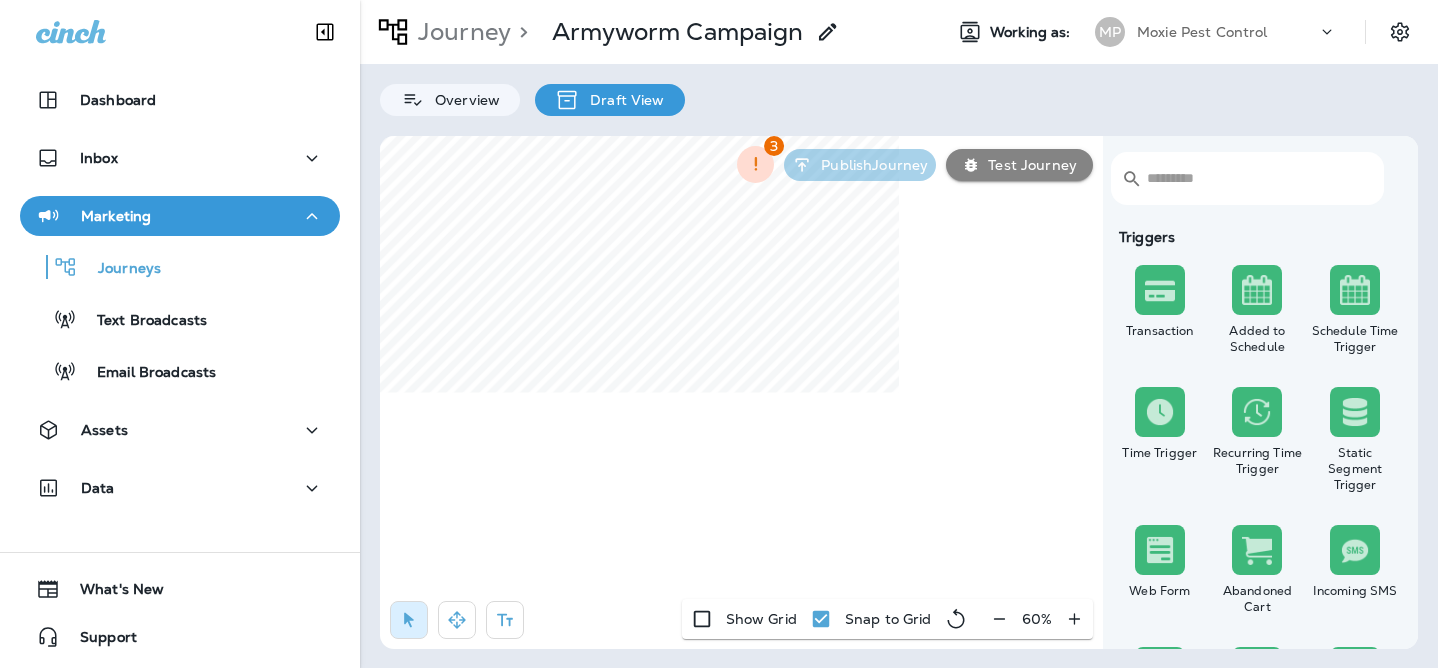 click 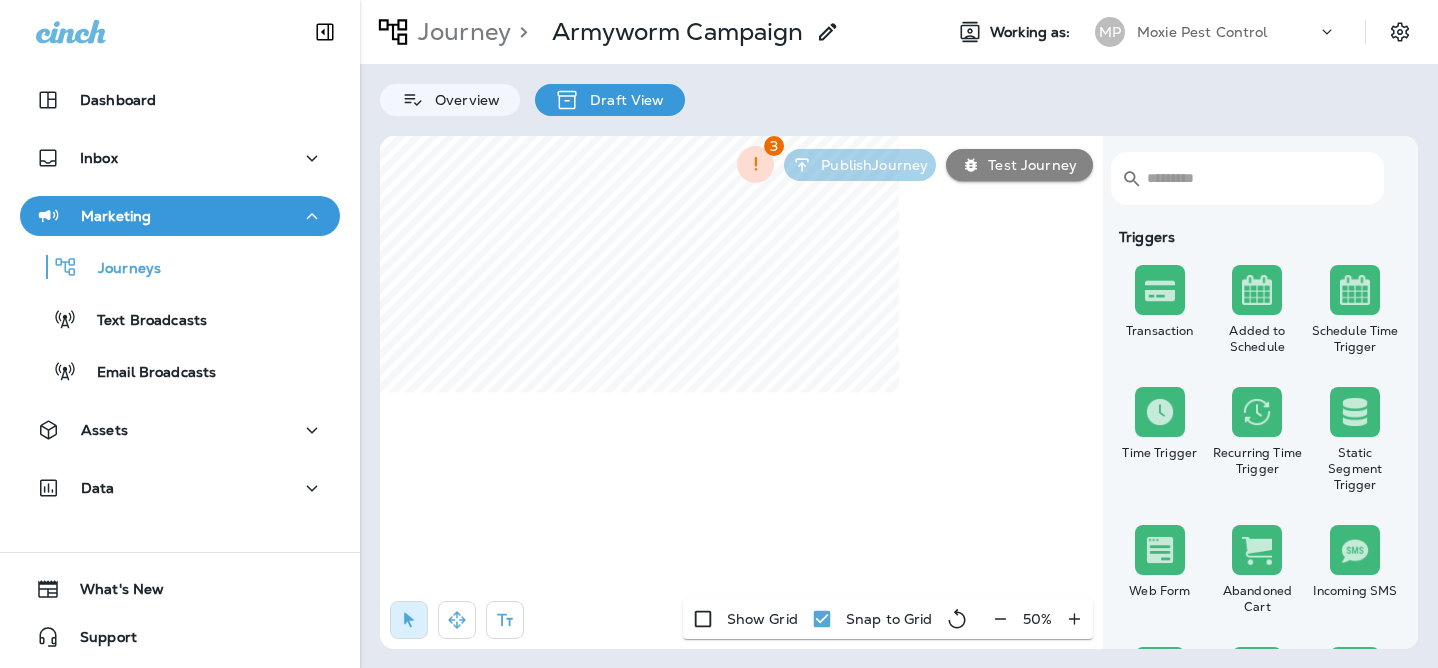 click on "50 %" at bounding box center [1037, 619] 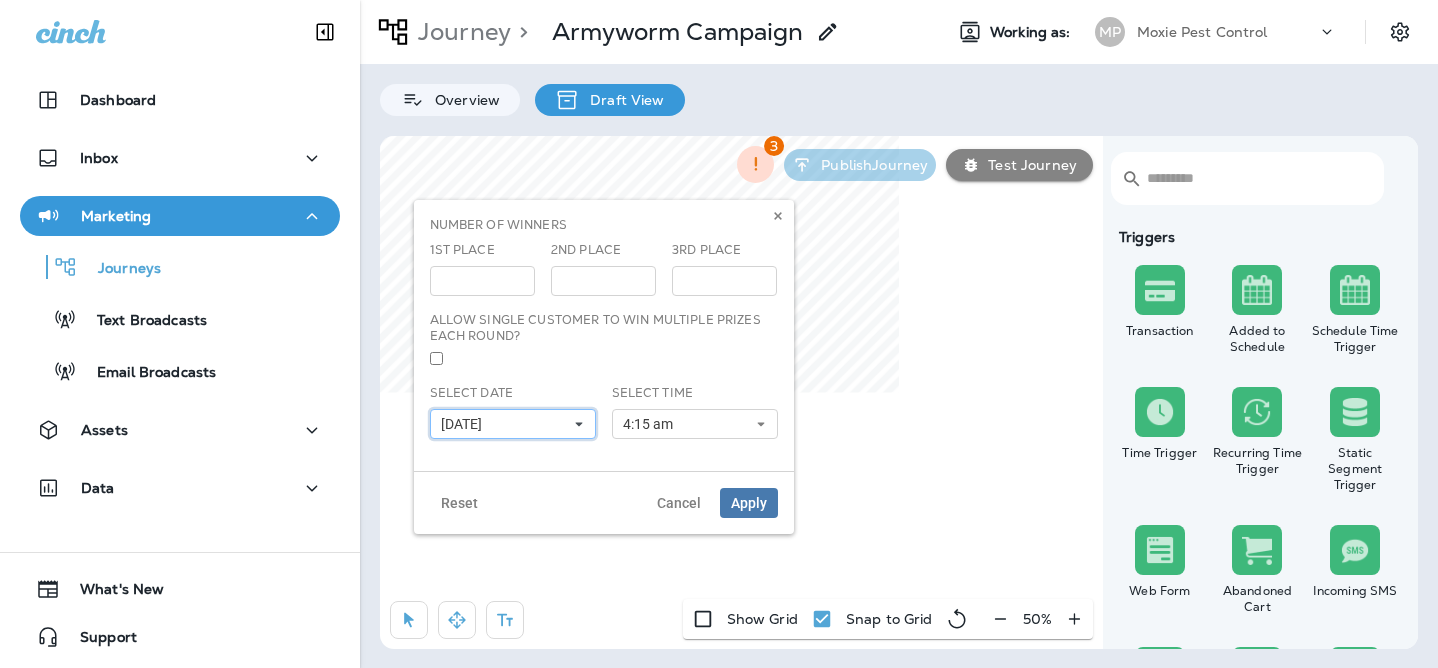 click on "[DATE]" at bounding box center [513, 424] 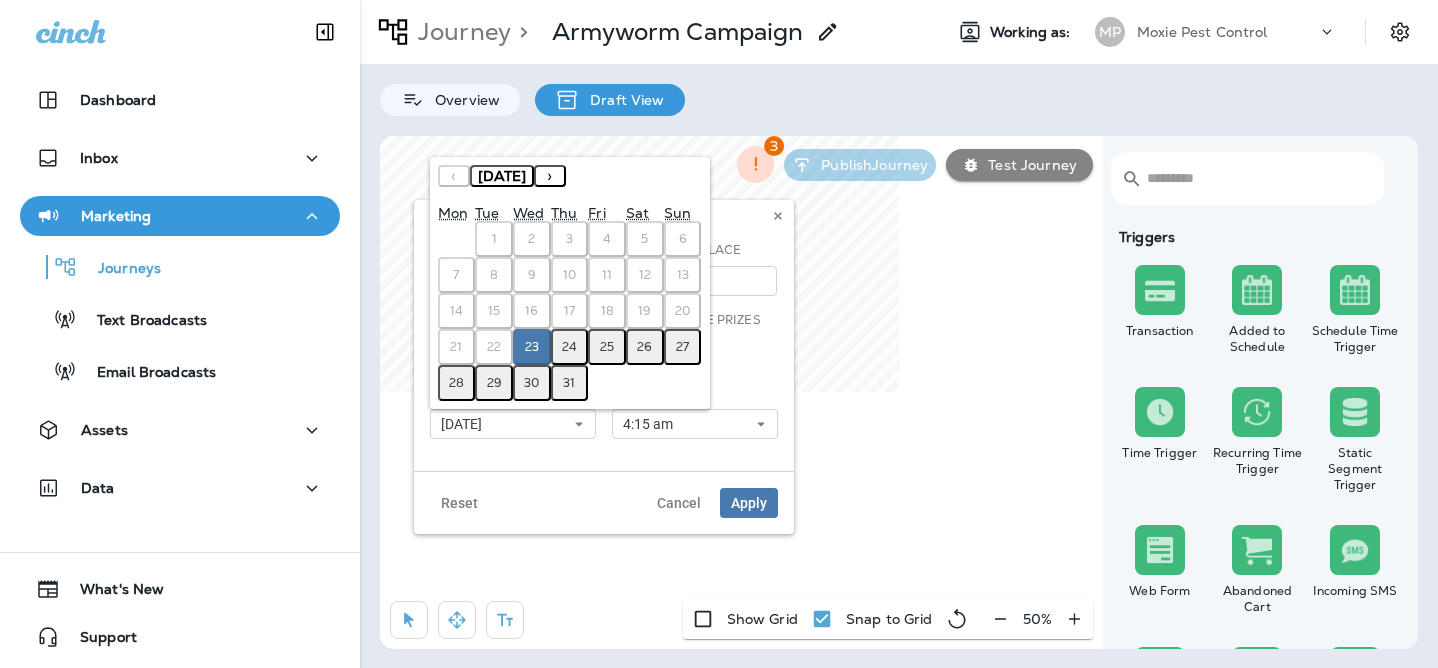 click on "›" at bounding box center (550, 176) 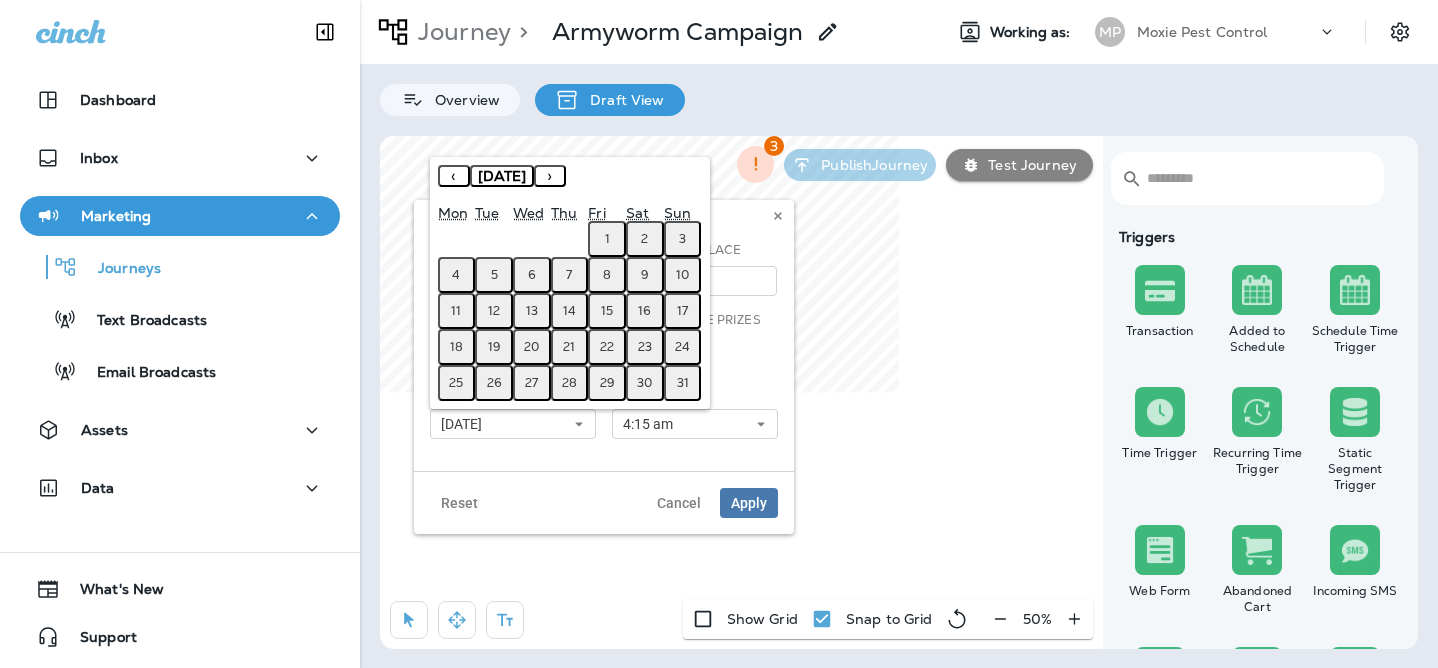click on "12" at bounding box center [494, 311] 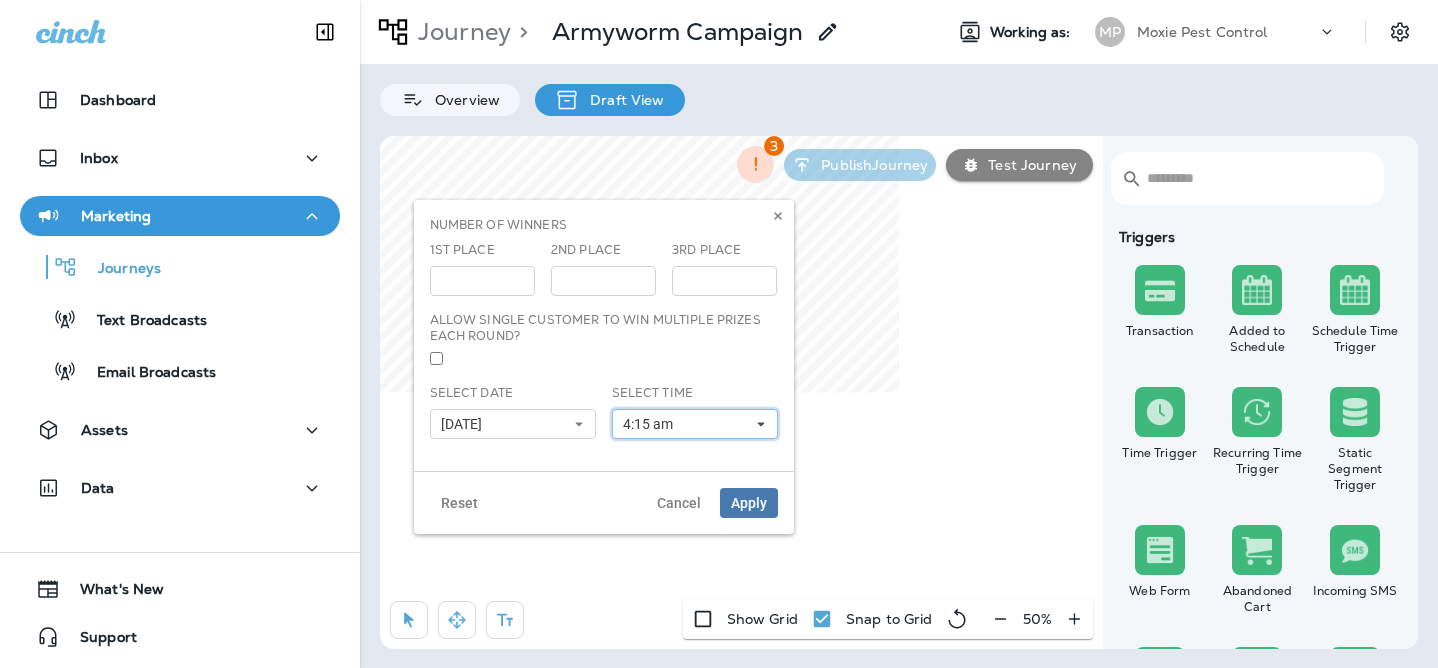 click on "4:15 am" at bounding box center (695, 424) 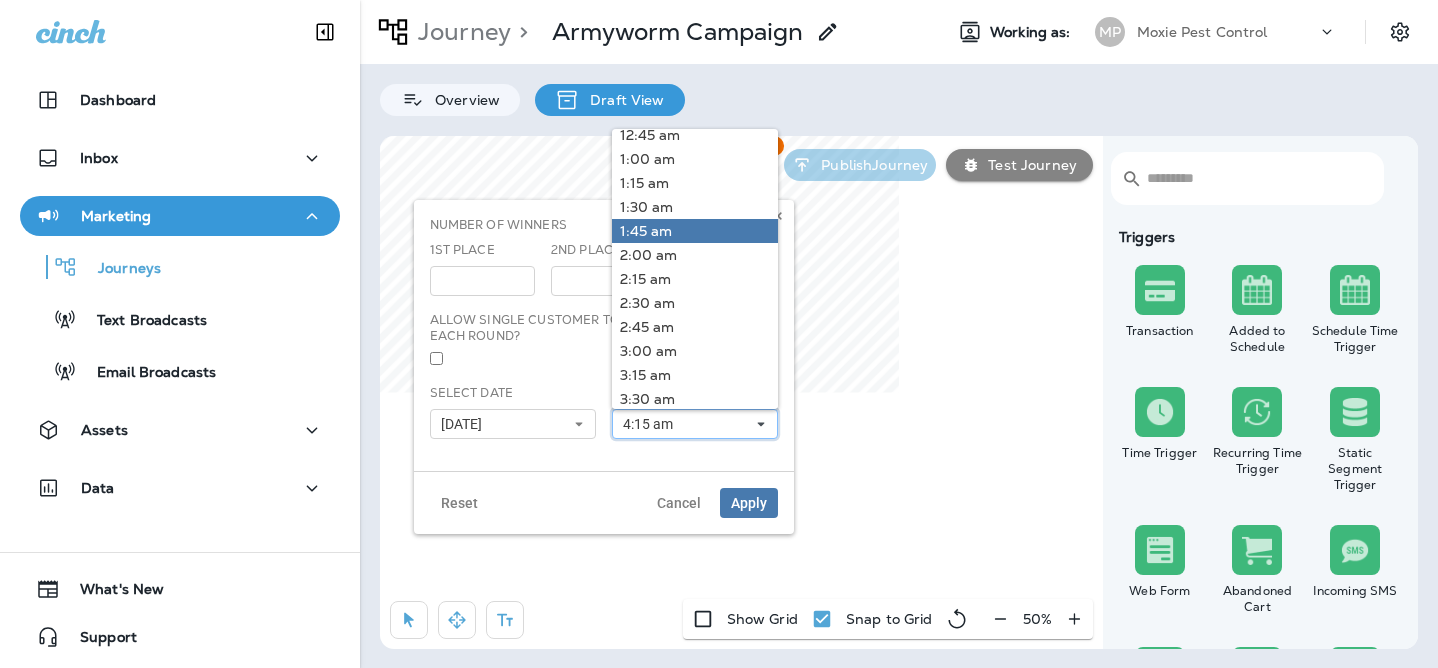scroll, scrollTop: 89, scrollLeft: 0, axis: vertical 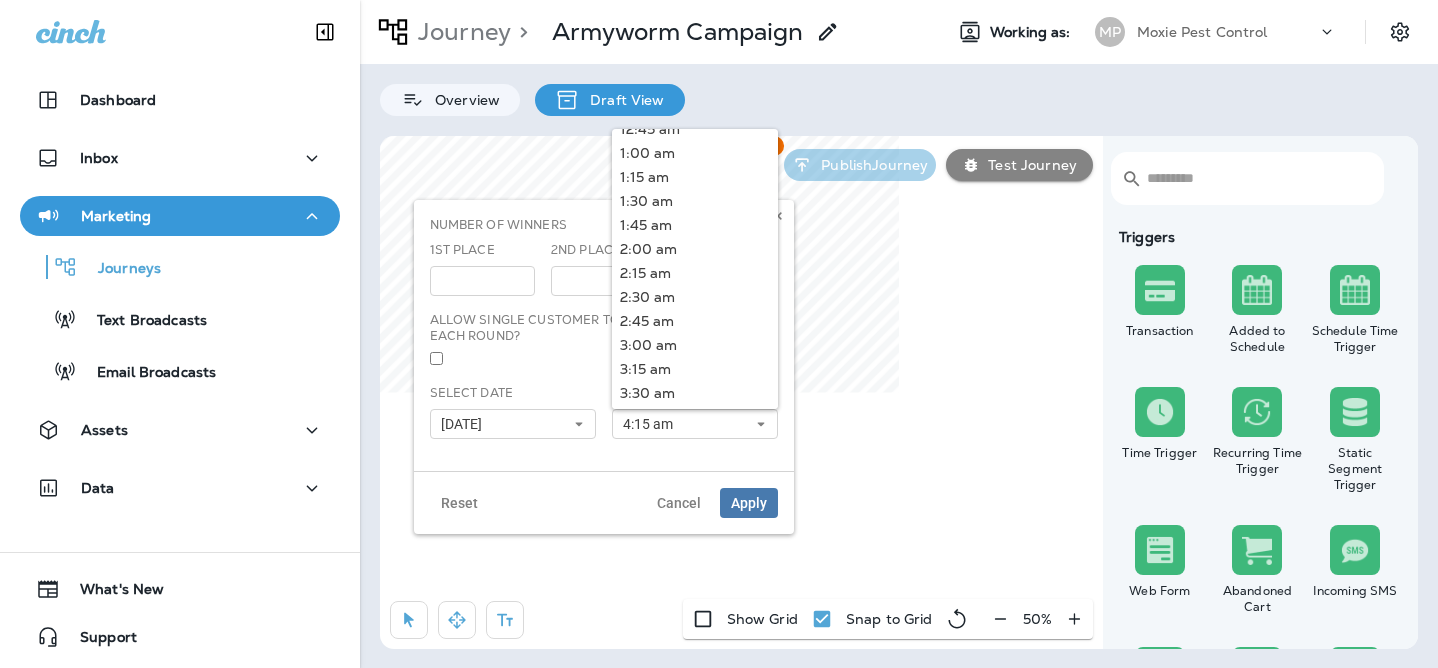 click on "Number of Winners 1st Place **** 2nd Place * 3rd Place * Allow single customer to win multiple prizes each round?" at bounding box center (604, 292) 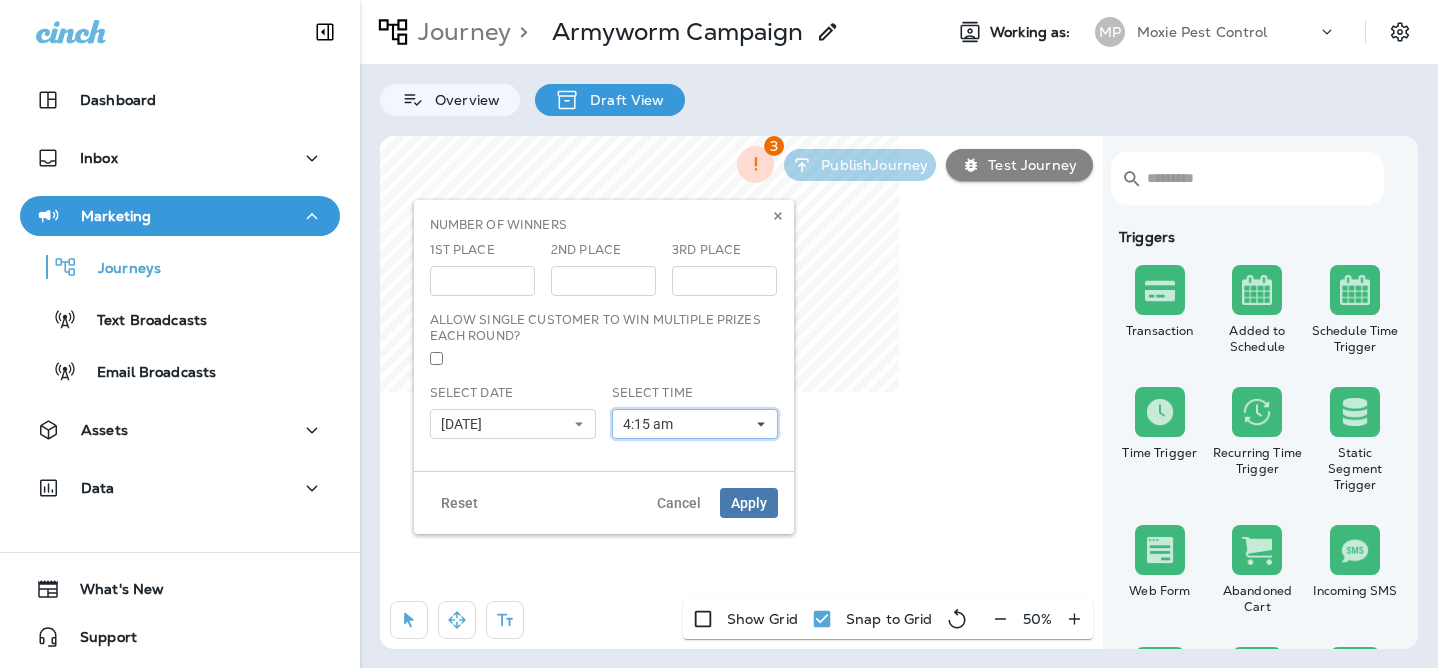 click on "4:15 am" at bounding box center [652, 424] 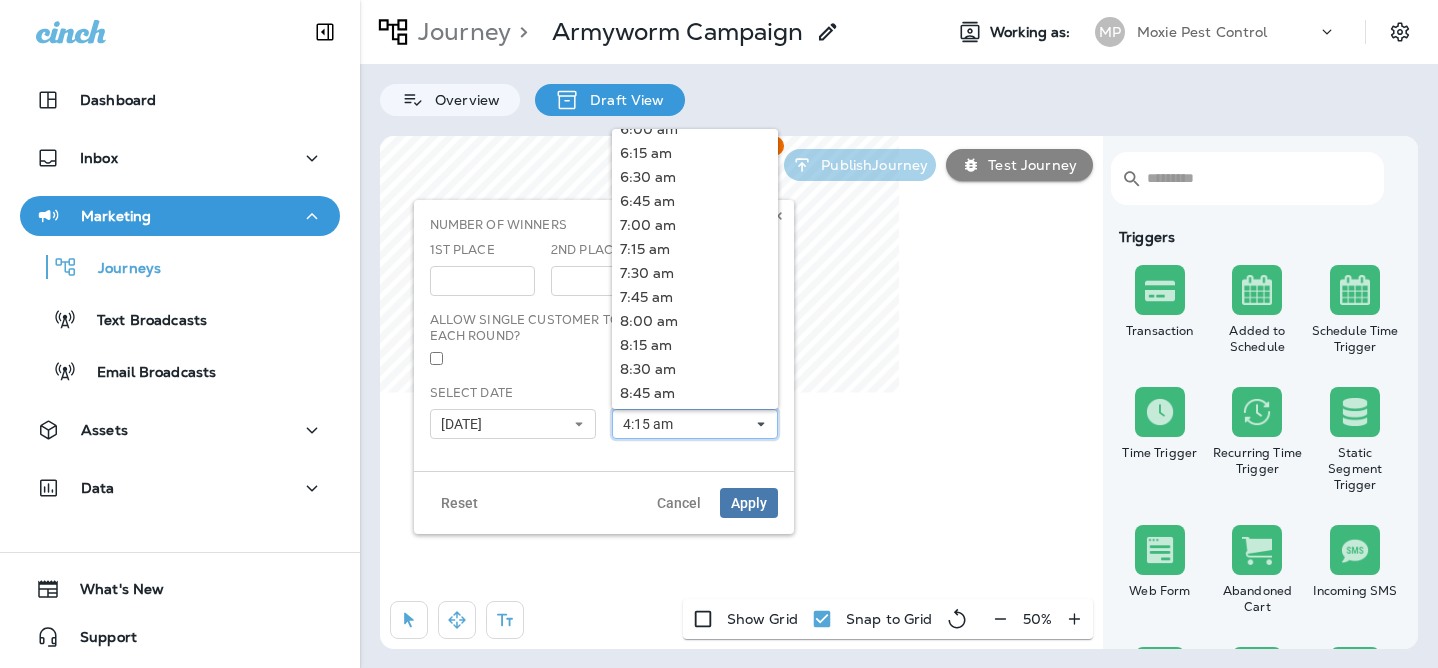 scroll, scrollTop: 695, scrollLeft: 0, axis: vertical 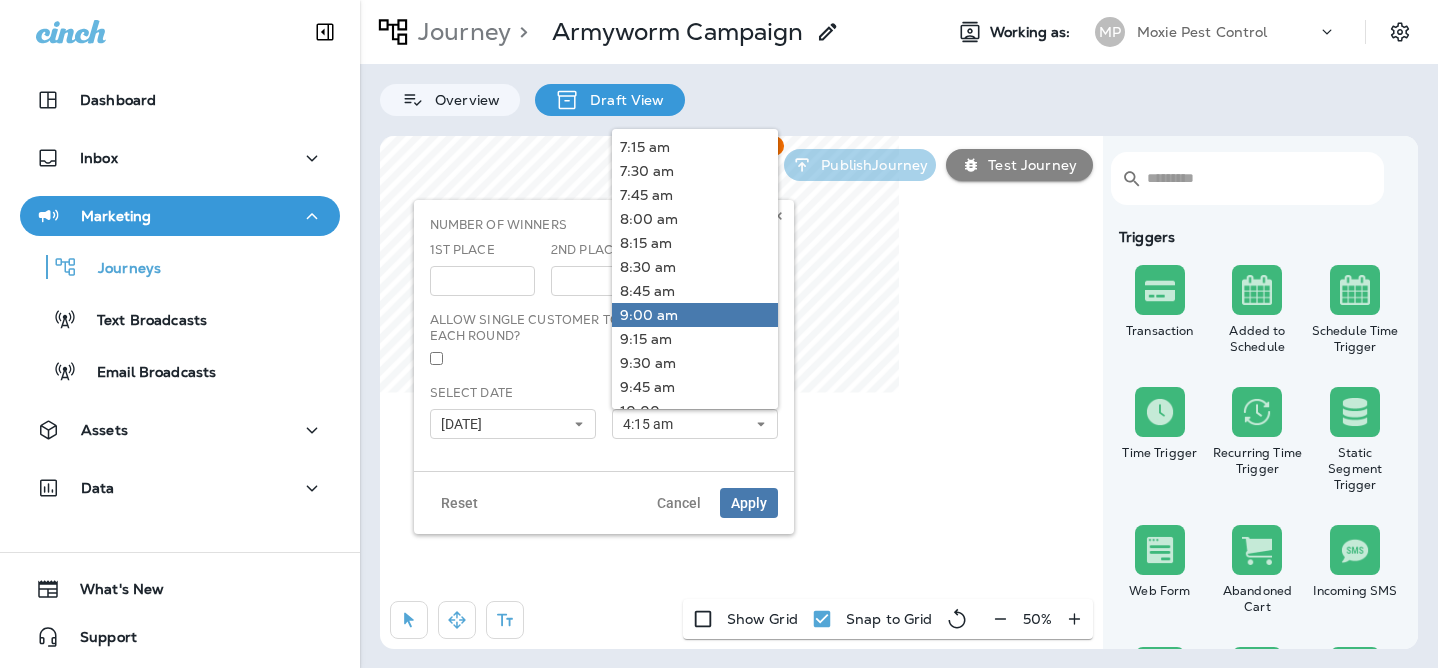 click on "9:00 am" at bounding box center [695, 315] 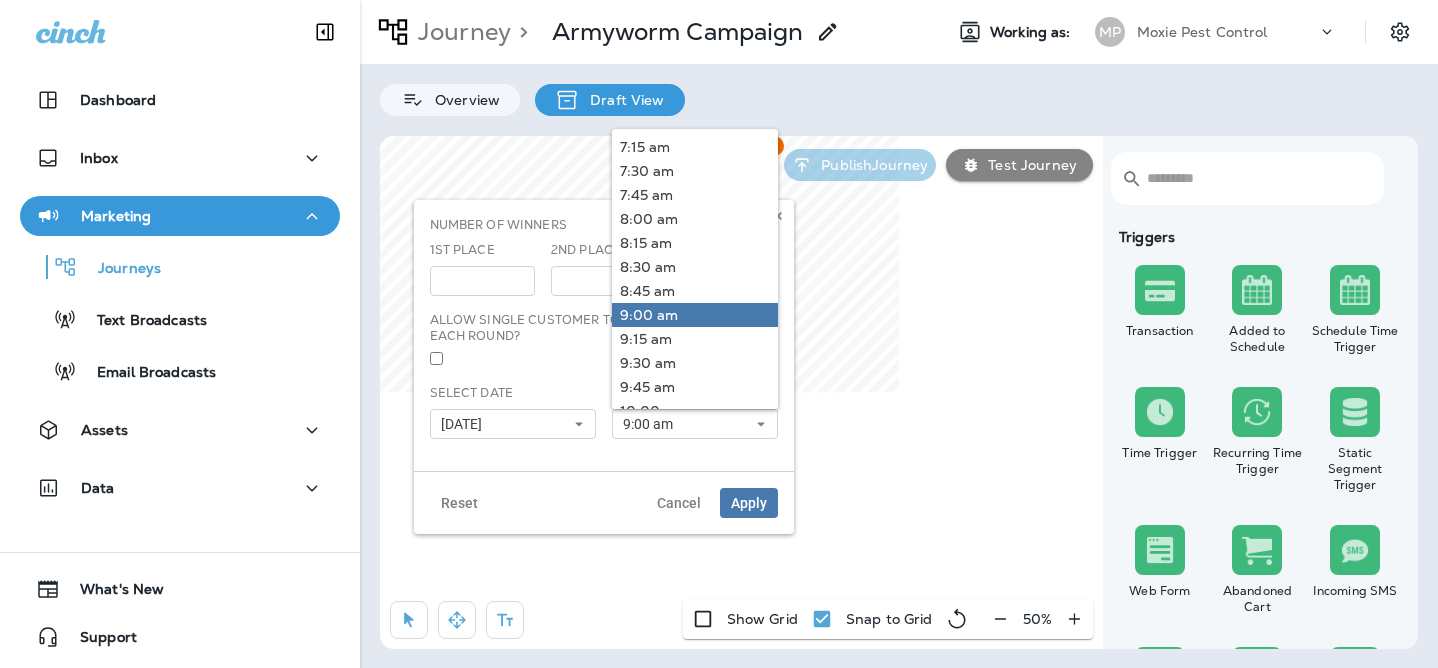 click on "9:00 am" at bounding box center (695, 315) 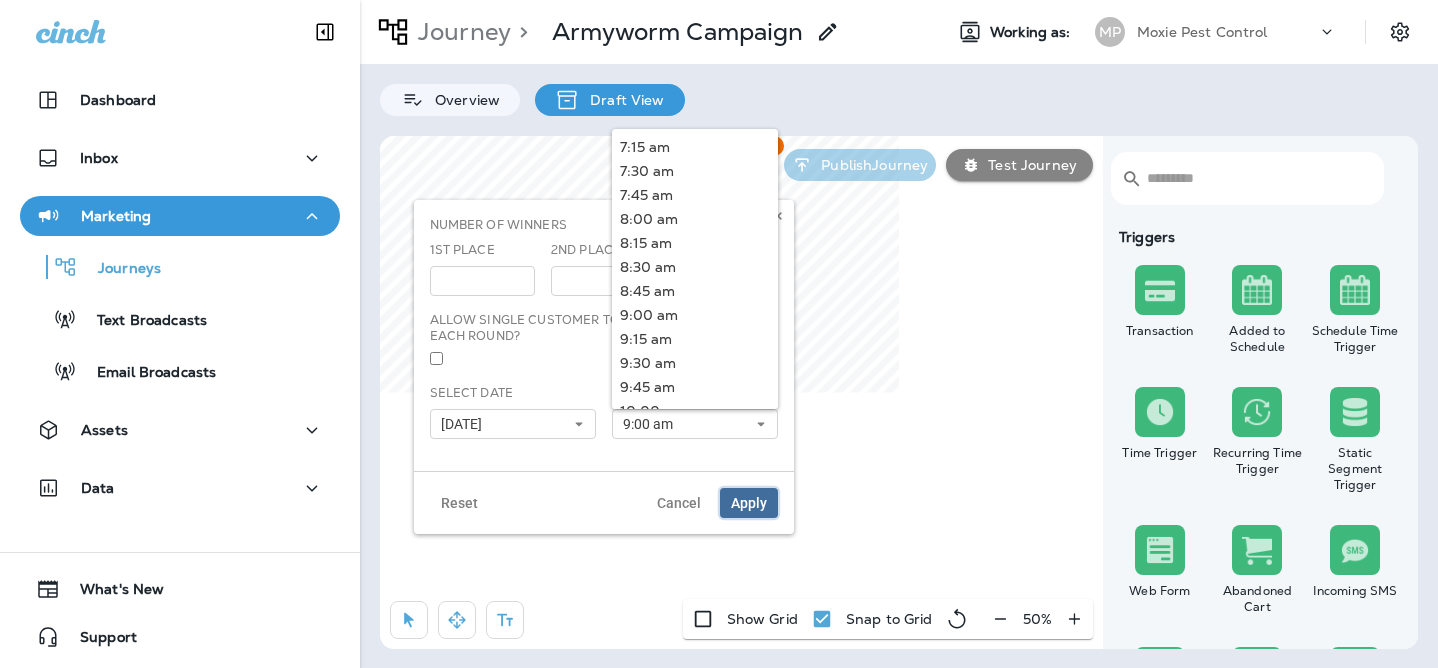 click on "Apply" at bounding box center (749, 503) 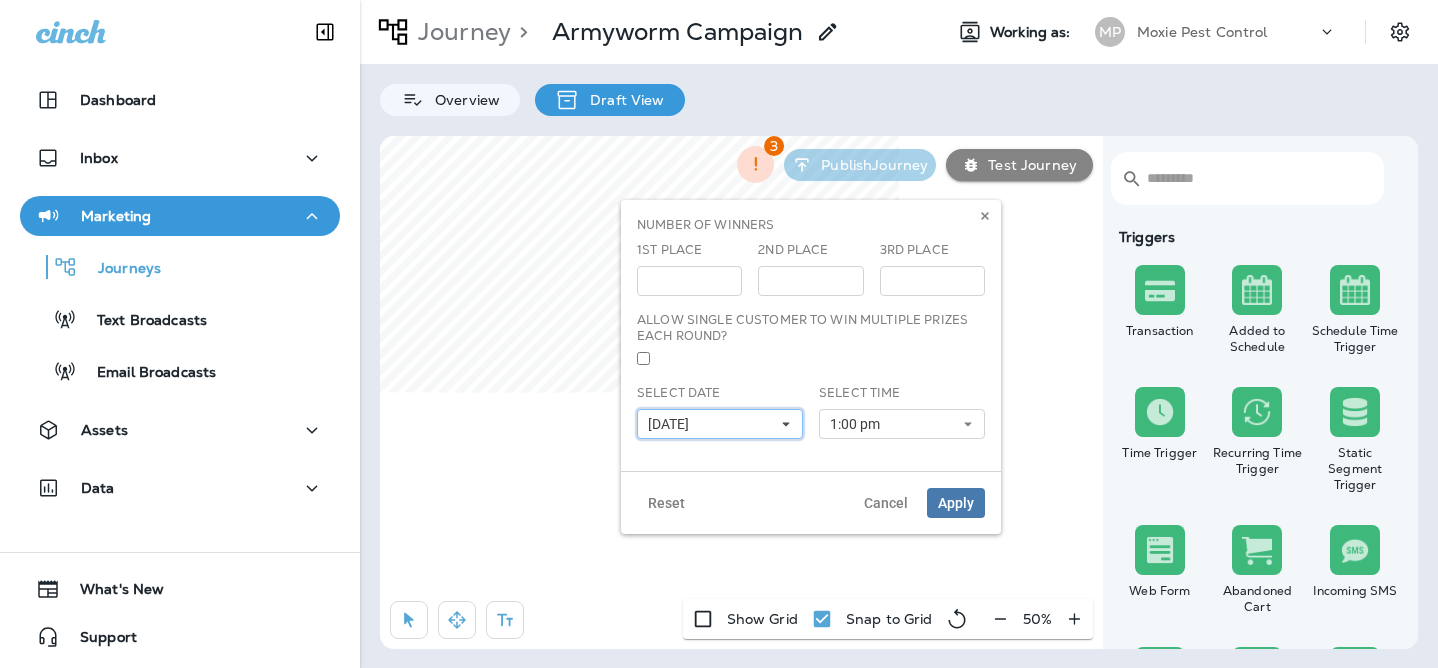 click on "[DATE]" at bounding box center [672, 424] 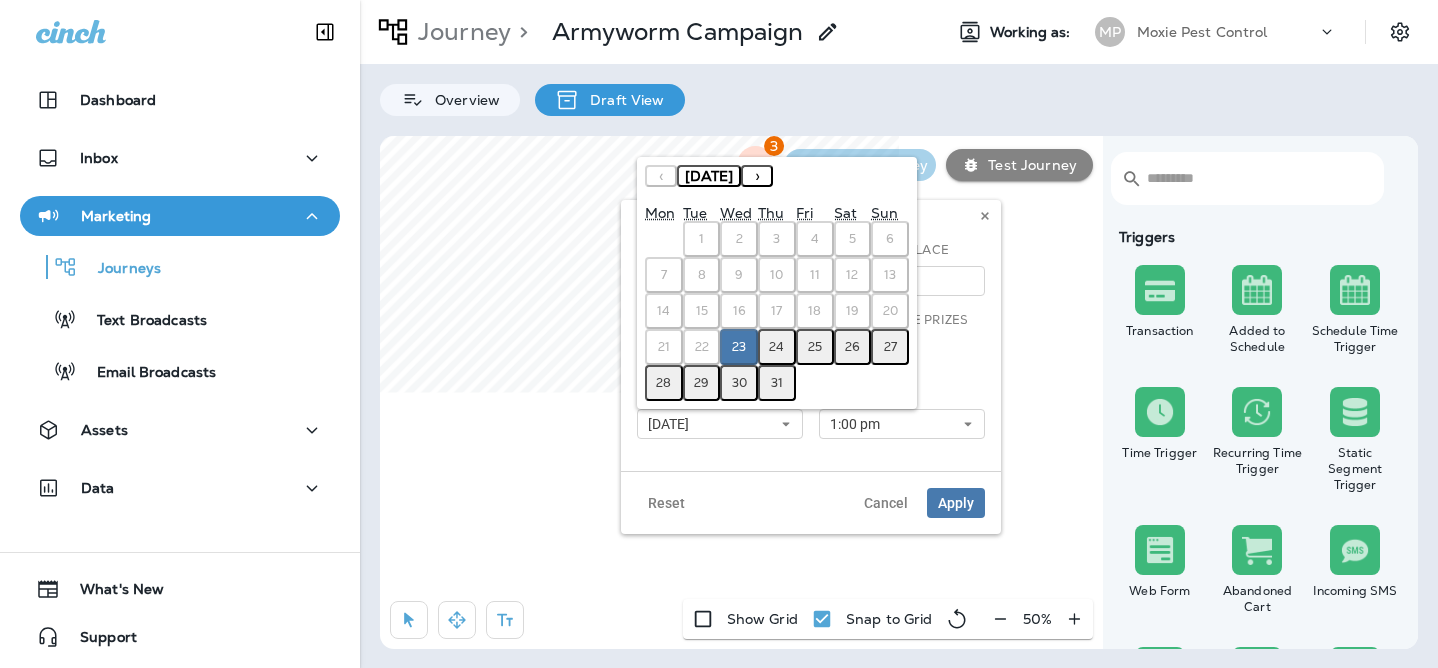 click on "29" at bounding box center [702, 383] 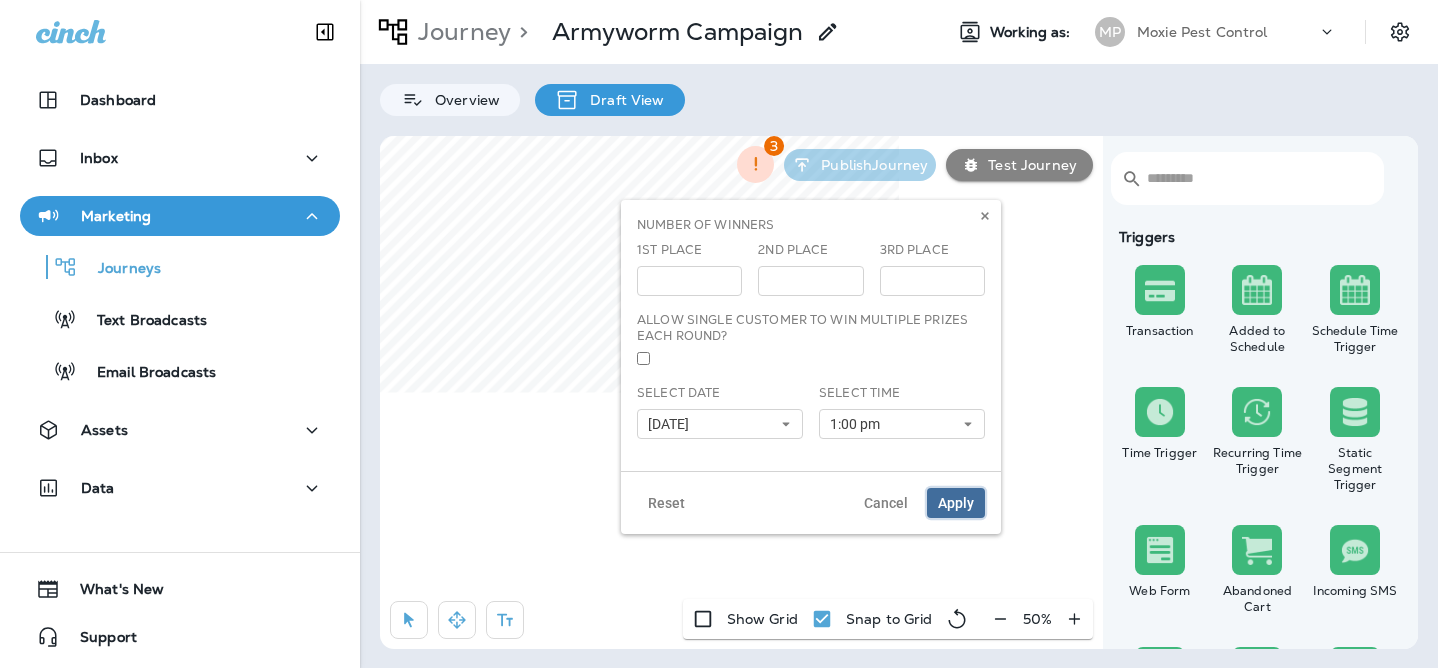 click on "Apply" at bounding box center (956, 503) 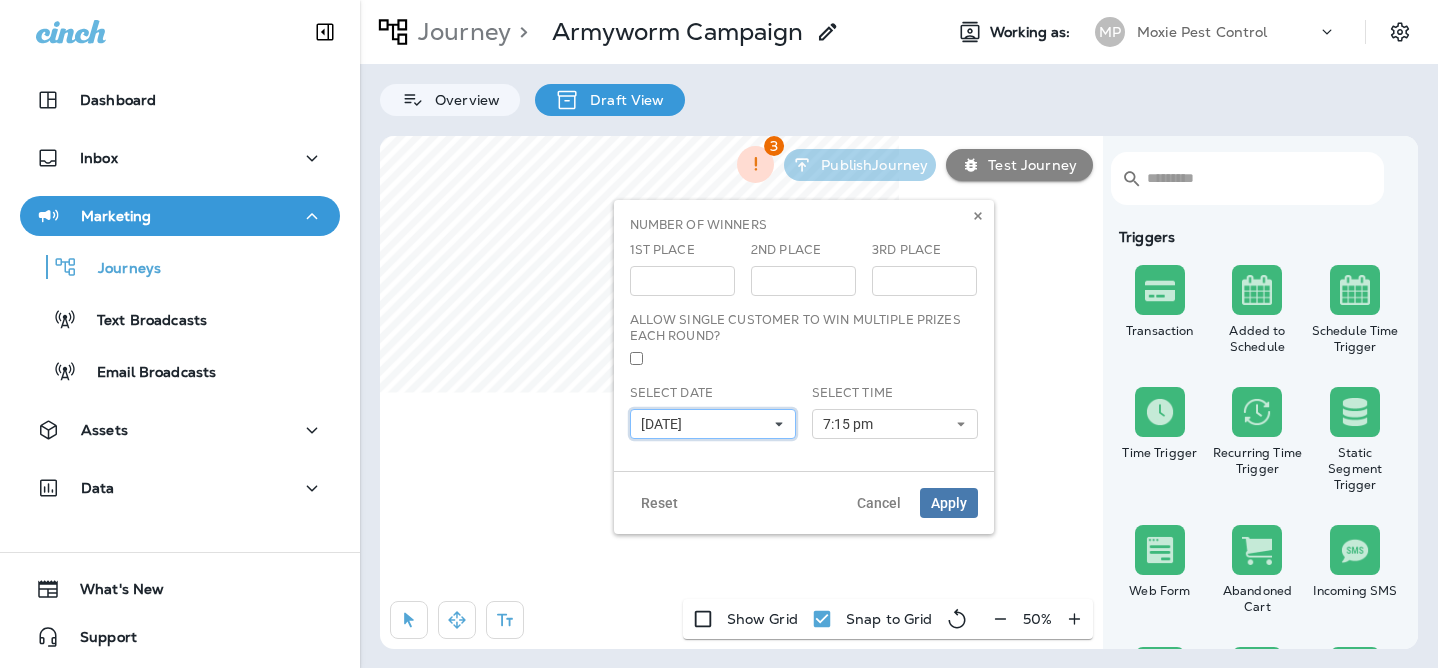 click on "[DATE]" at bounding box center [665, 424] 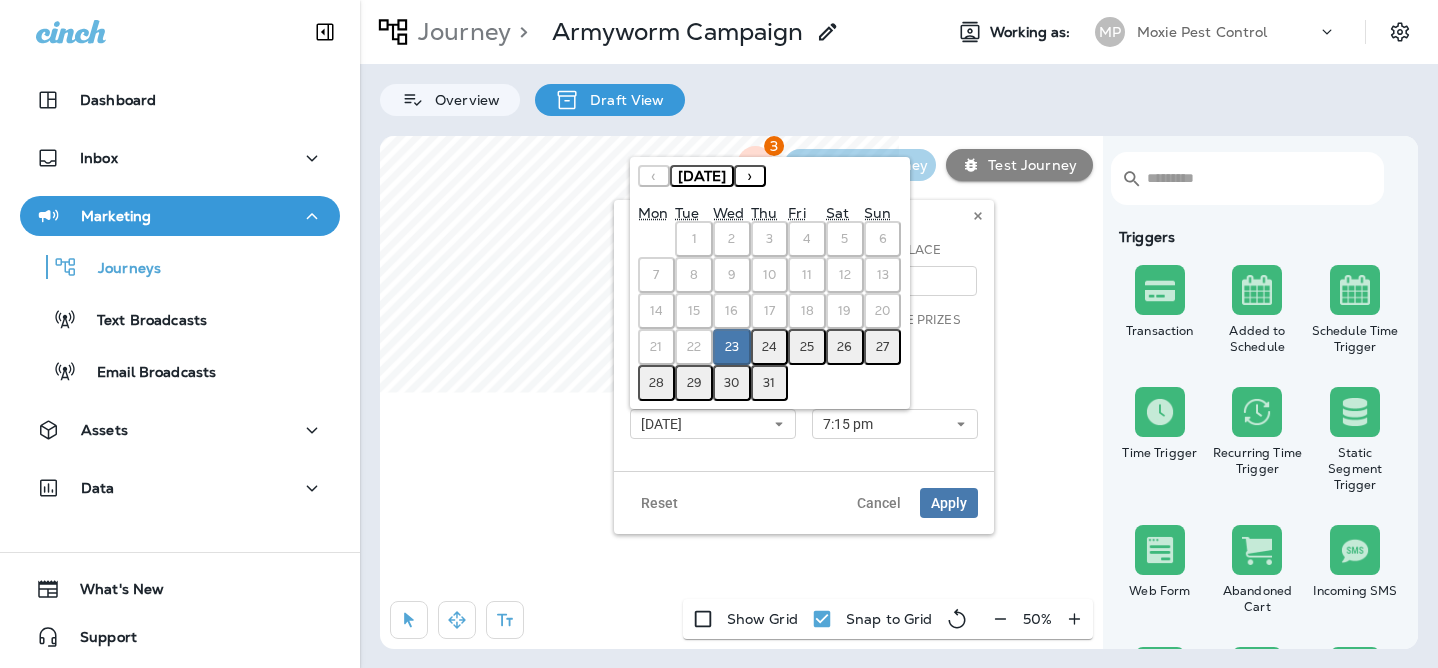click on "›" at bounding box center (750, 176) 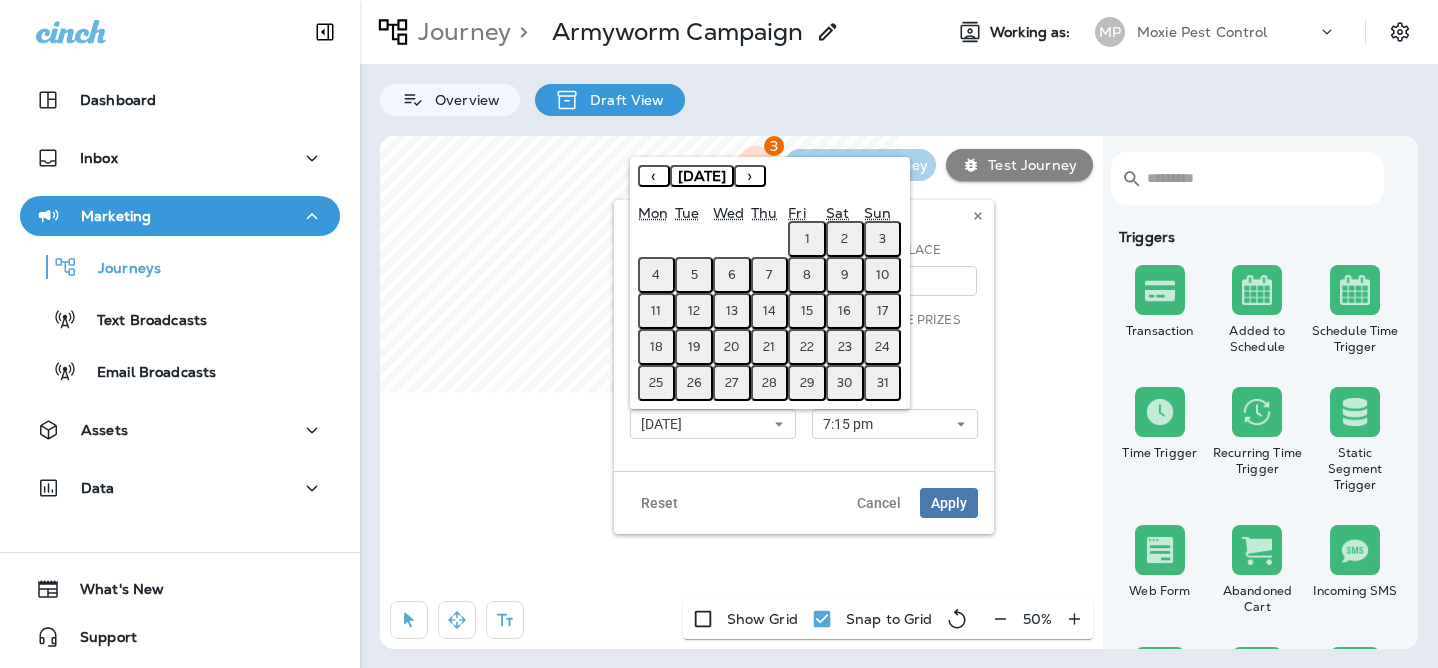 click on "12" at bounding box center (694, 311) 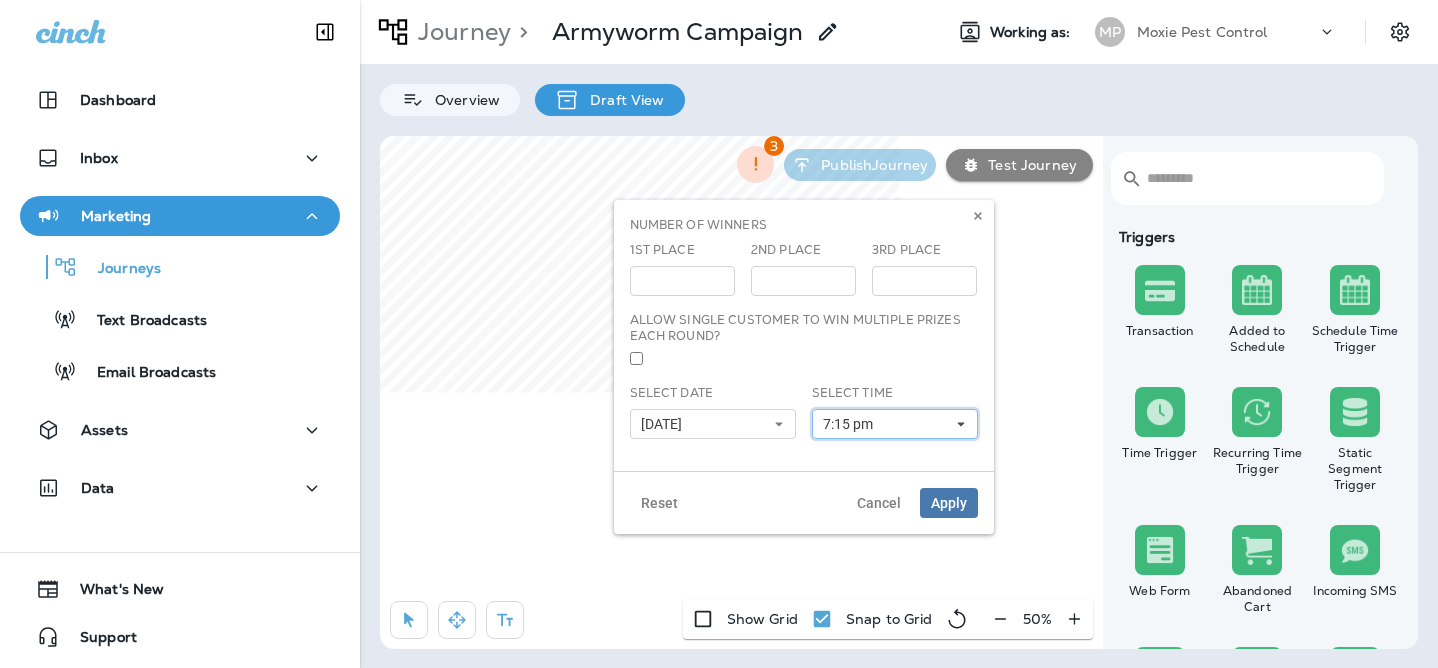 click on "7:15 pm" at bounding box center [852, 424] 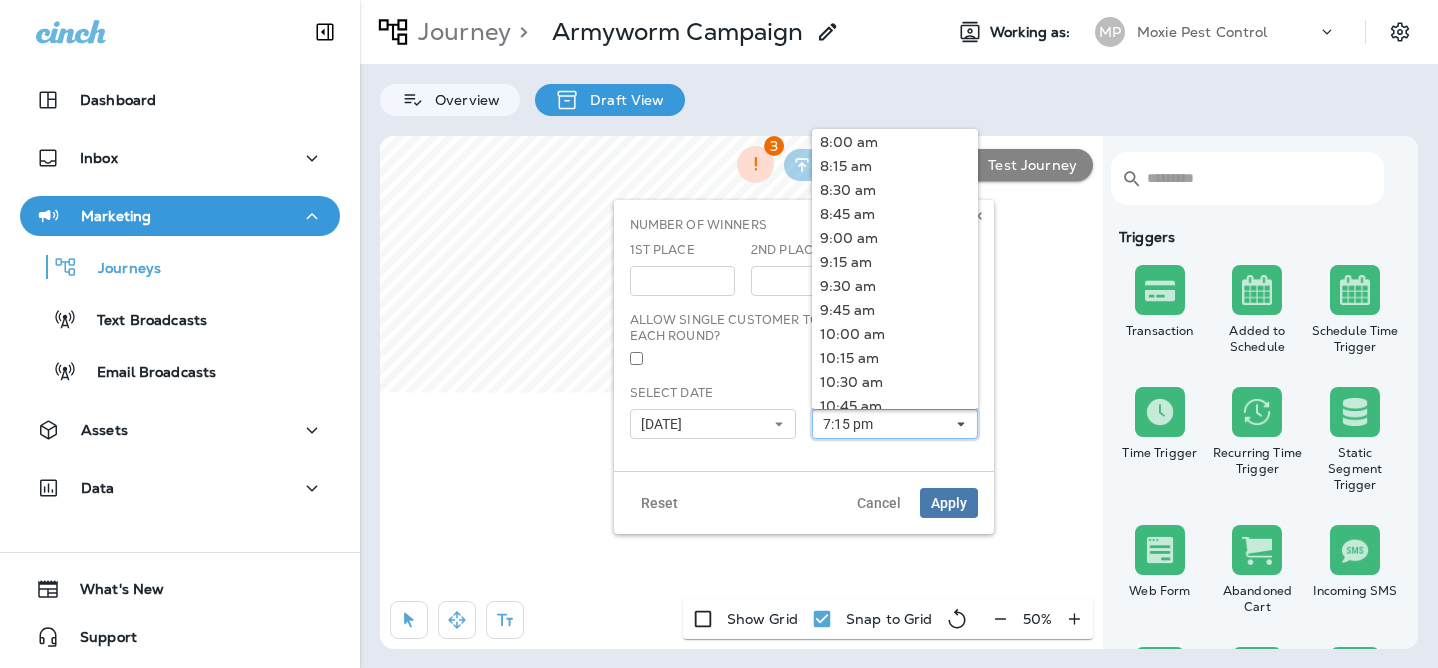 scroll, scrollTop: 698, scrollLeft: 0, axis: vertical 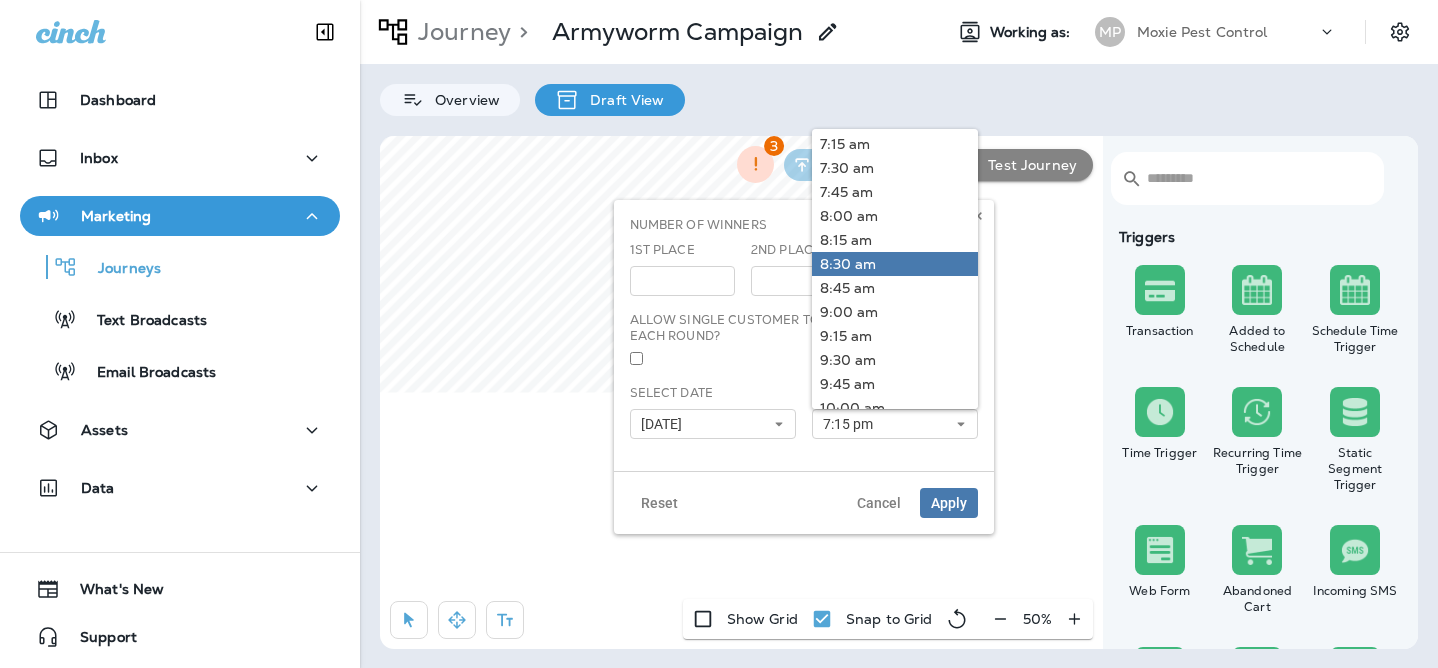 click on "8:30 am" at bounding box center (895, 264) 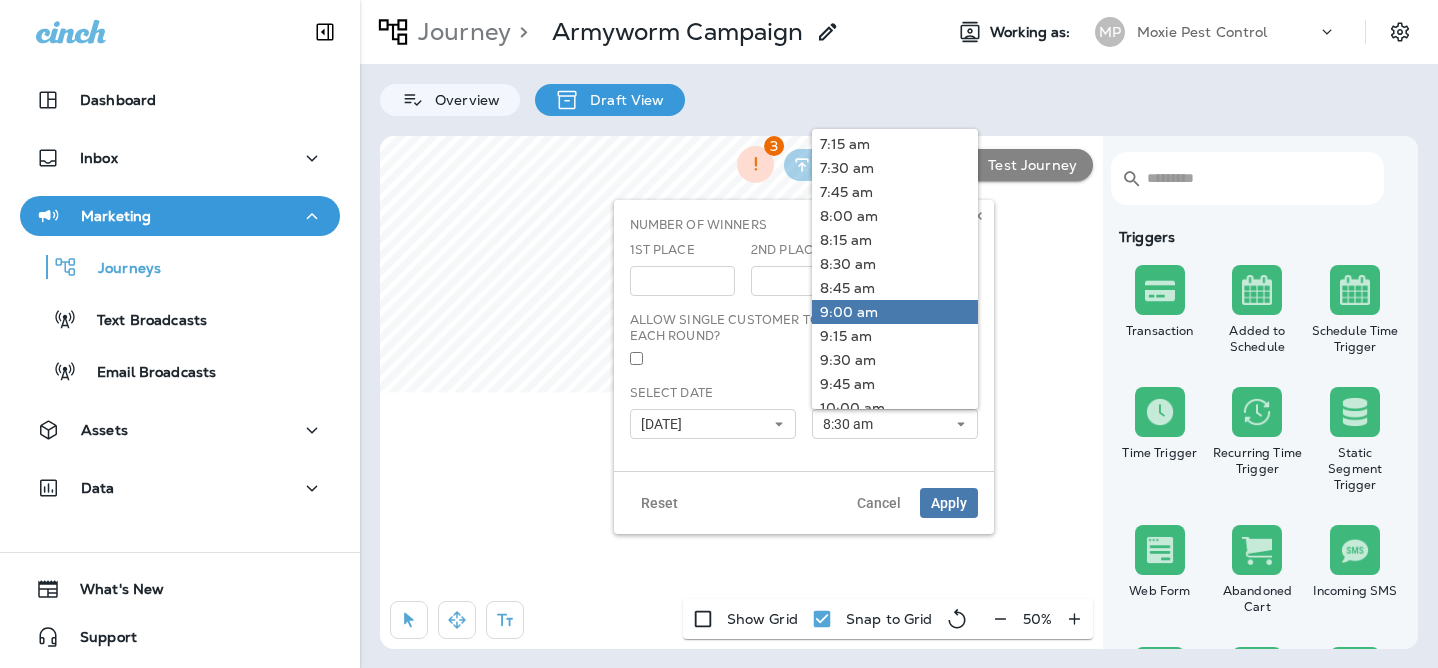 click on "9:00 am" at bounding box center (895, 312) 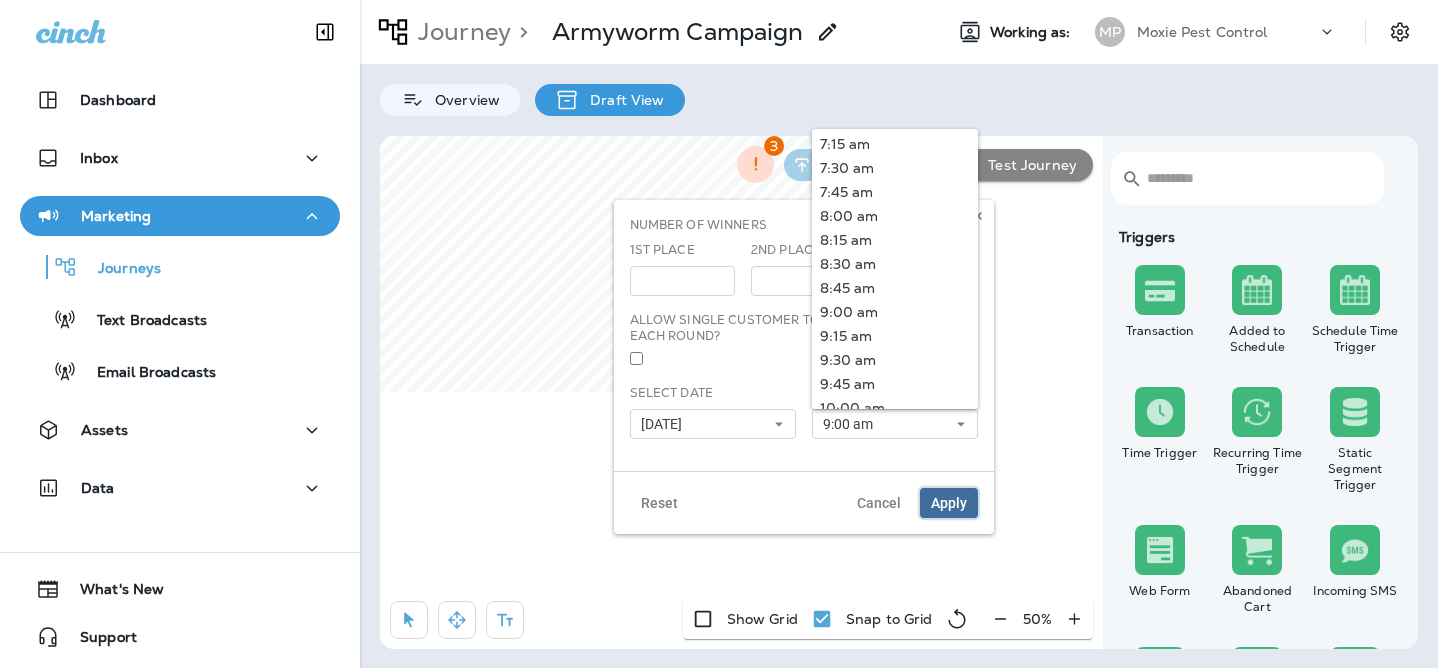 click on "Apply" at bounding box center (949, 503) 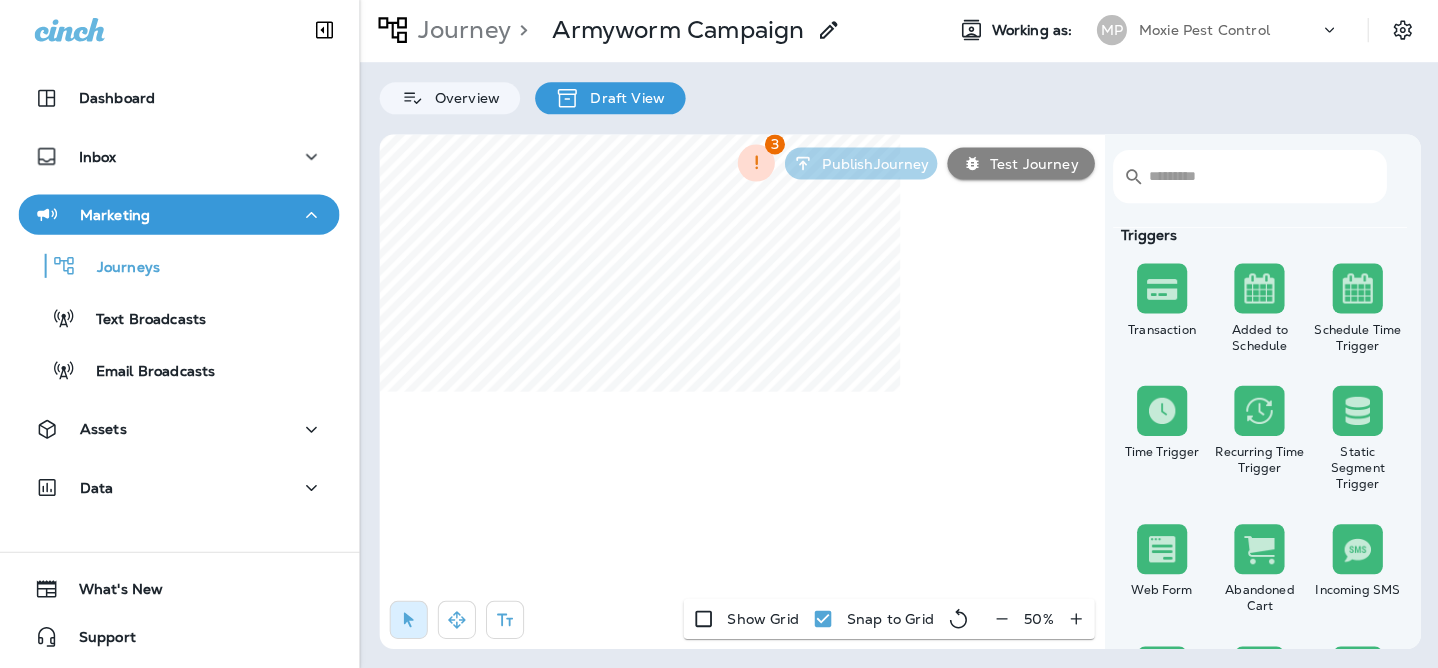 scroll, scrollTop: 0, scrollLeft: 0, axis: both 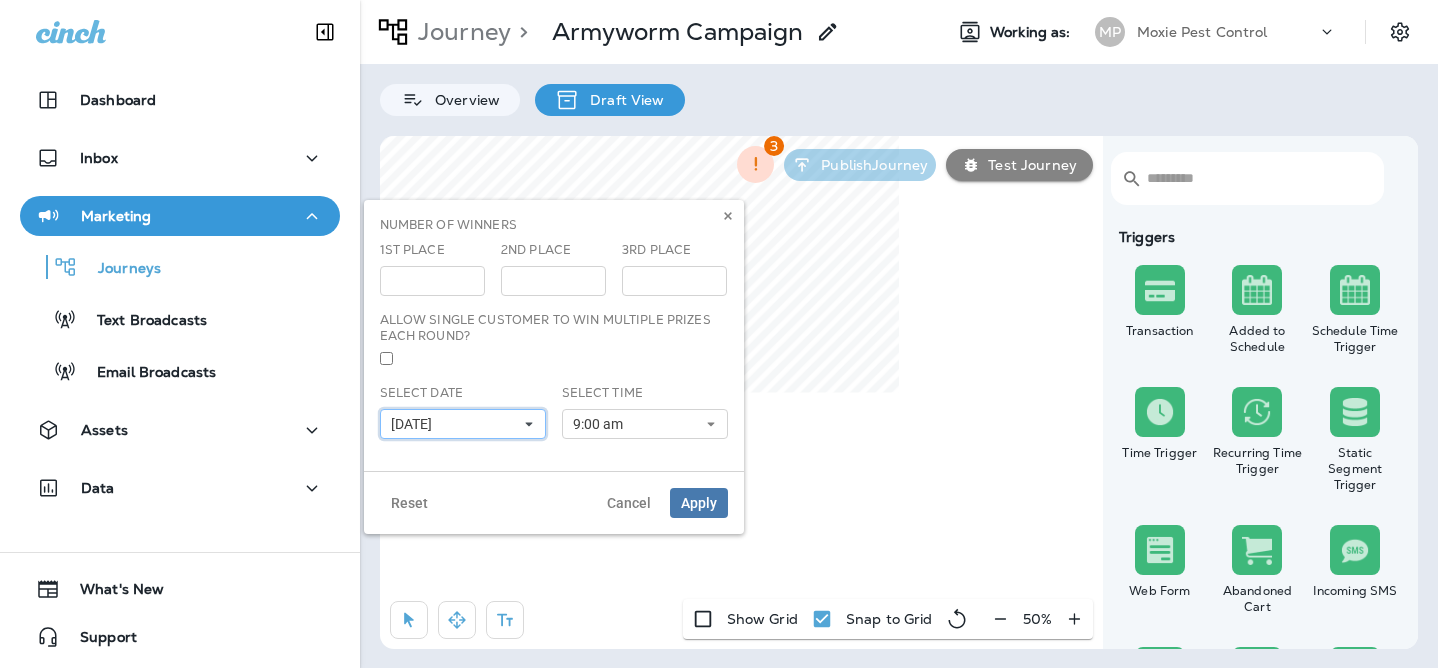 click on "[DATE]" at bounding box center [463, 424] 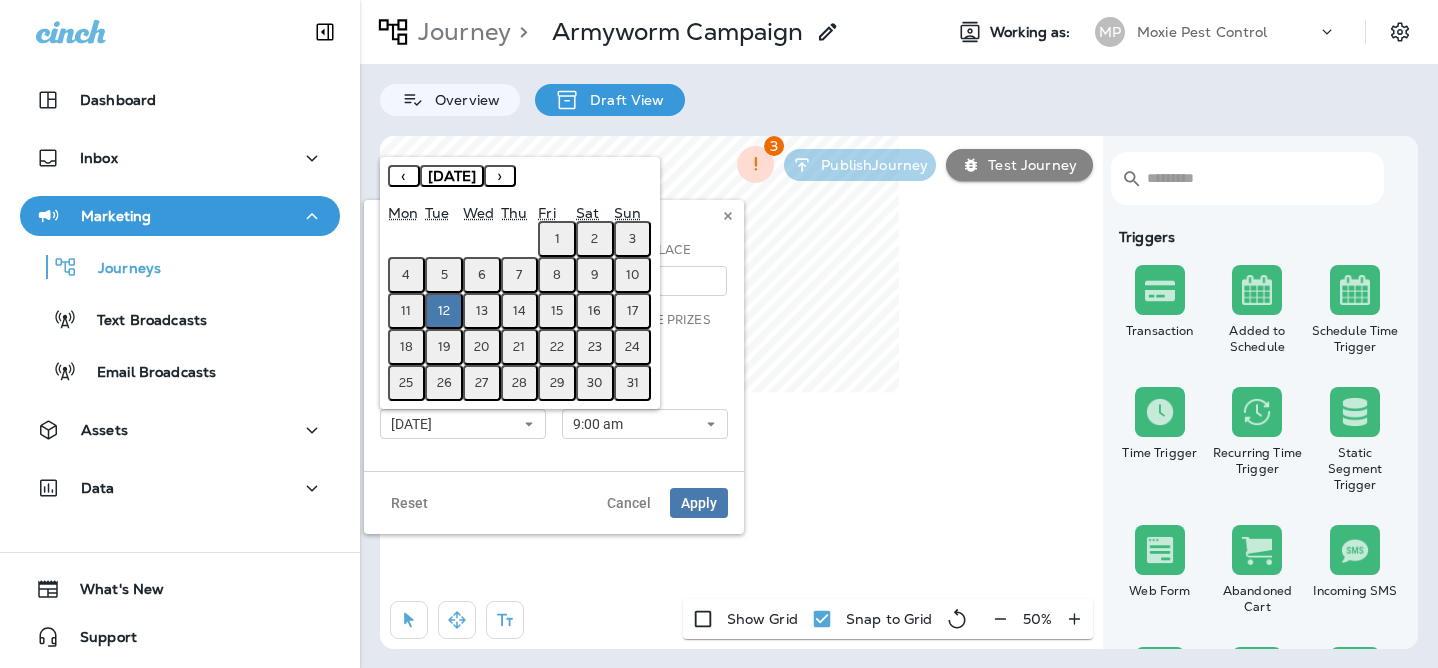 click on "5" at bounding box center [444, 275] 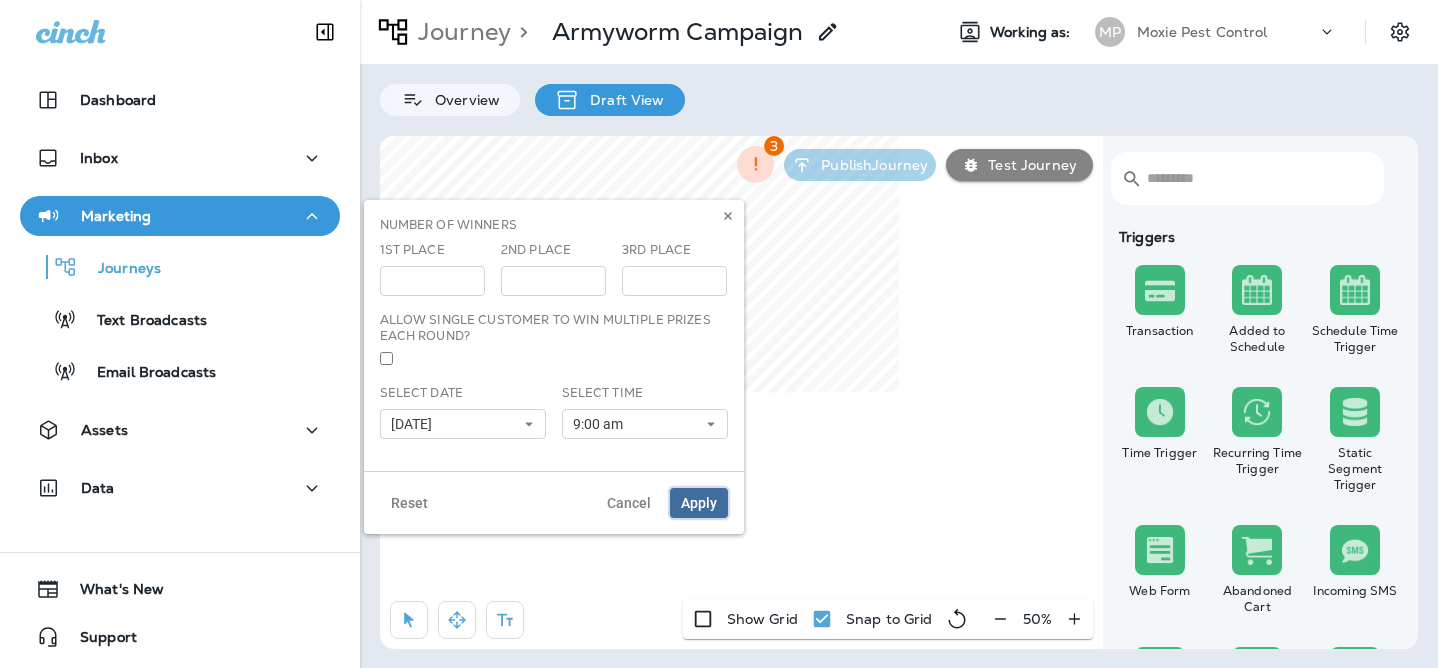 click on "Apply" at bounding box center [699, 503] 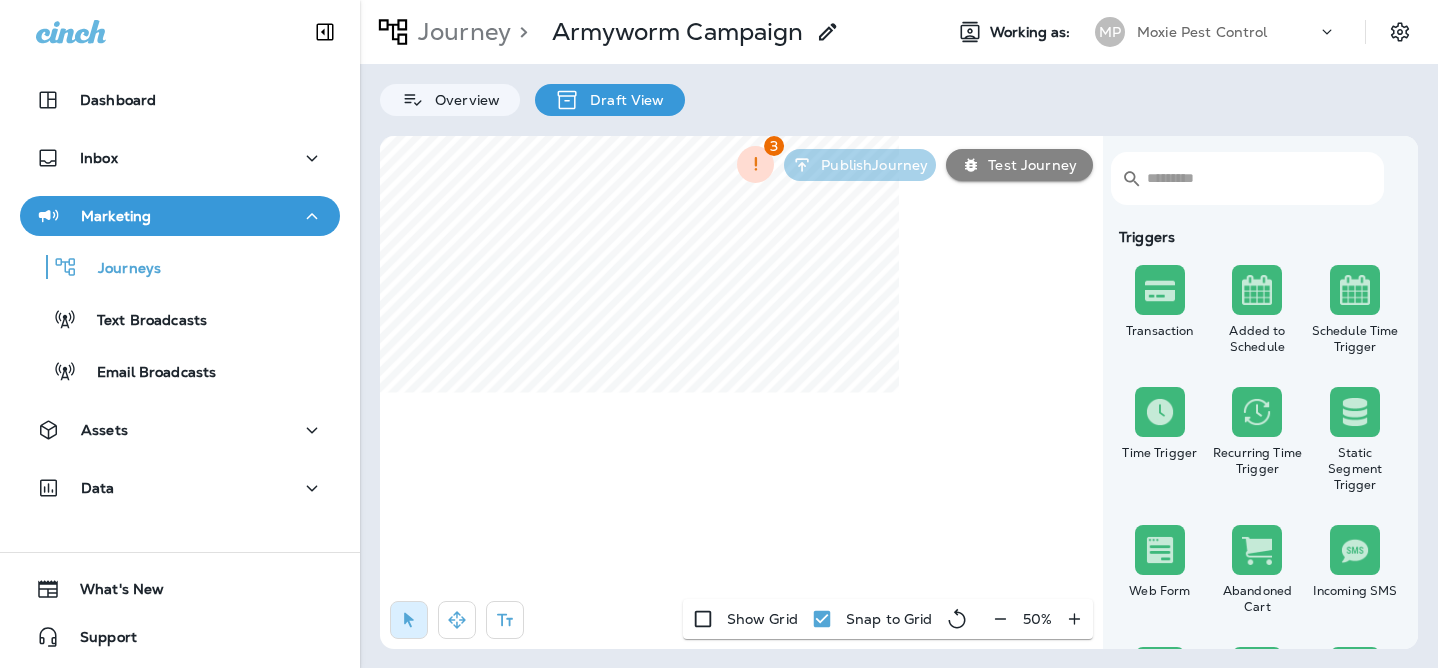 select on "*****" 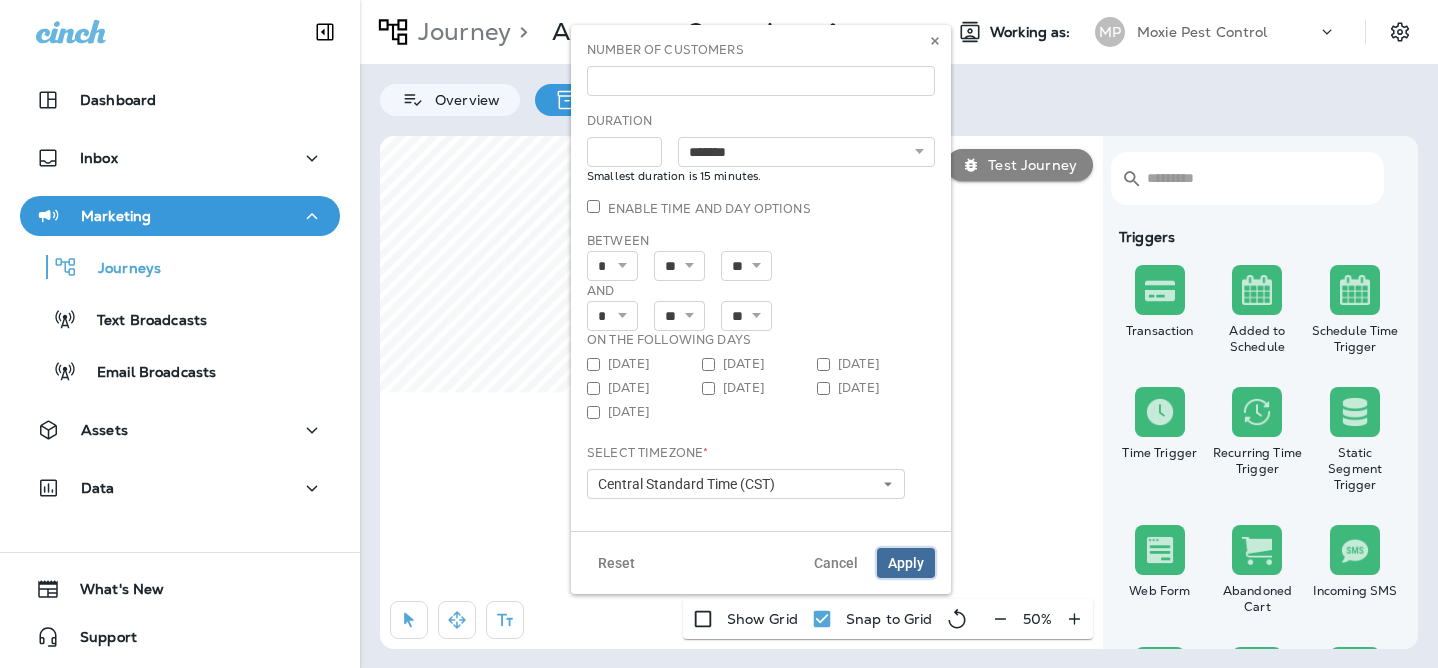 click on "Apply" at bounding box center [906, 563] 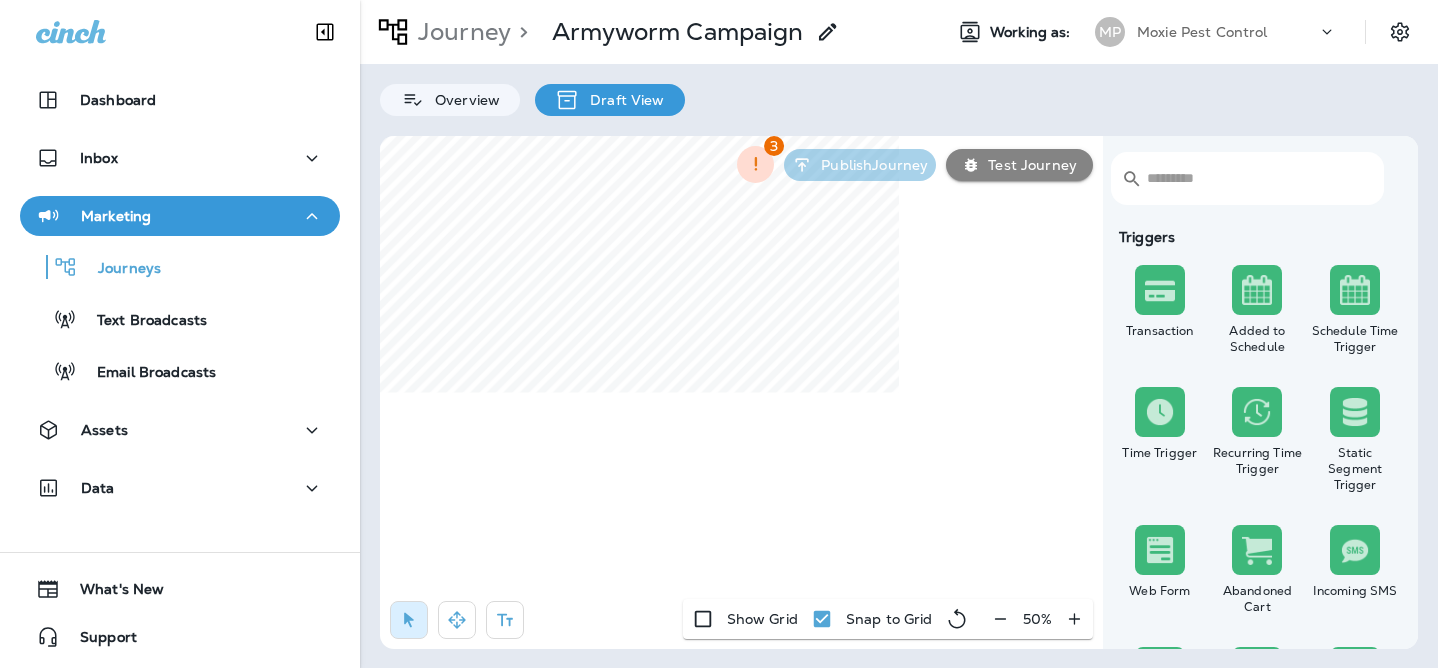 select on "*****" 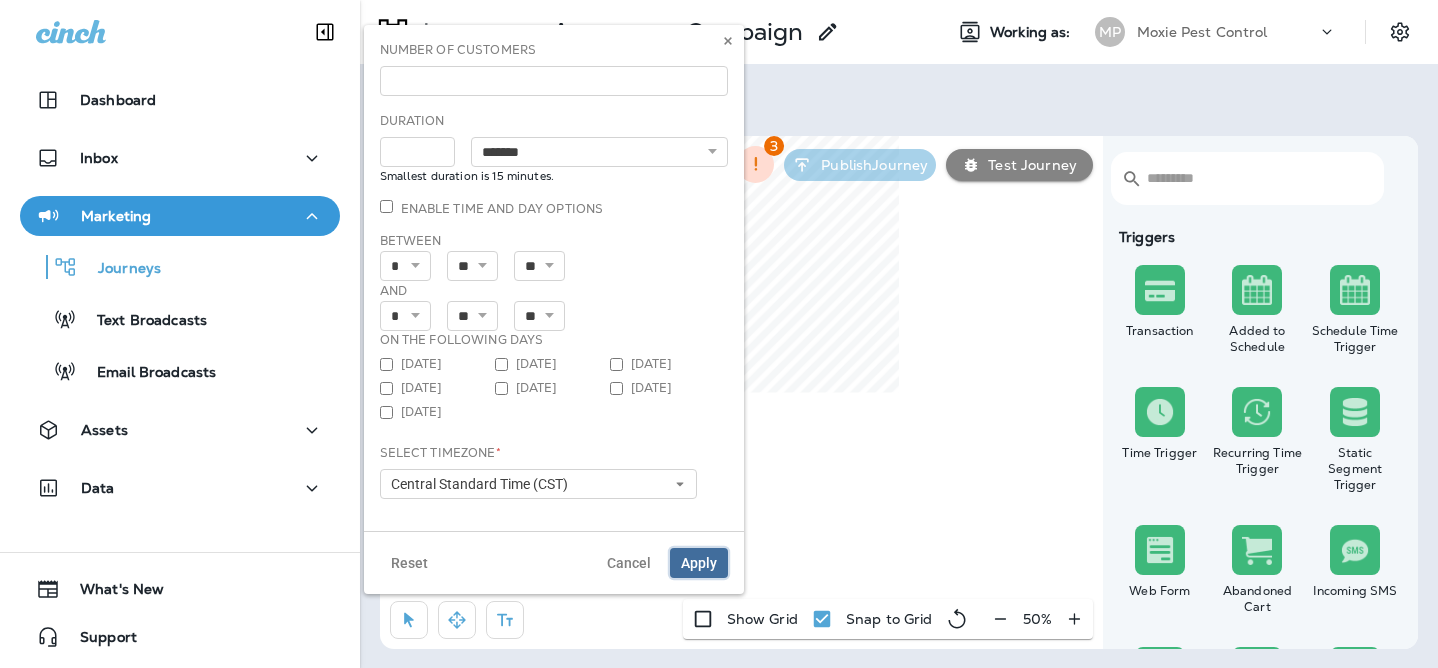 click on "Apply" at bounding box center (699, 563) 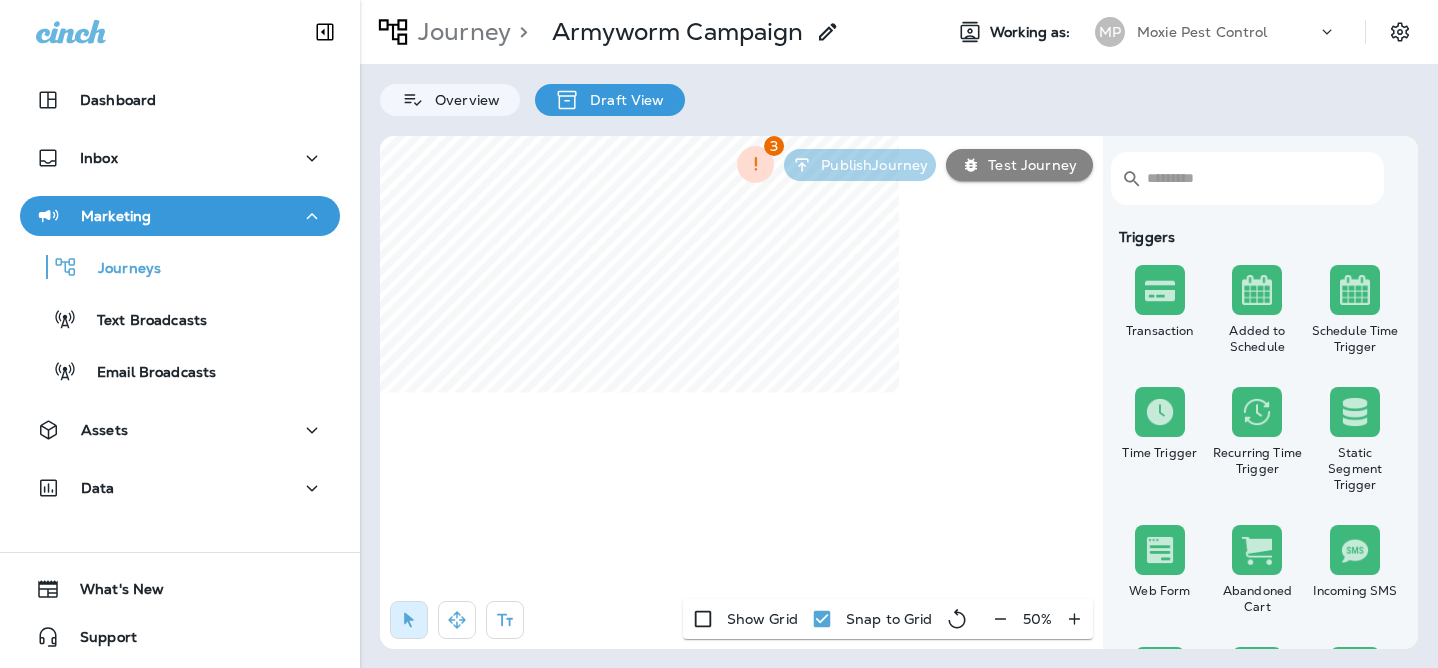 select on "*****" 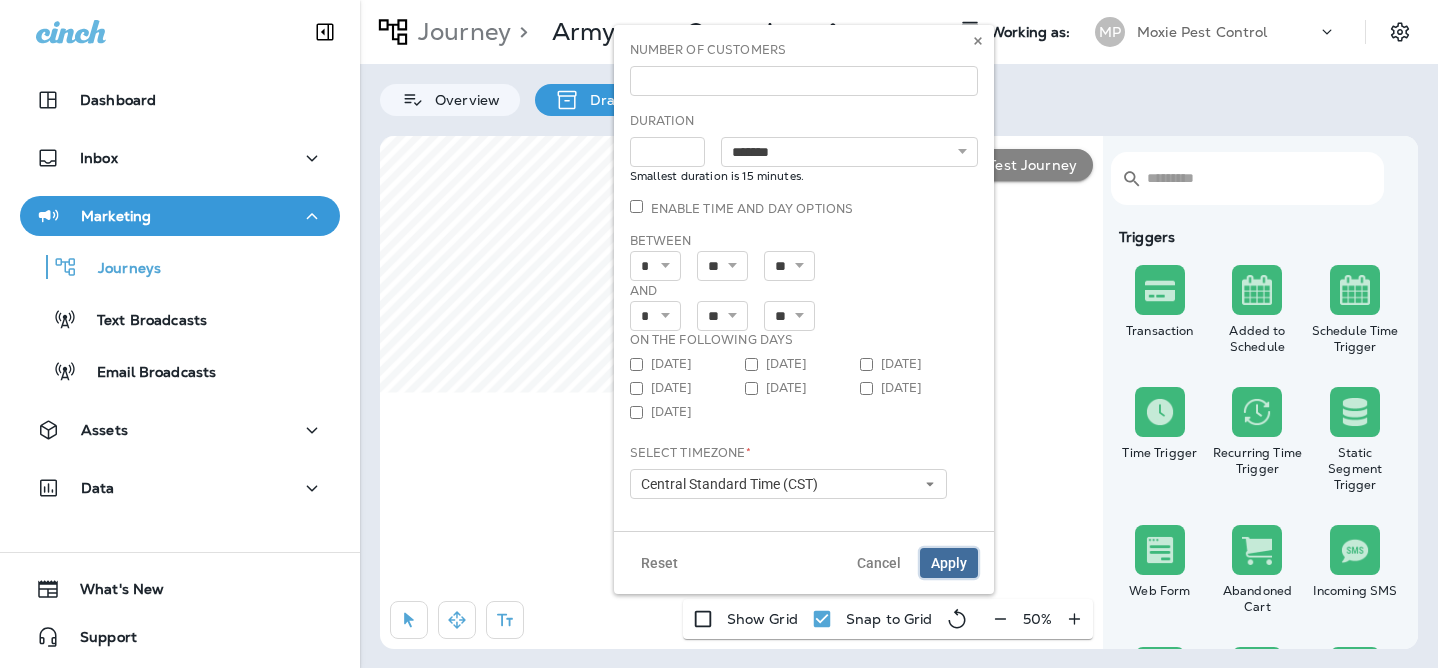 click on "Apply" at bounding box center [949, 563] 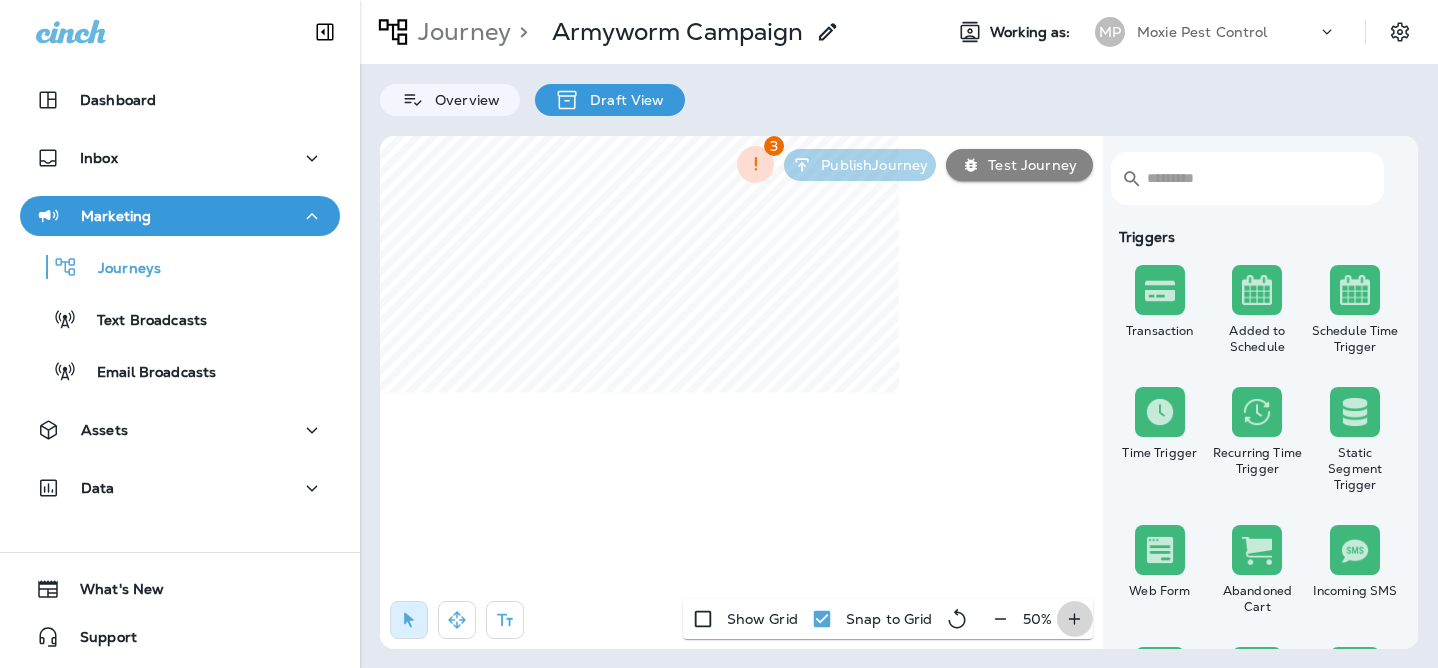 click 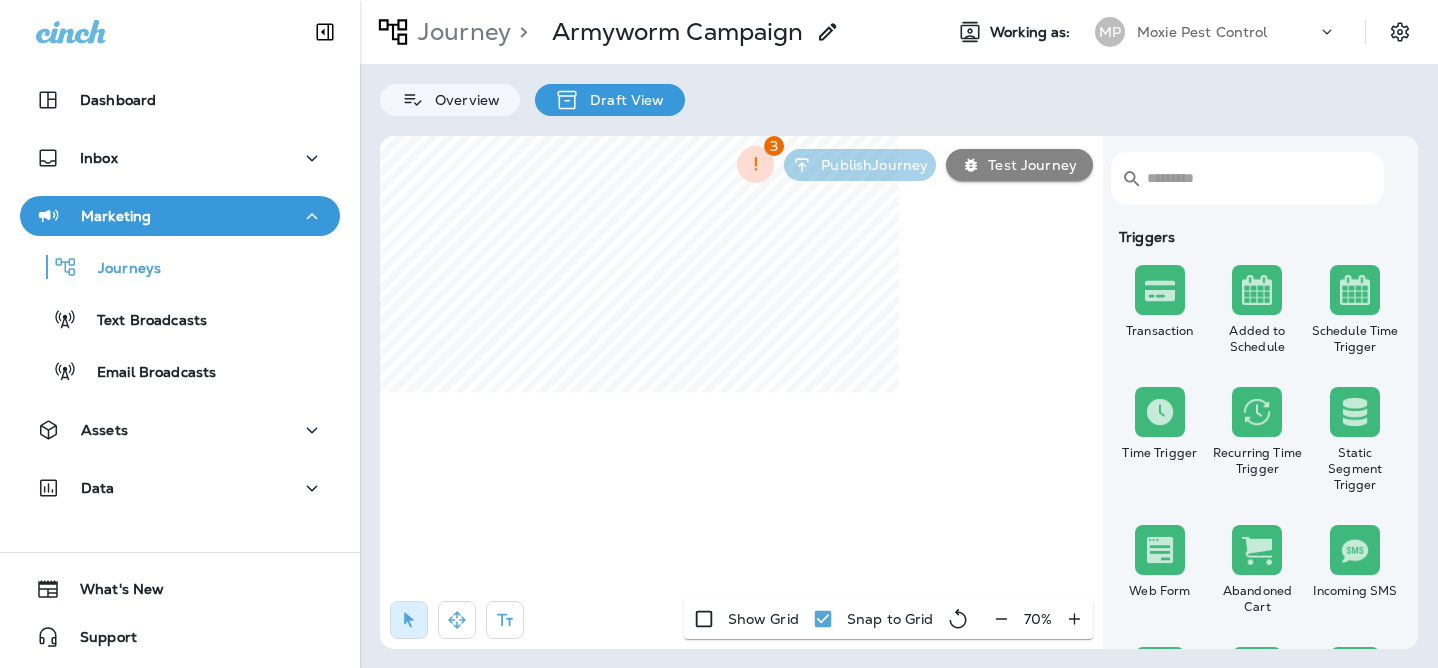 click 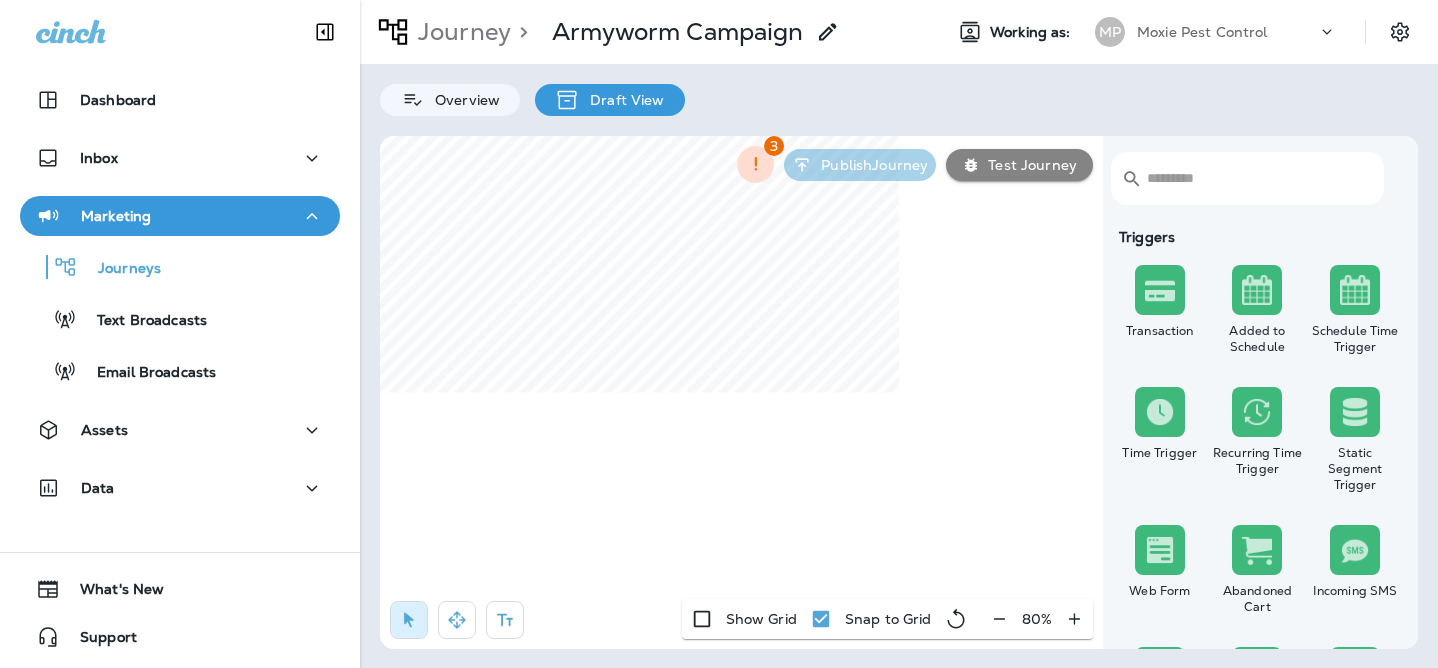 click 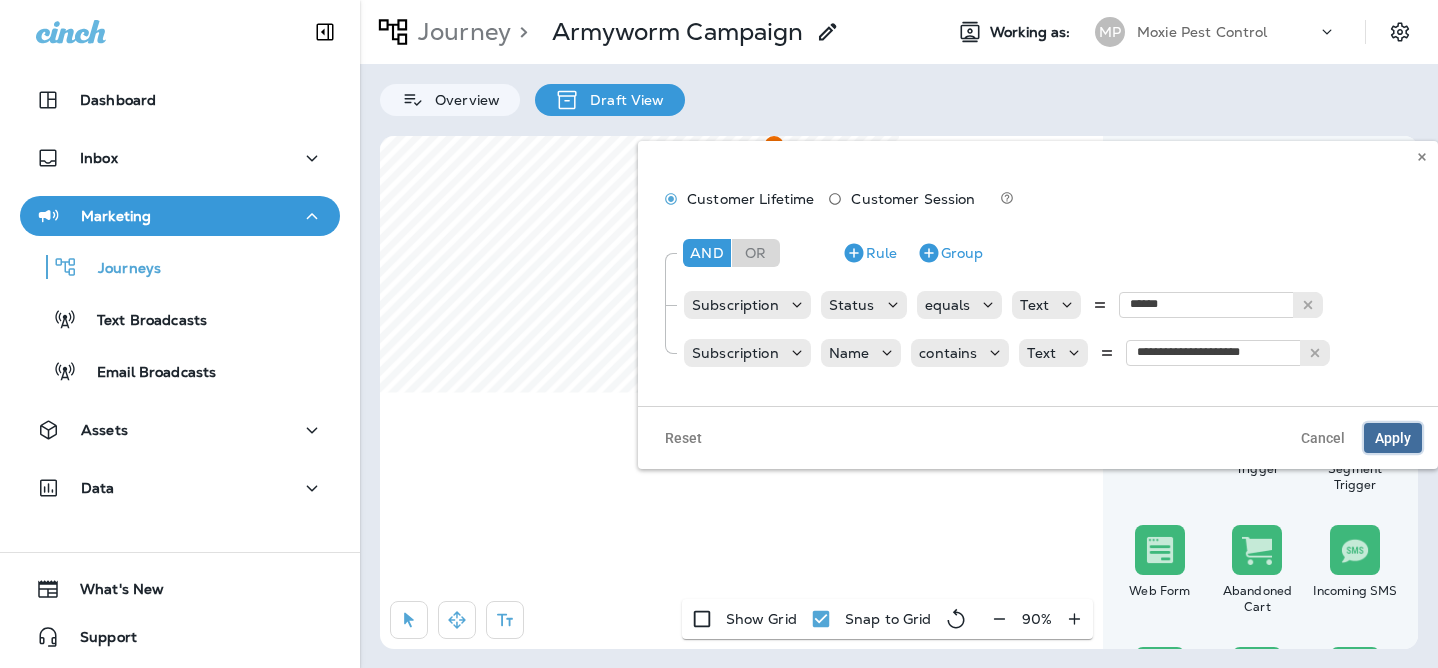 click on "Apply" at bounding box center [1393, 438] 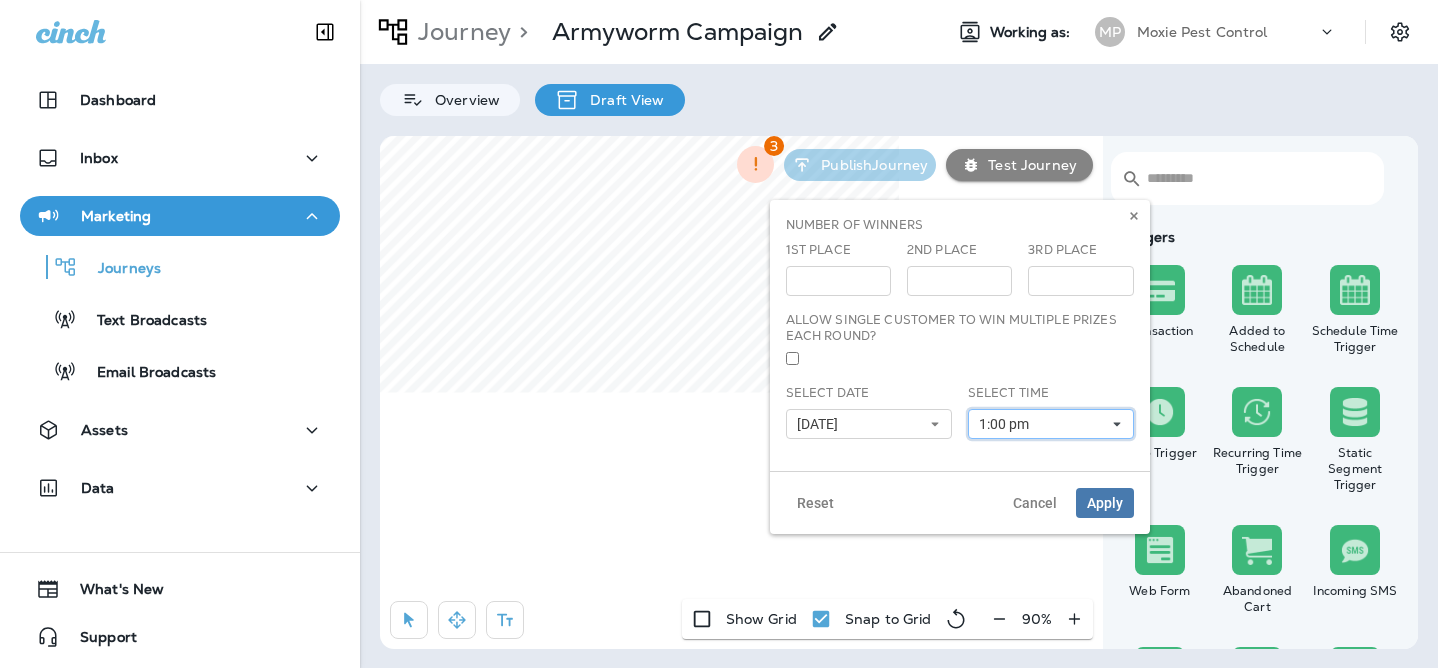 click on "1:00 pm" at bounding box center (1008, 424) 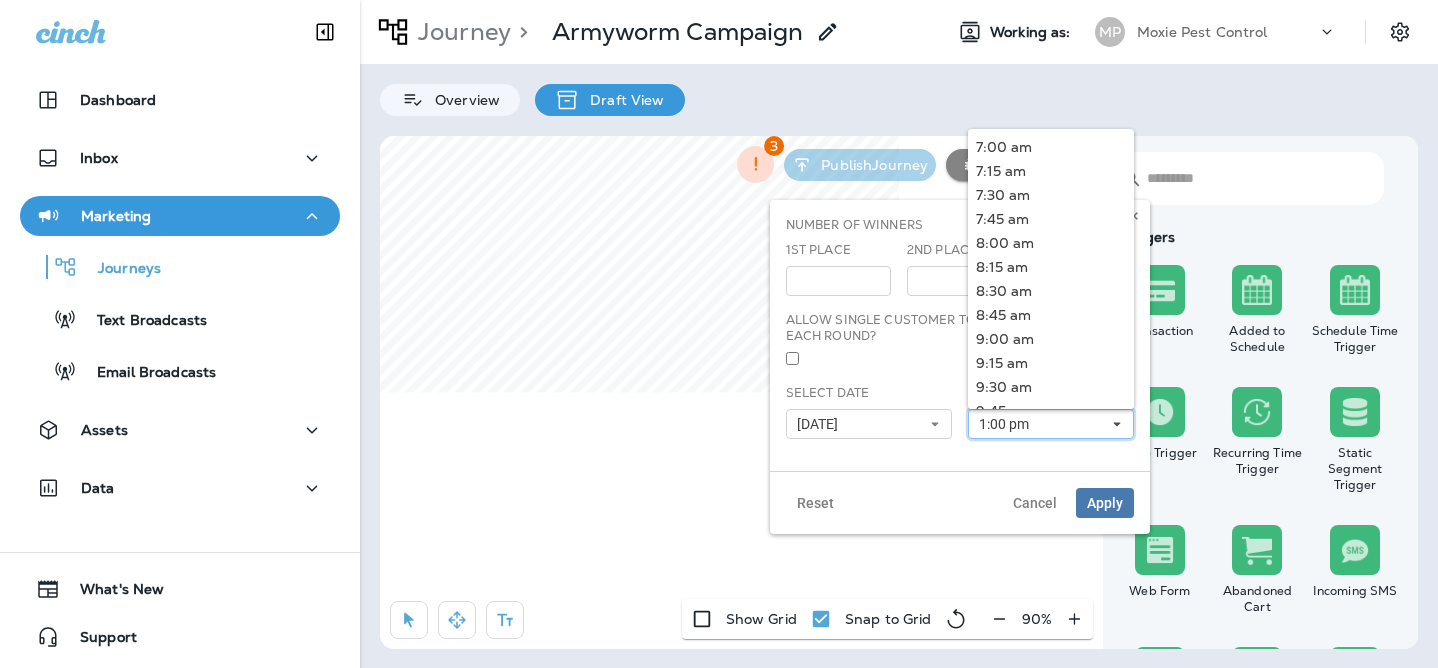 scroll, scrollTop: 801, scrollLeft: 0, axis: vertical 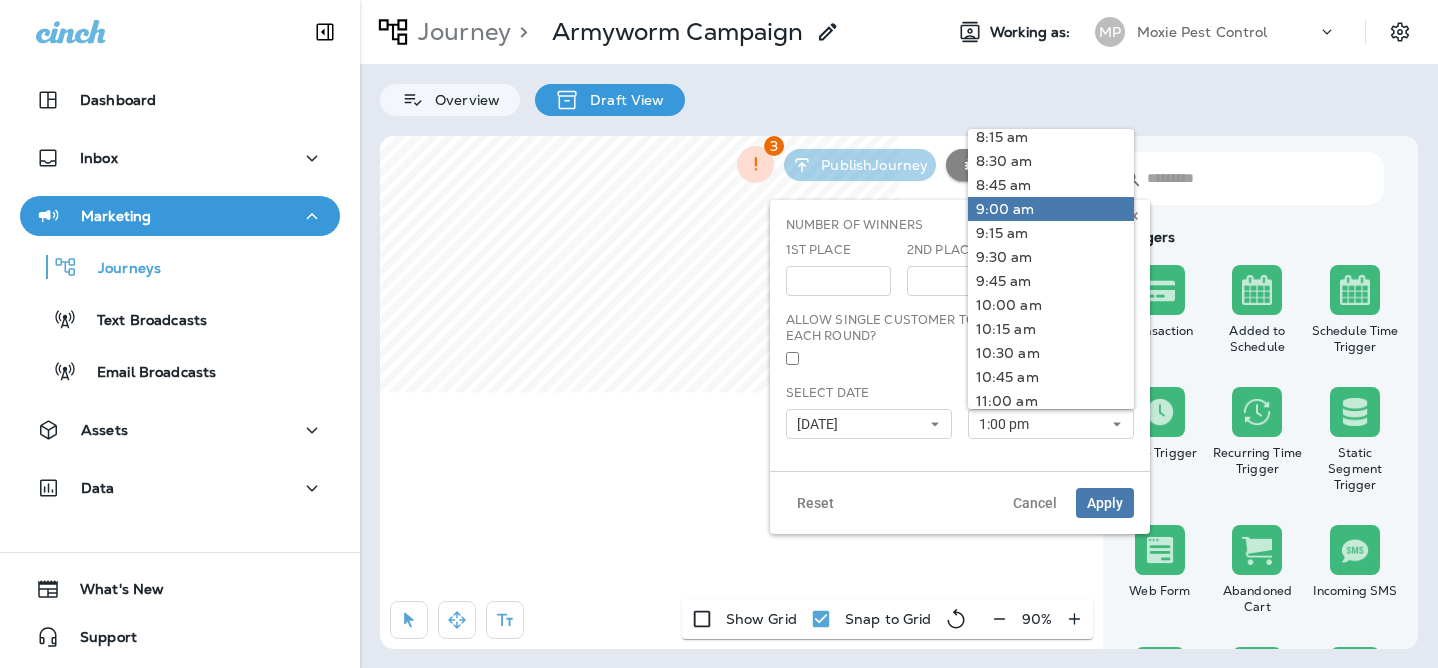 click on "9:00 am" at bounding box center (1051, 209) 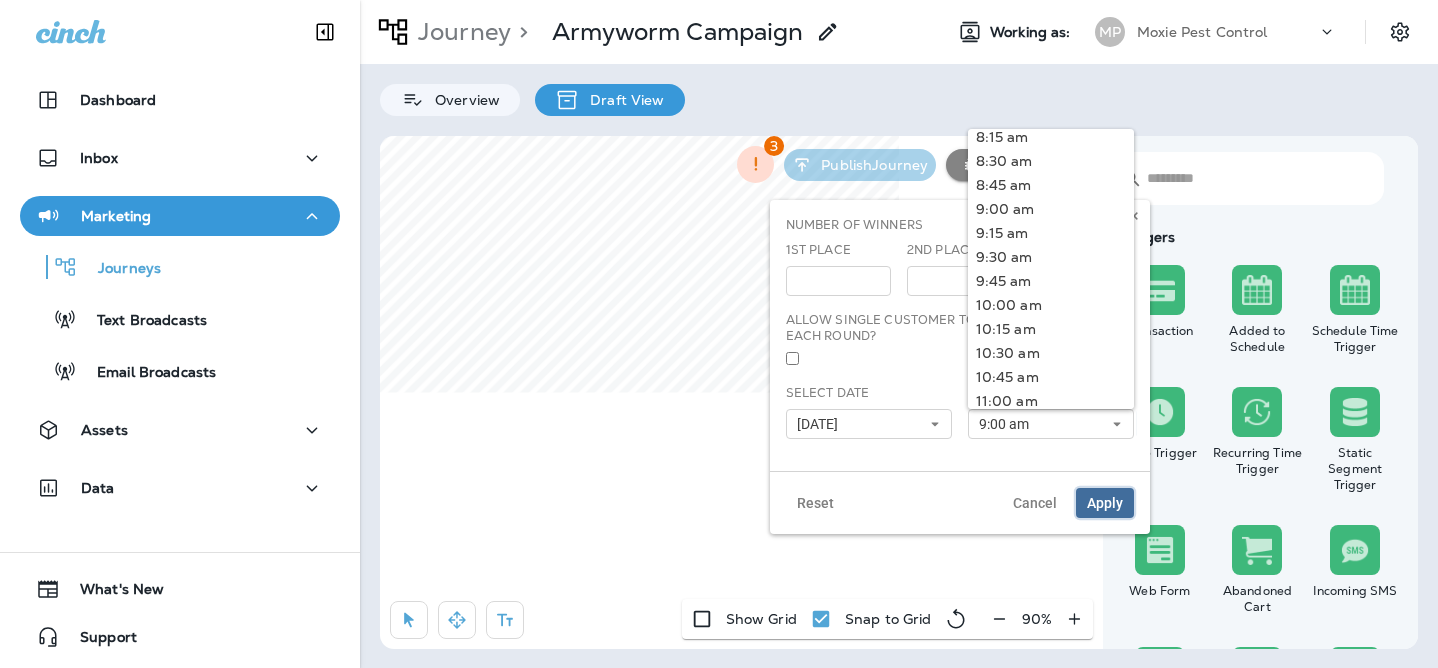 click on "Apply" at bounding box center (1105, 503) 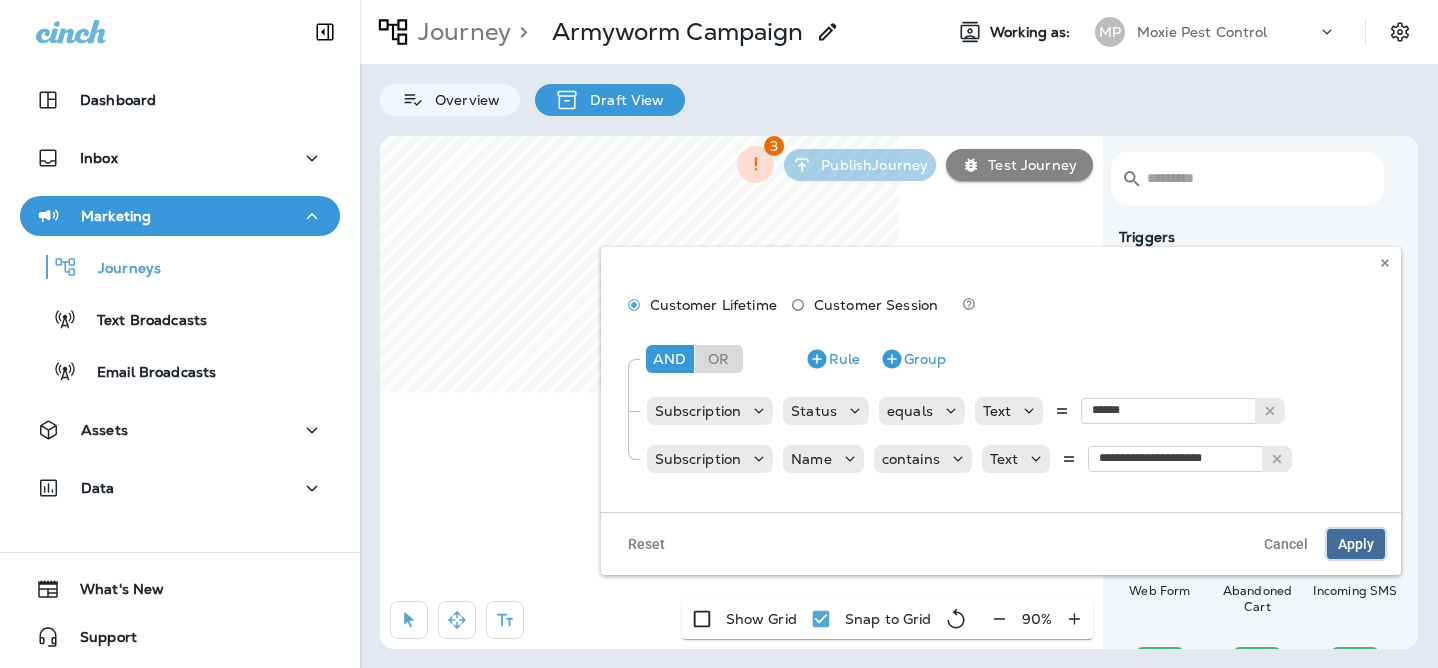 click on "Apply" at bounding box center (1356, 544) 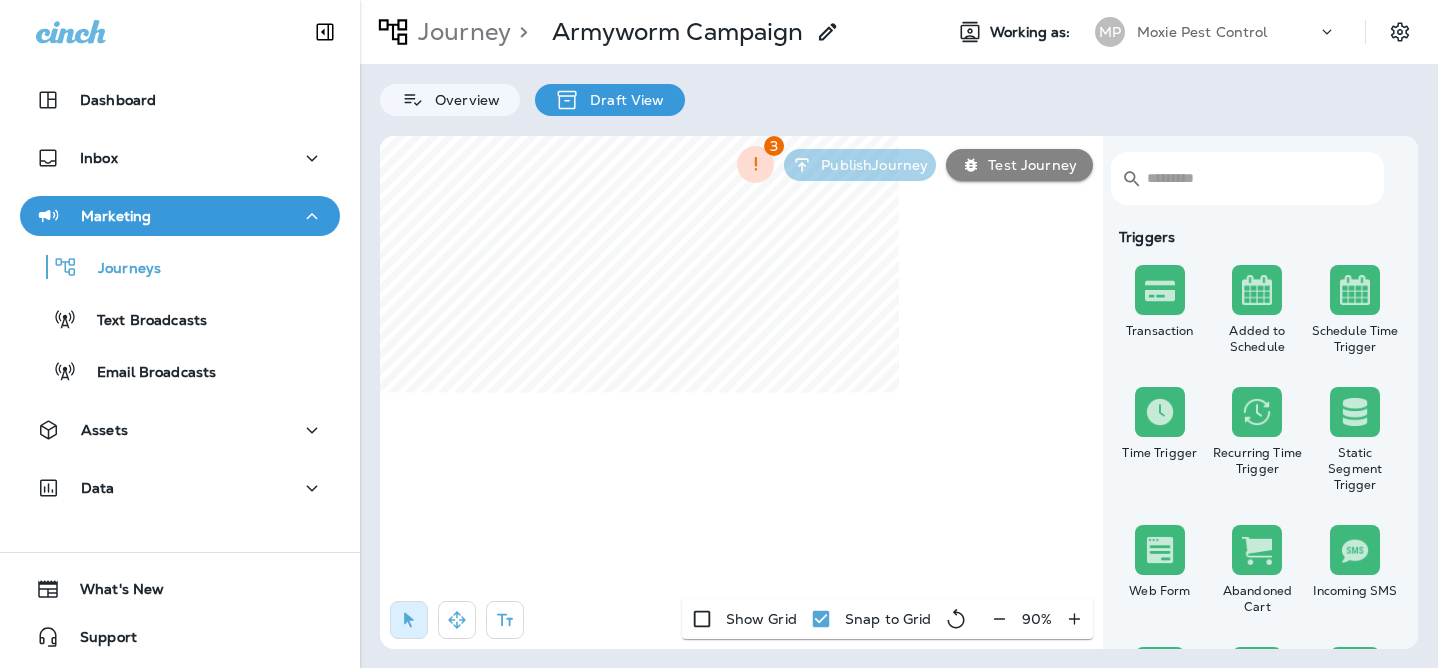select on "*****" 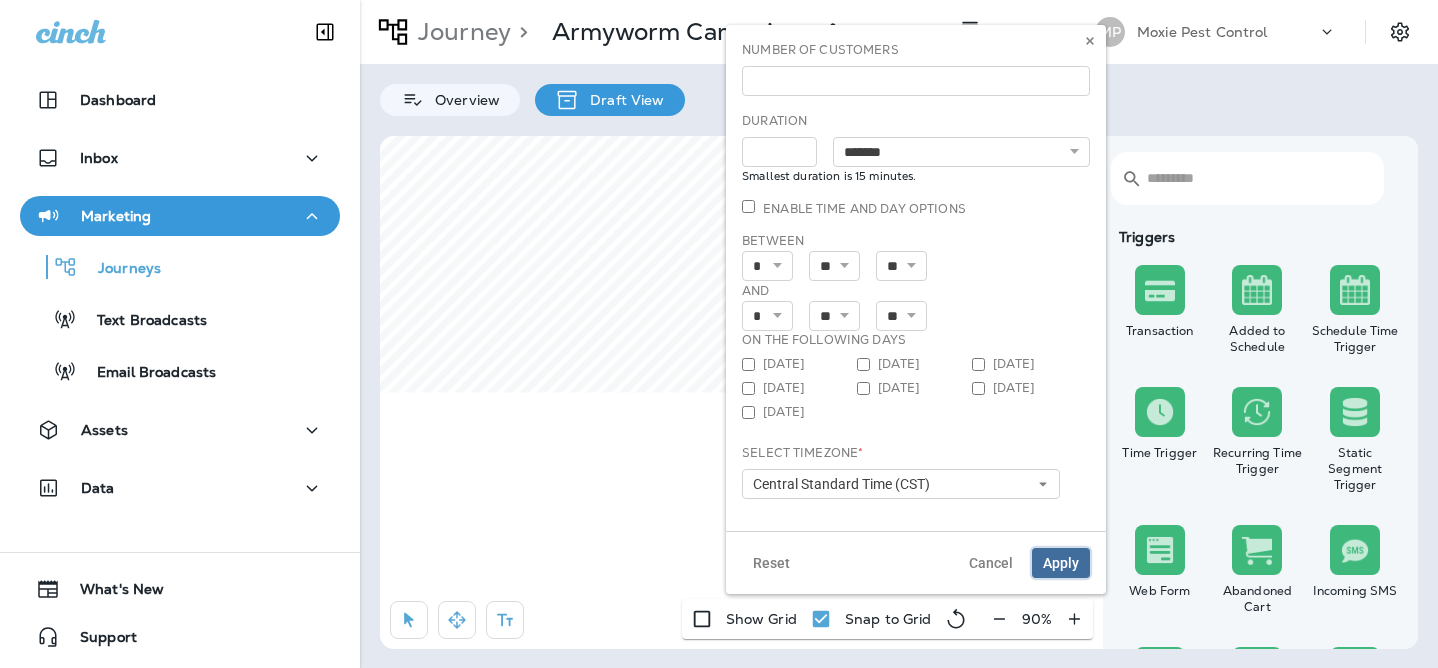 click on "Apply" at bounding box center [1061, 563] 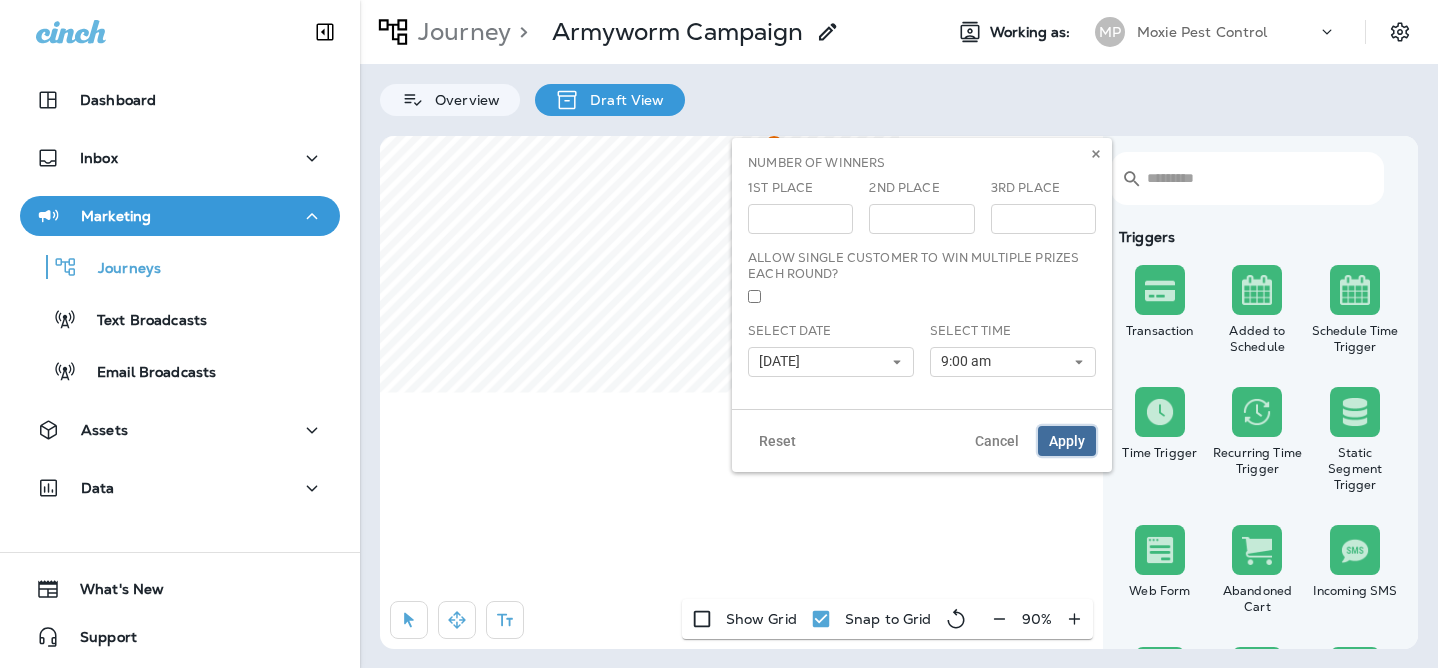 click on "Apply" at bounding box center [1067, 441] 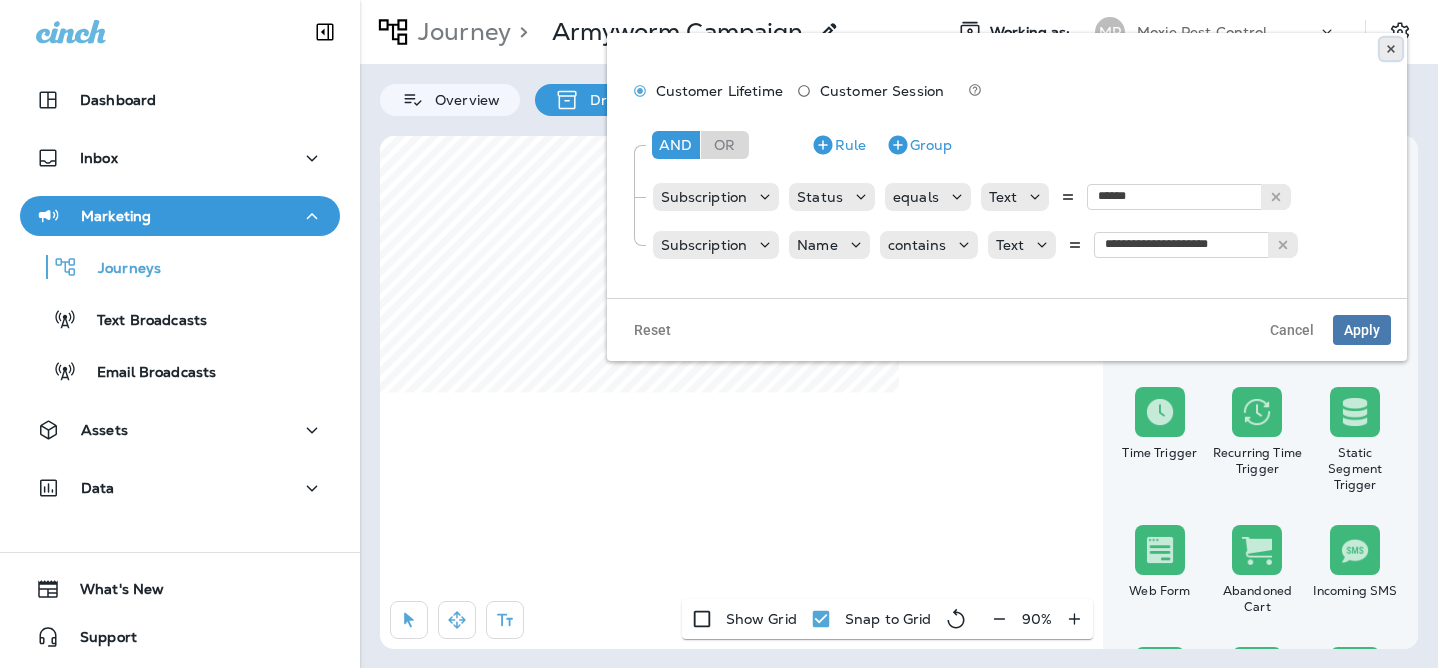 click 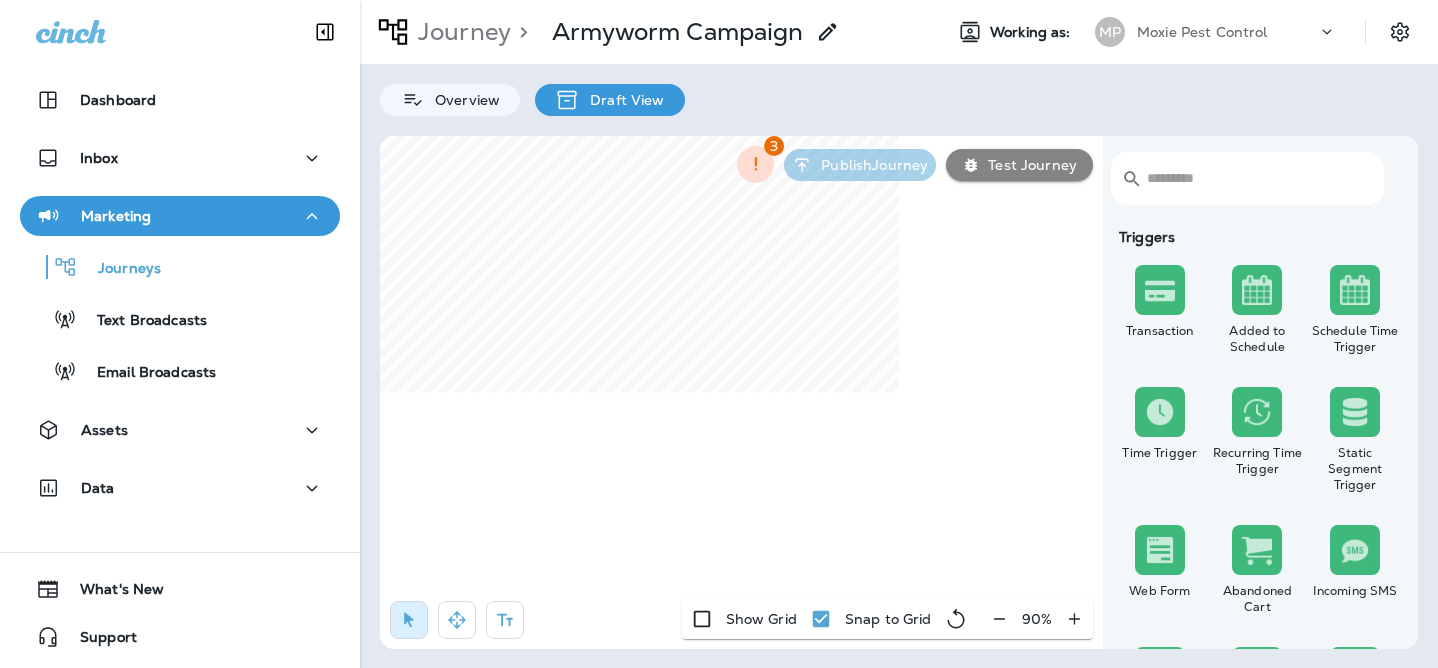 select on "*****" 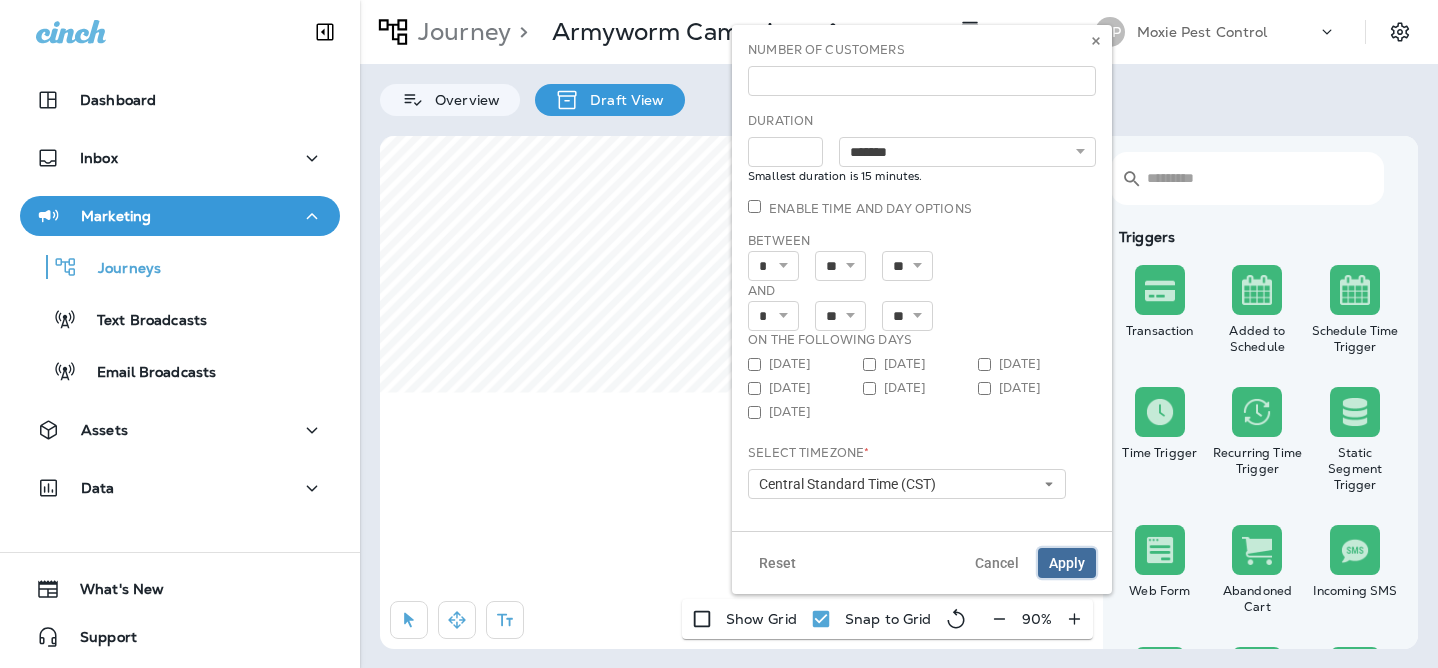 click on "Apply" at bounding box center [1067, 563] 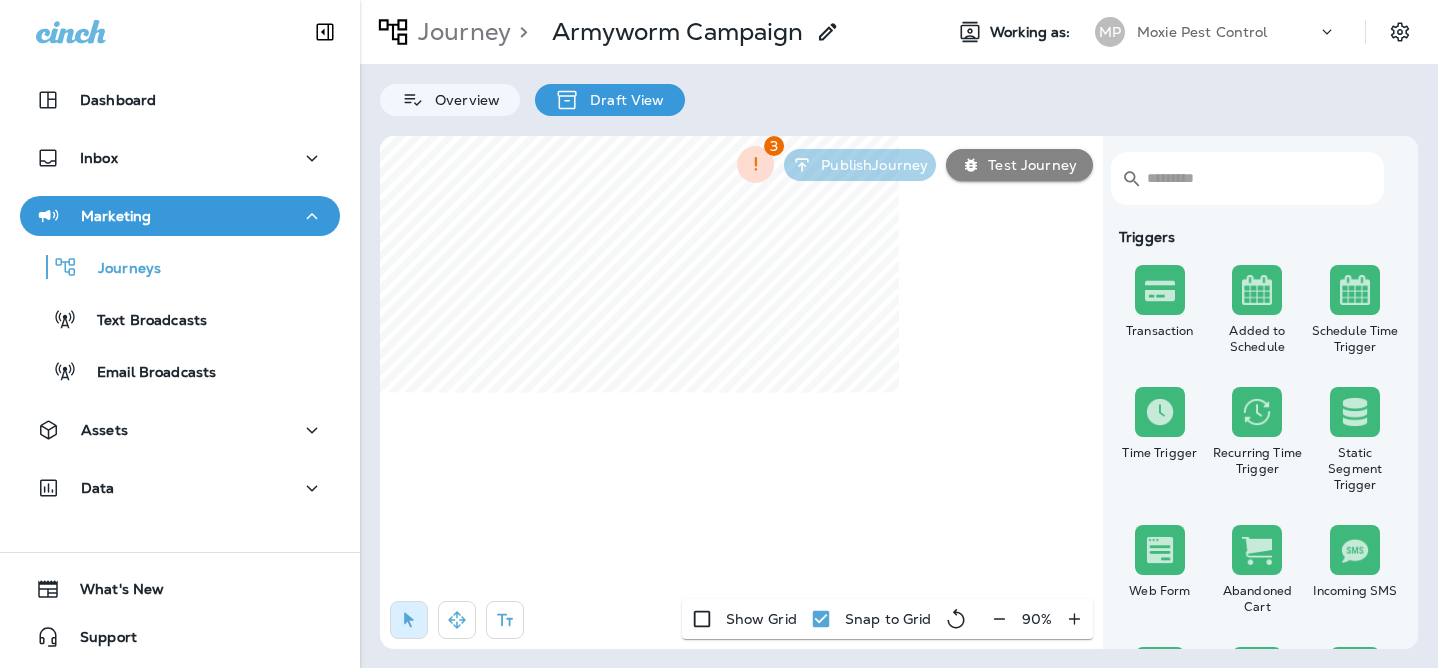 select on "*****" 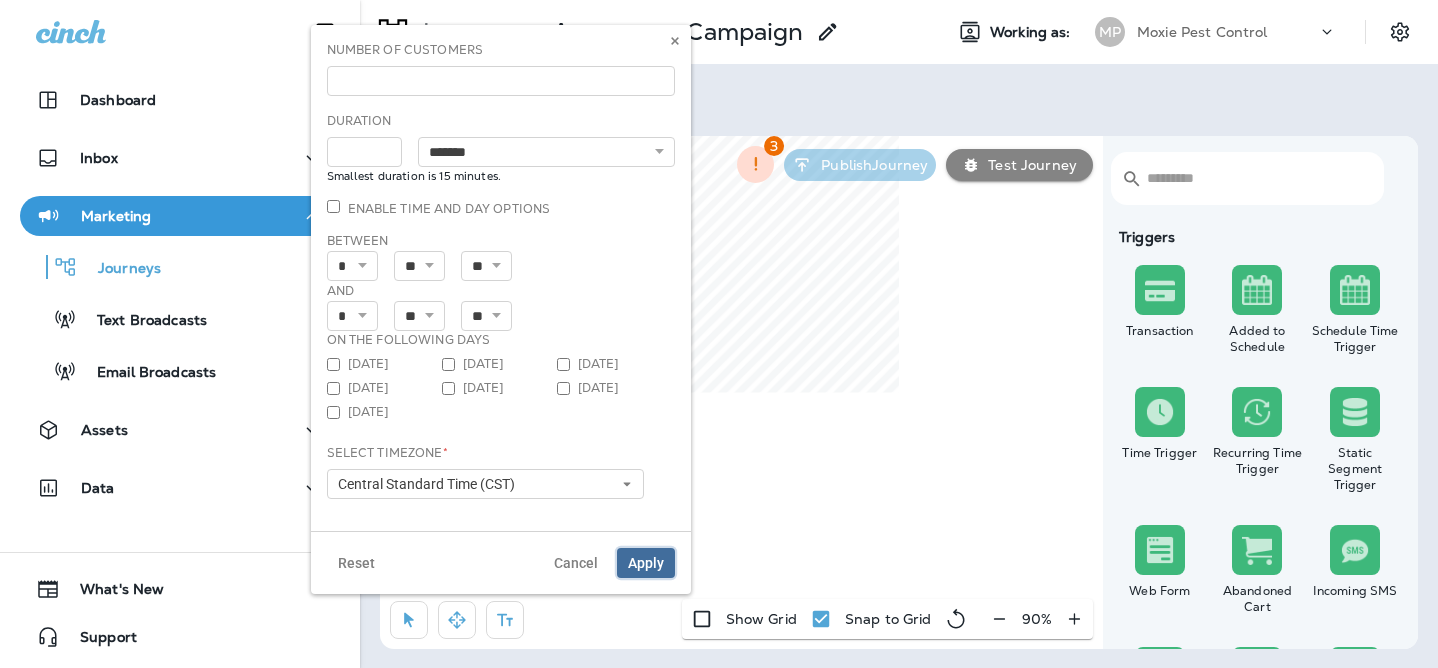 click on "Apply" at bounding box center (646, 563) 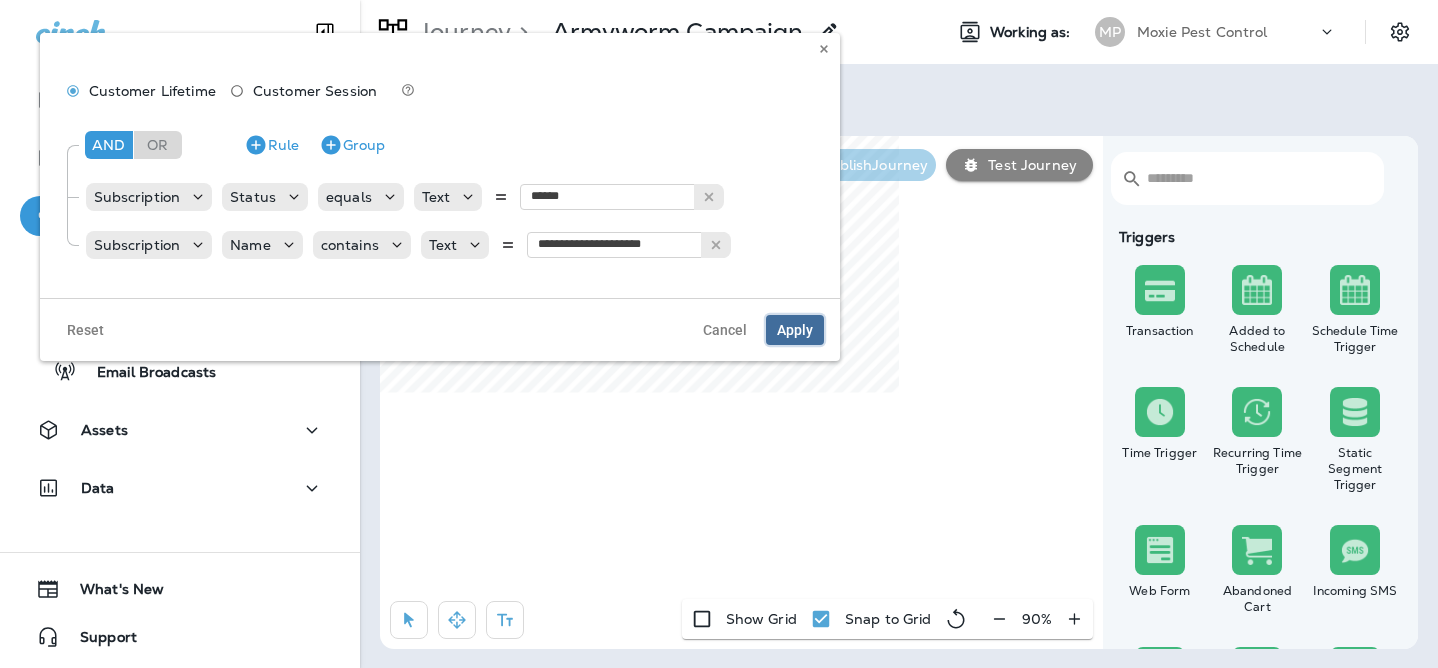 click on "Apply" at bounding box center [795, 330] 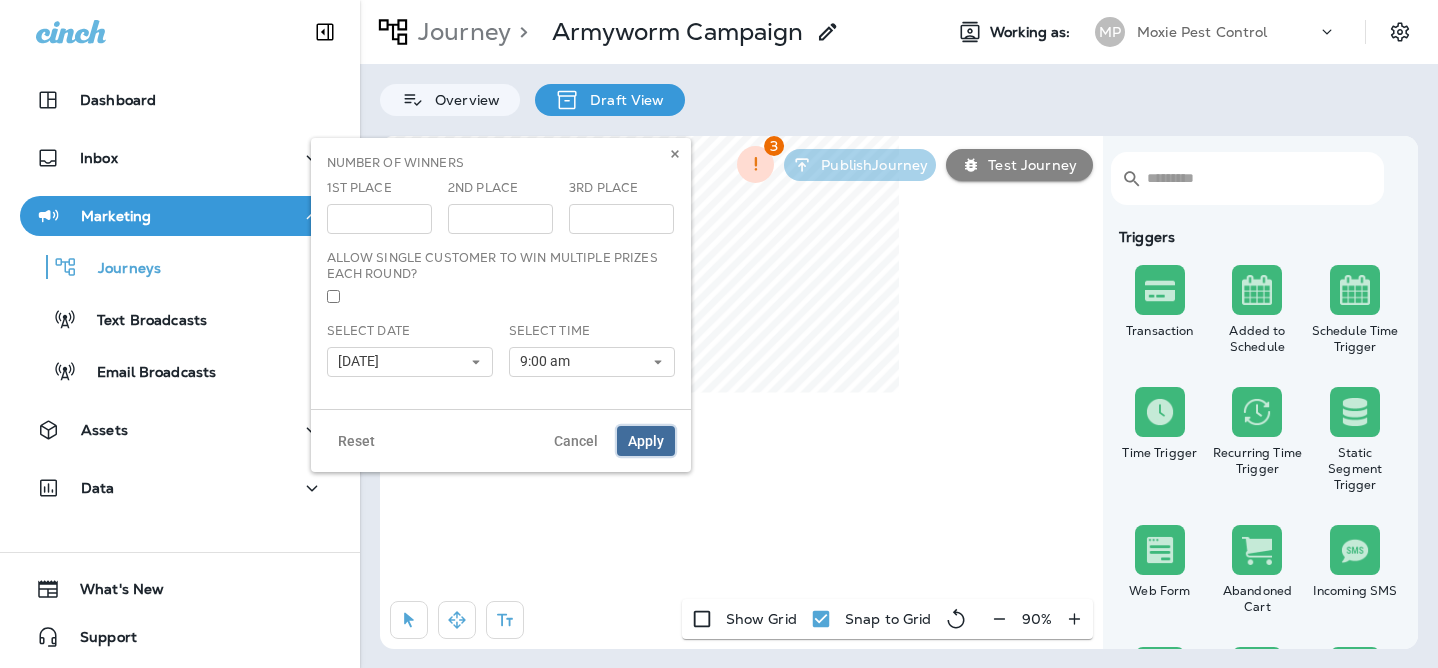 click on "Apply" at bounding box center [646, 441] 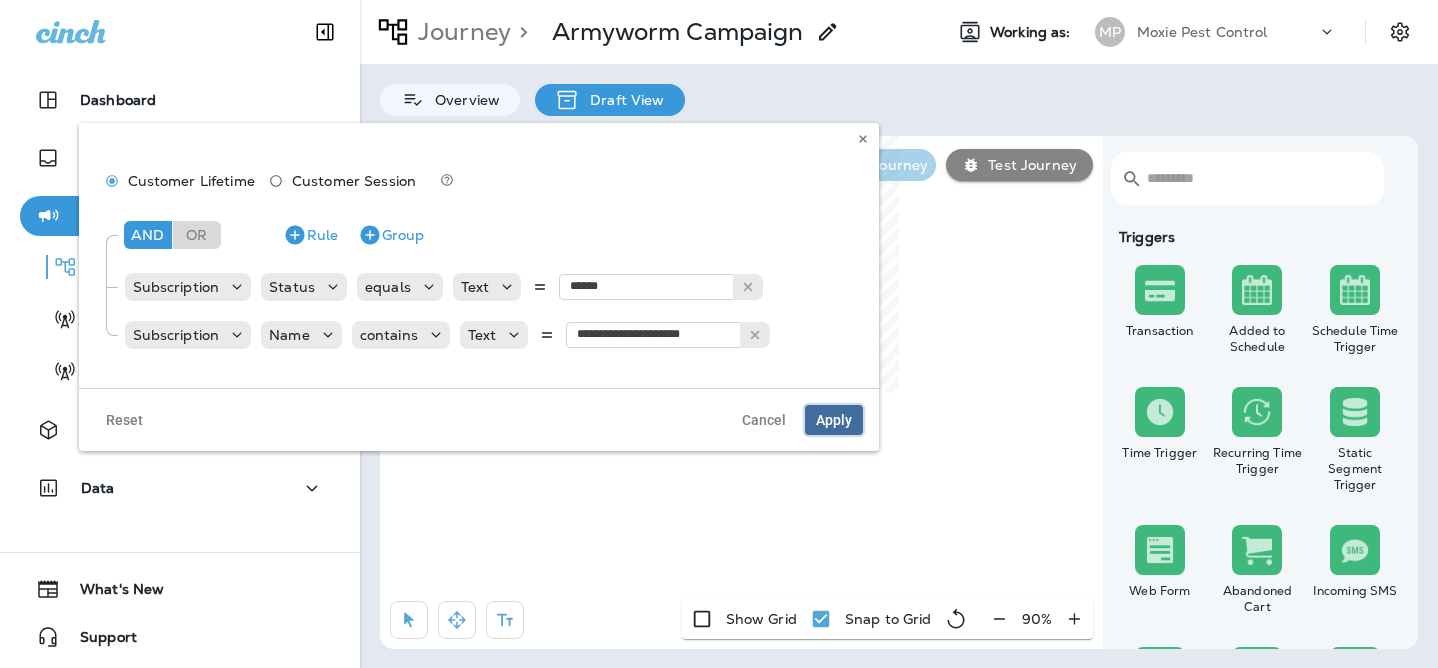 click on "Apply" at bounding box center (834, 420) 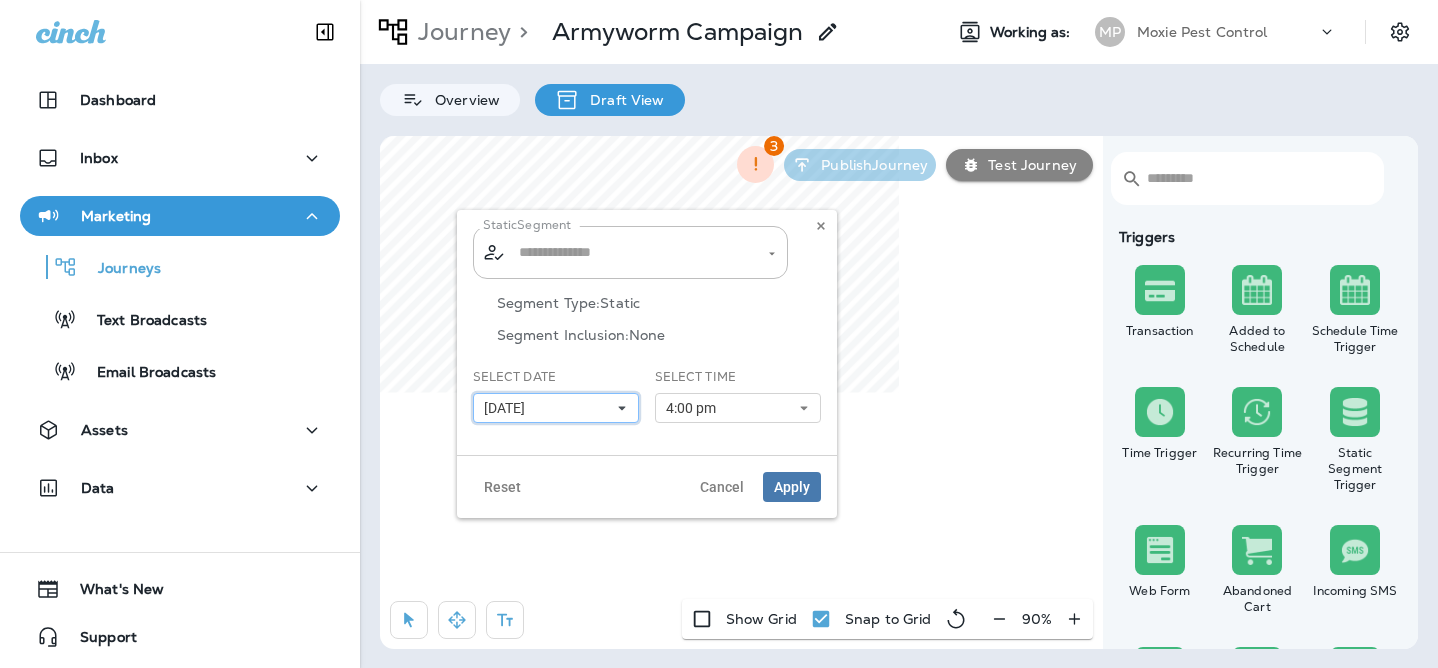 type on "**********" 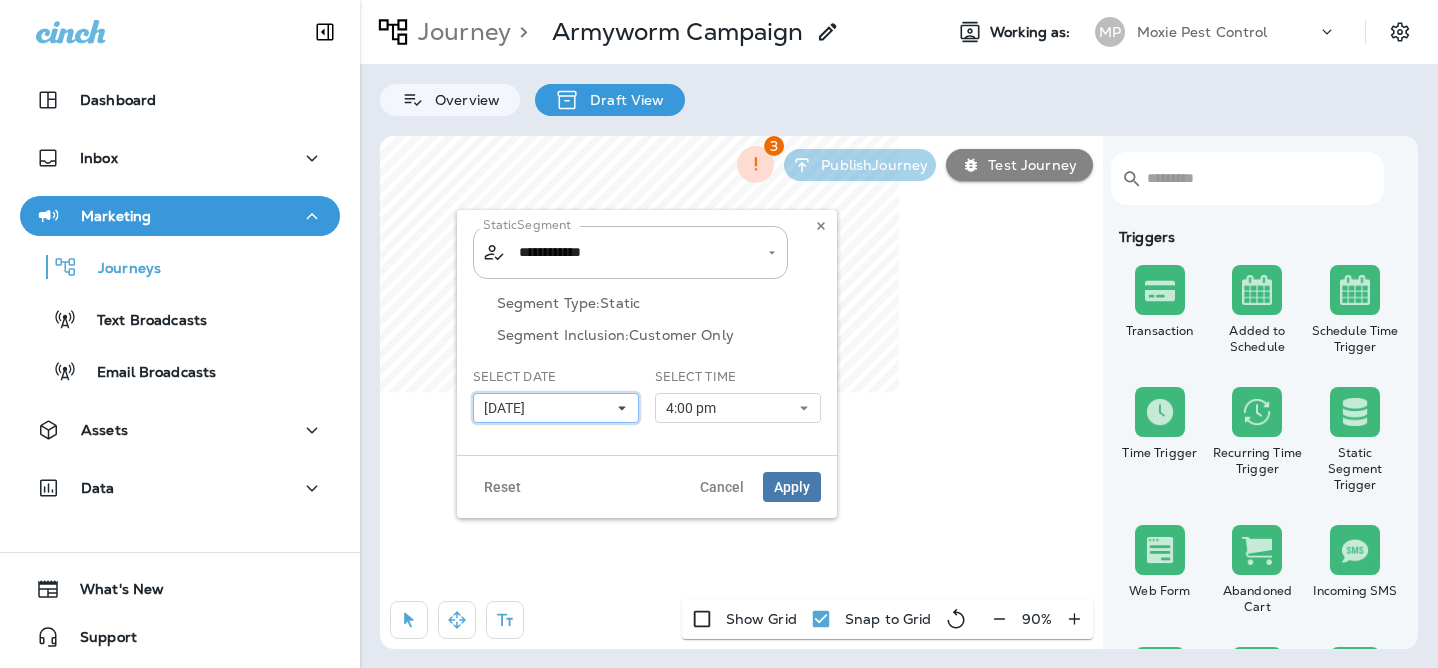 click on "[DATE]" at bounding box center (556, 408) 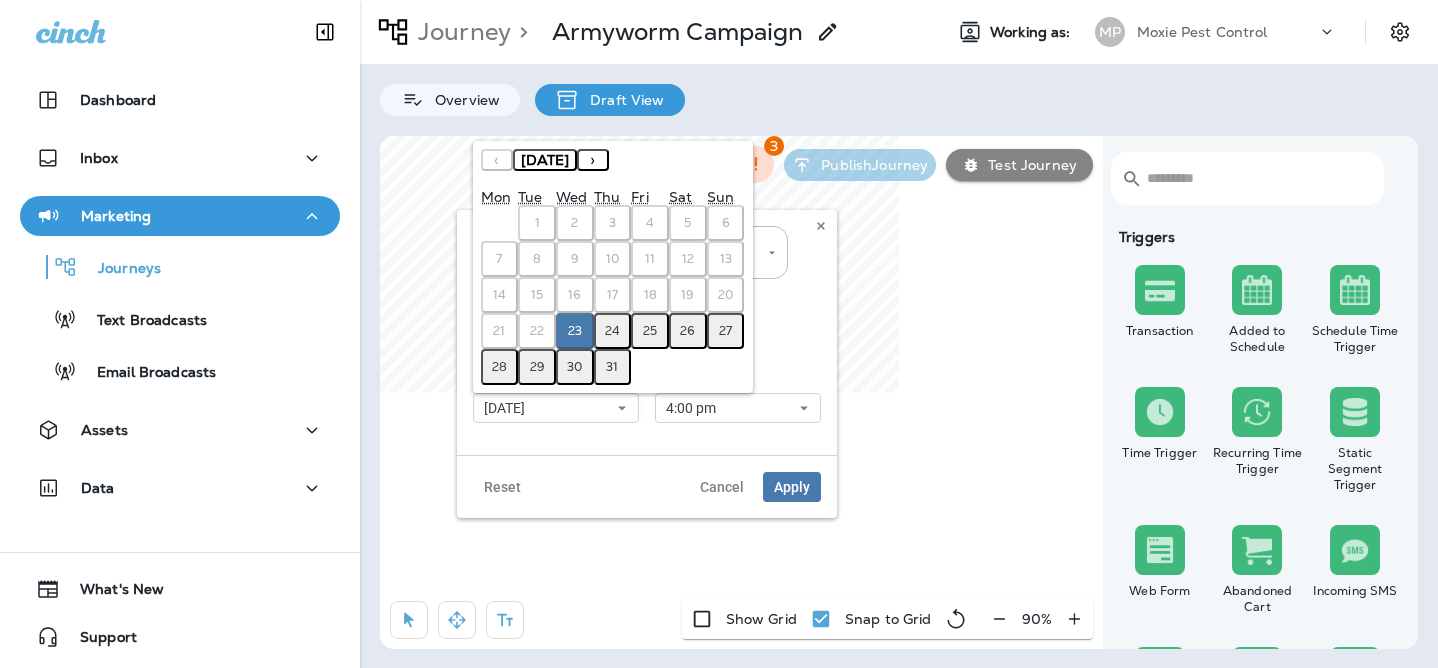 click on "29" at bounding box center [537, 367] 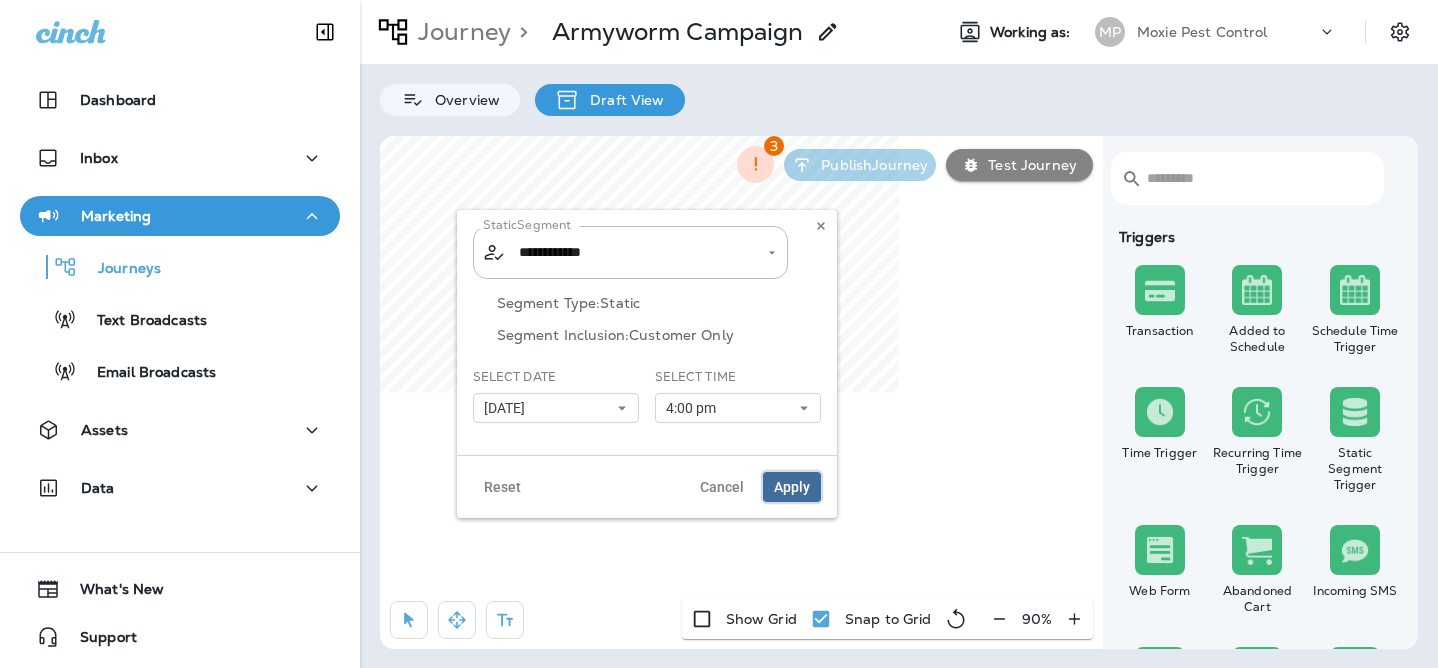click on "Apply" at bounding box center [792, 487] 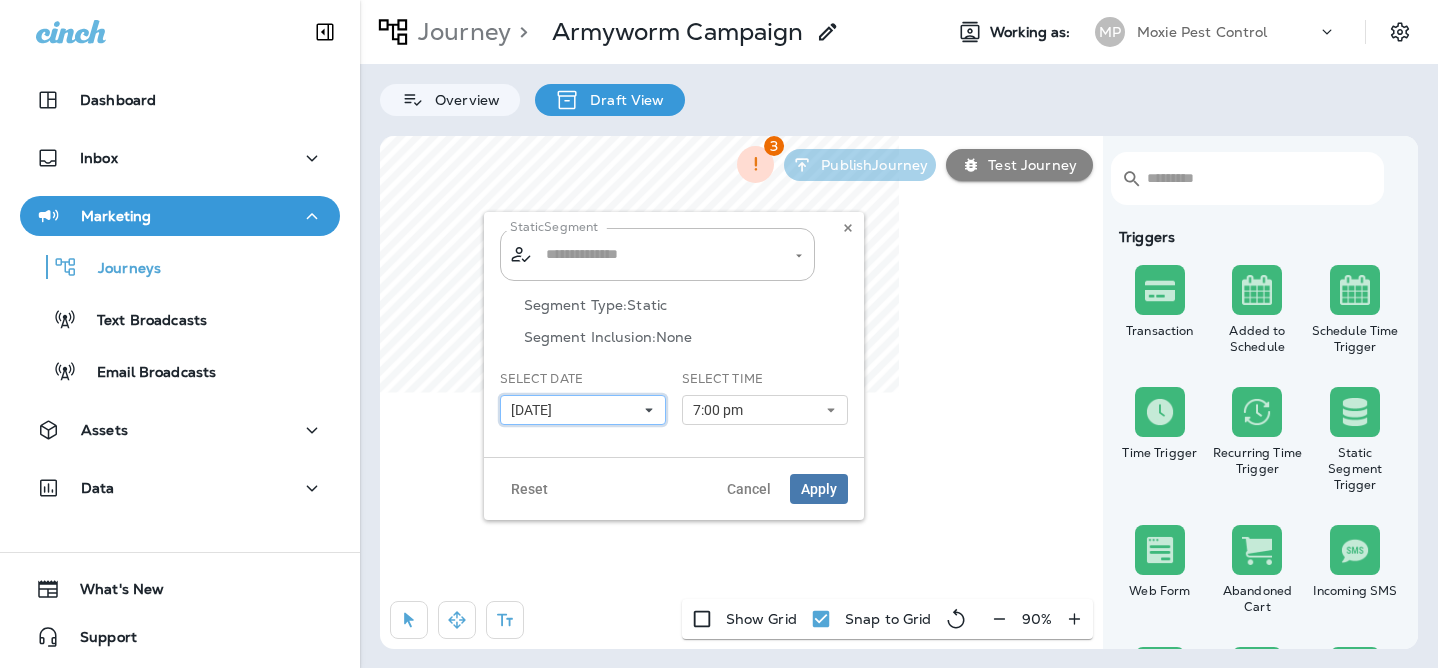 click on "[DATE]" at bounding box center (583, 410) 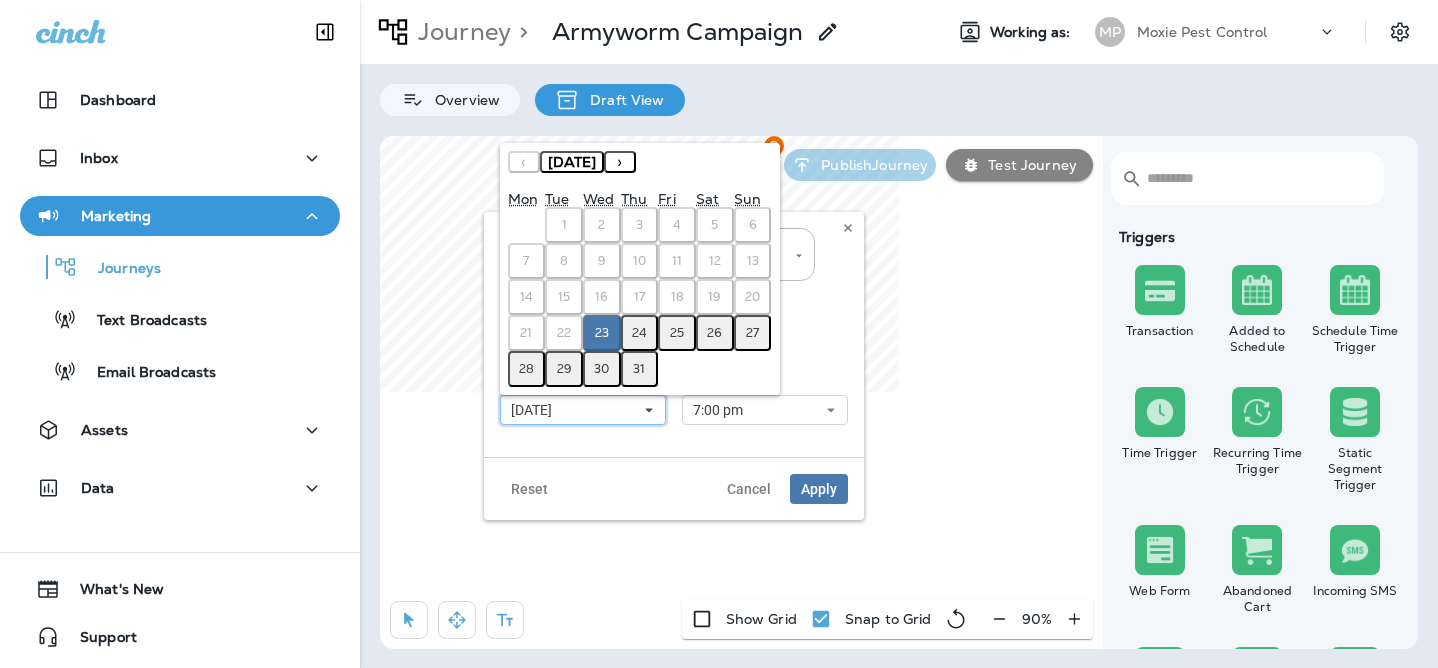 type on "**********" 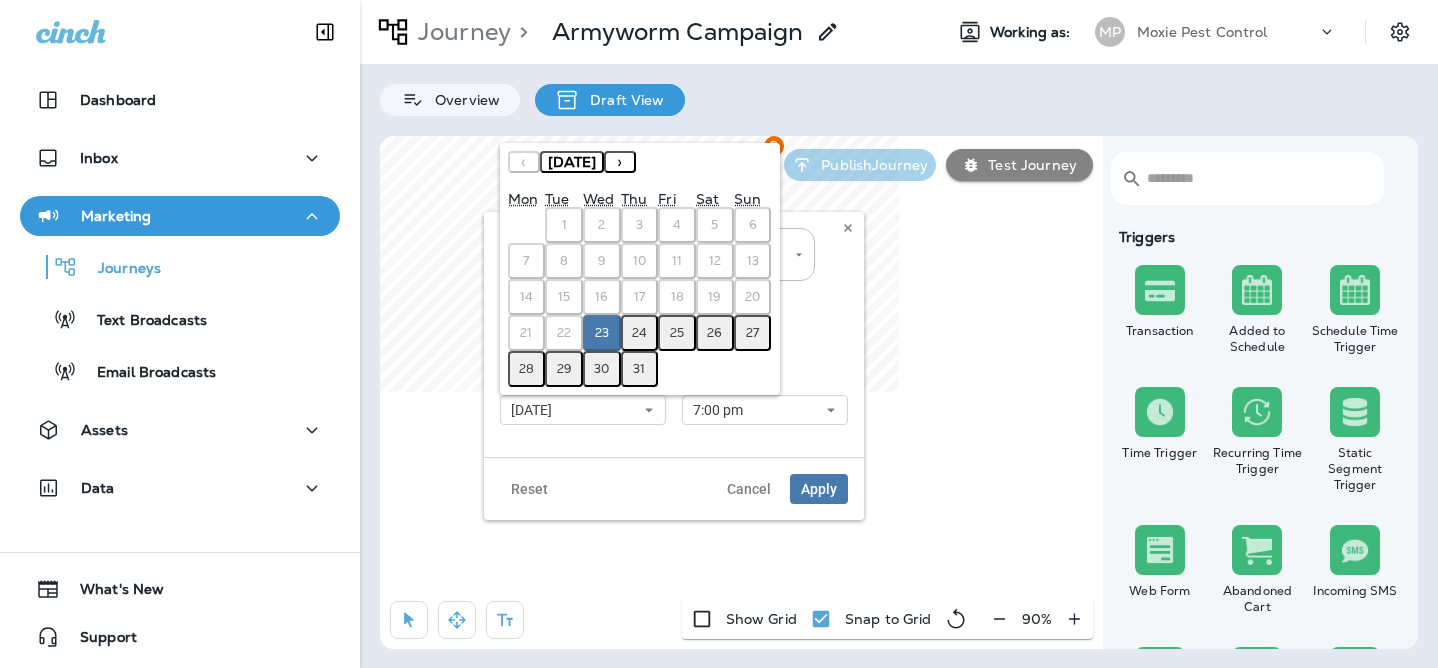 click on "›" at bounding box center [620, 162] 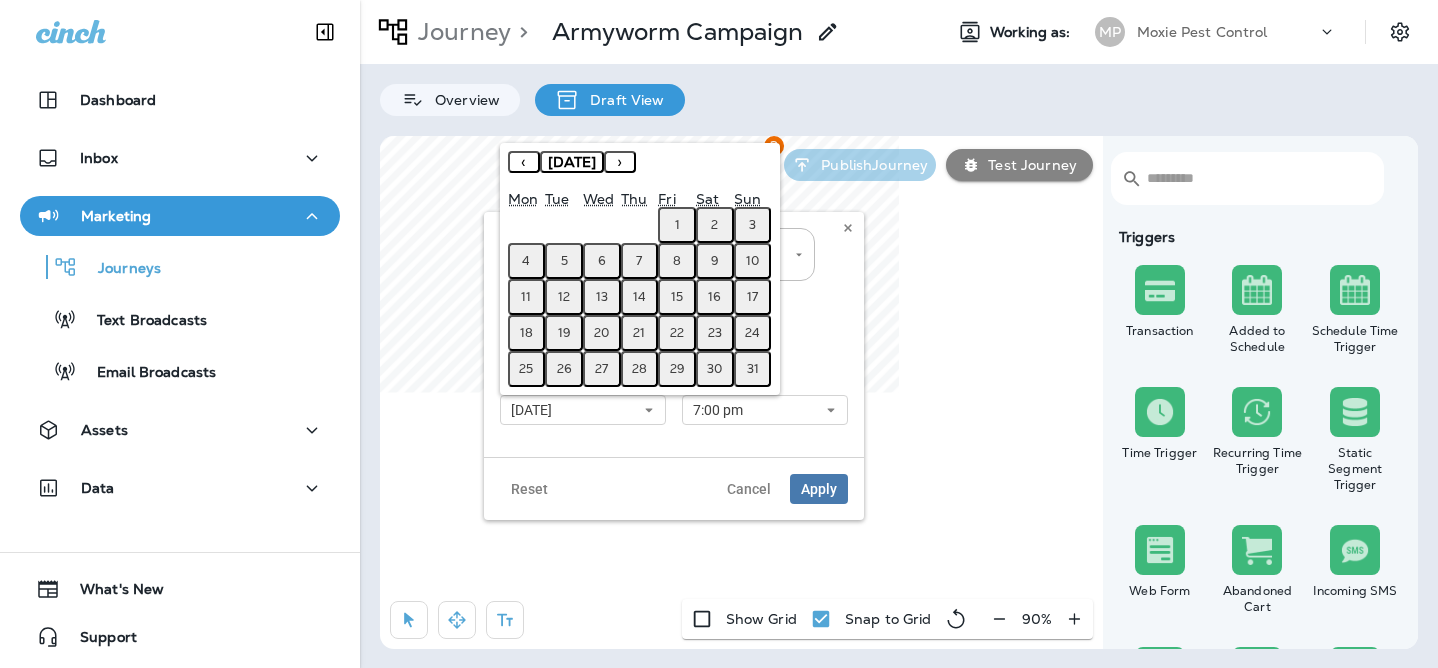 click on "5" at bounding box center [564, 261] 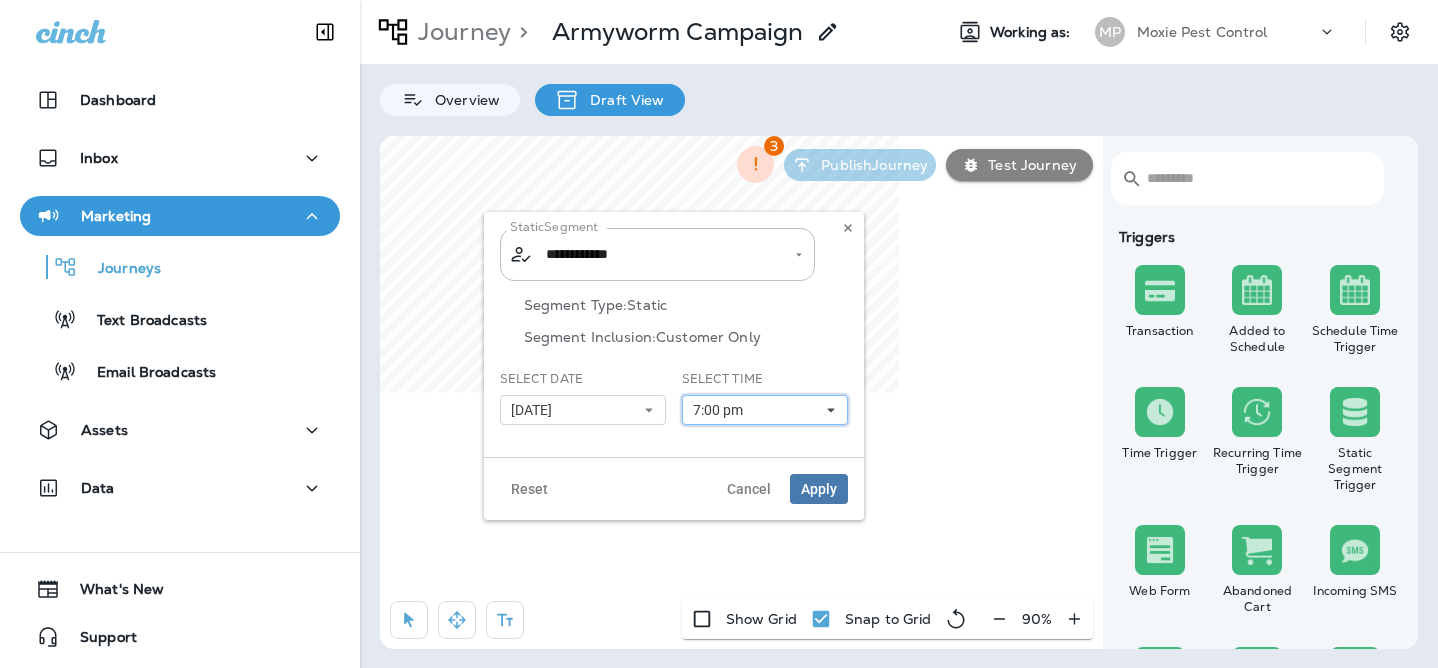 click on "7:00 pm" at bounding box center [765, 410] 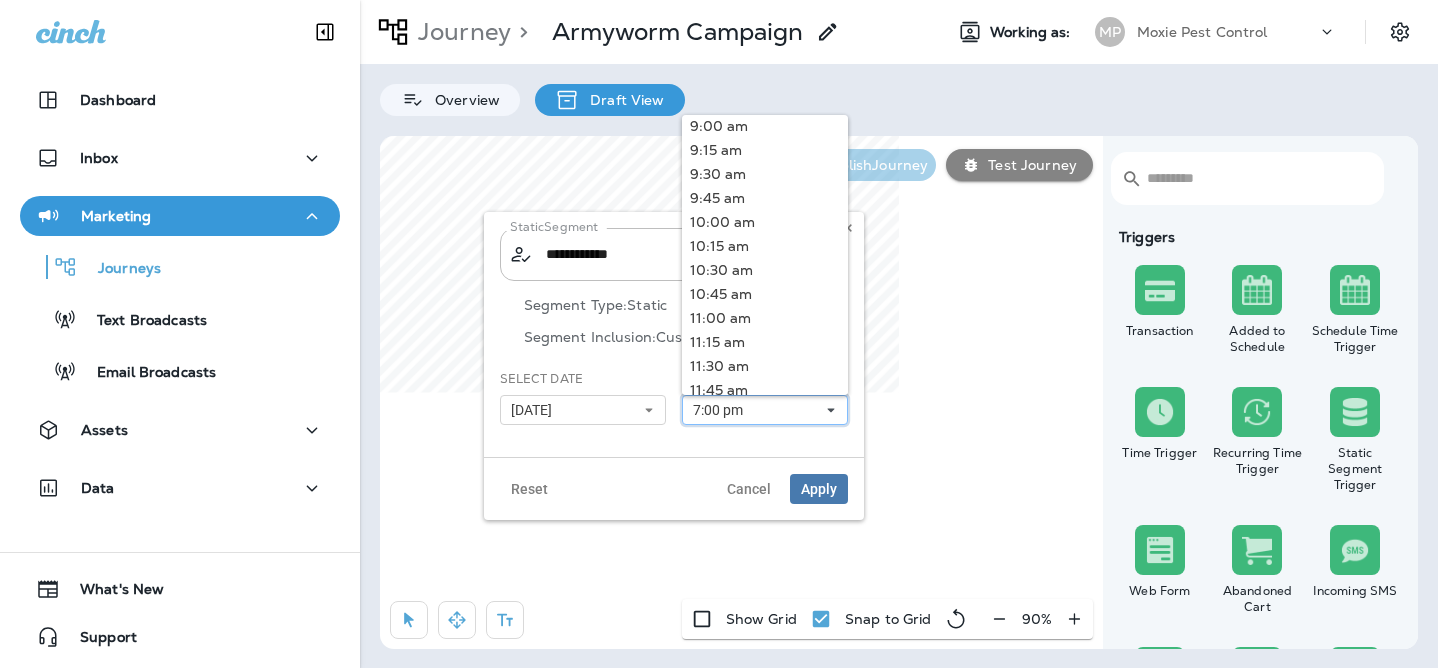 scroll, scrollTop: 831, scrollLeft: 0, axis: vertical 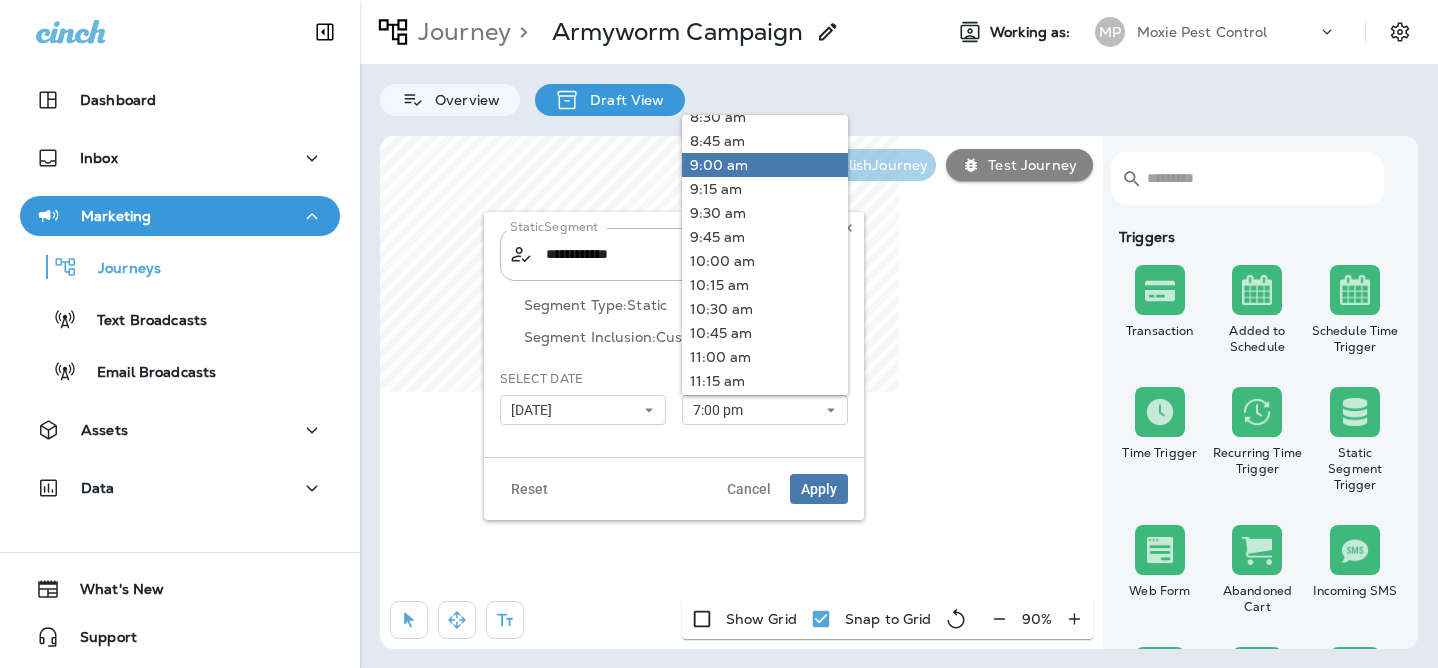 click on "9:00 am" at bounding box center [765, 165] 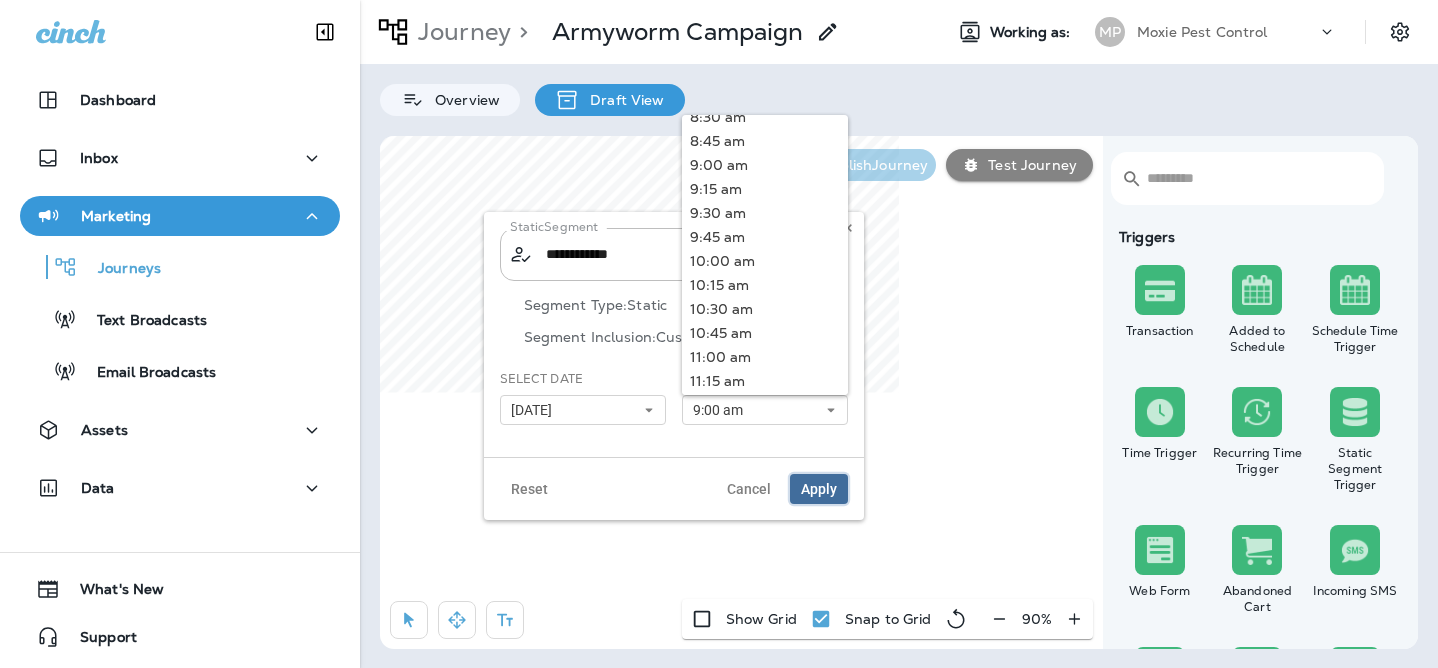 click on "Apply" at bounding box center (819, 489) 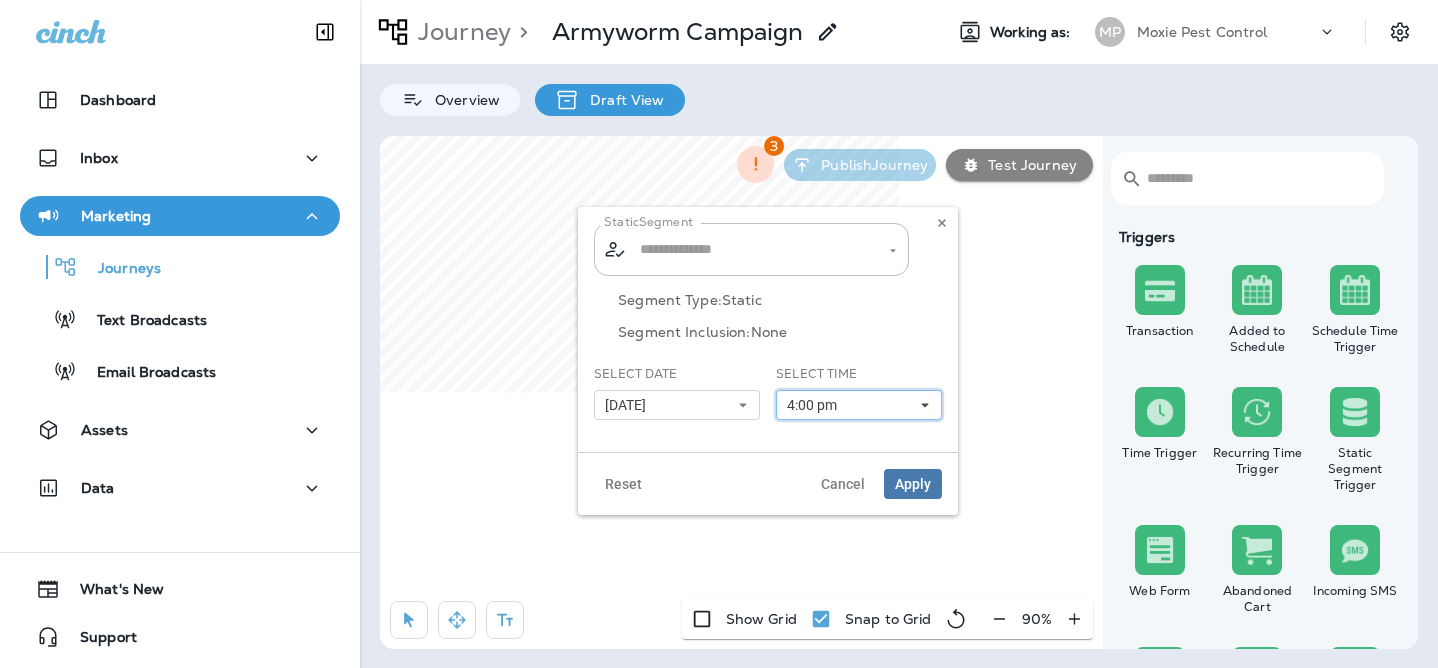 click on "4:00 pm" at bounding box center [816, 405] 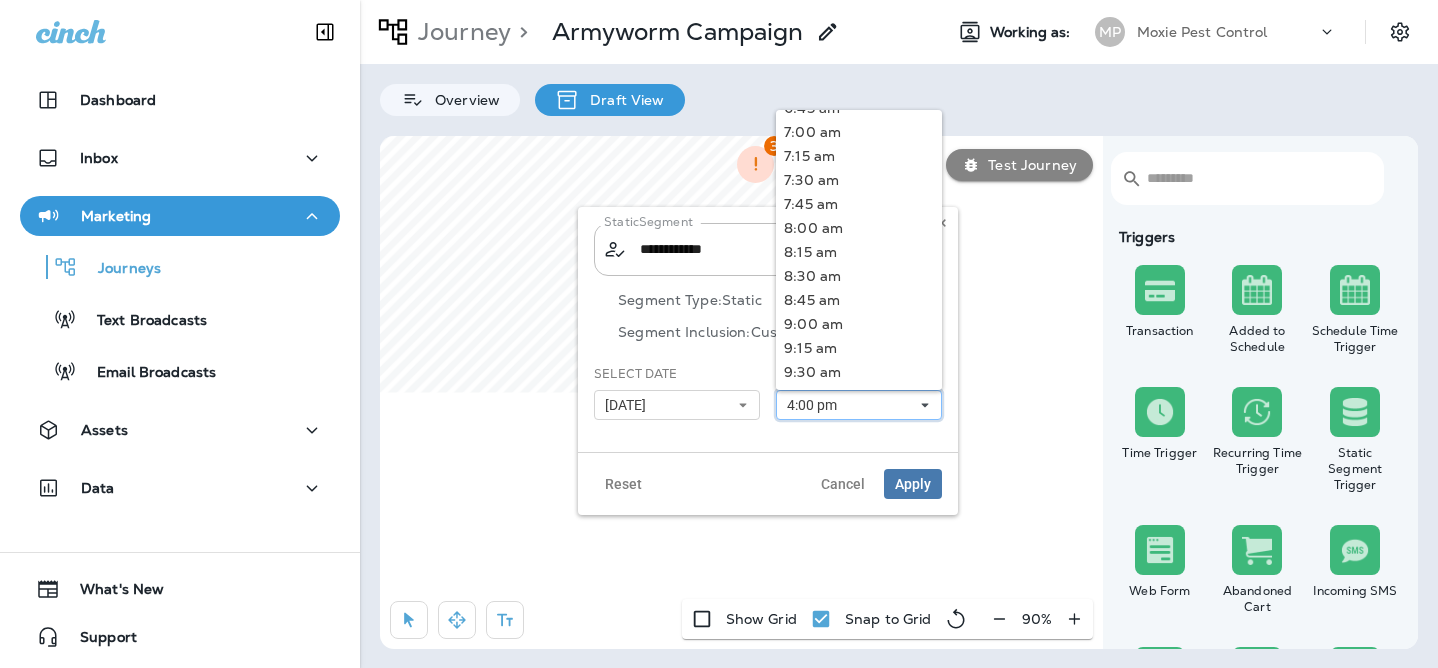 scroll, scrollTop: 674, scrollLeft: 0, axis: vertical 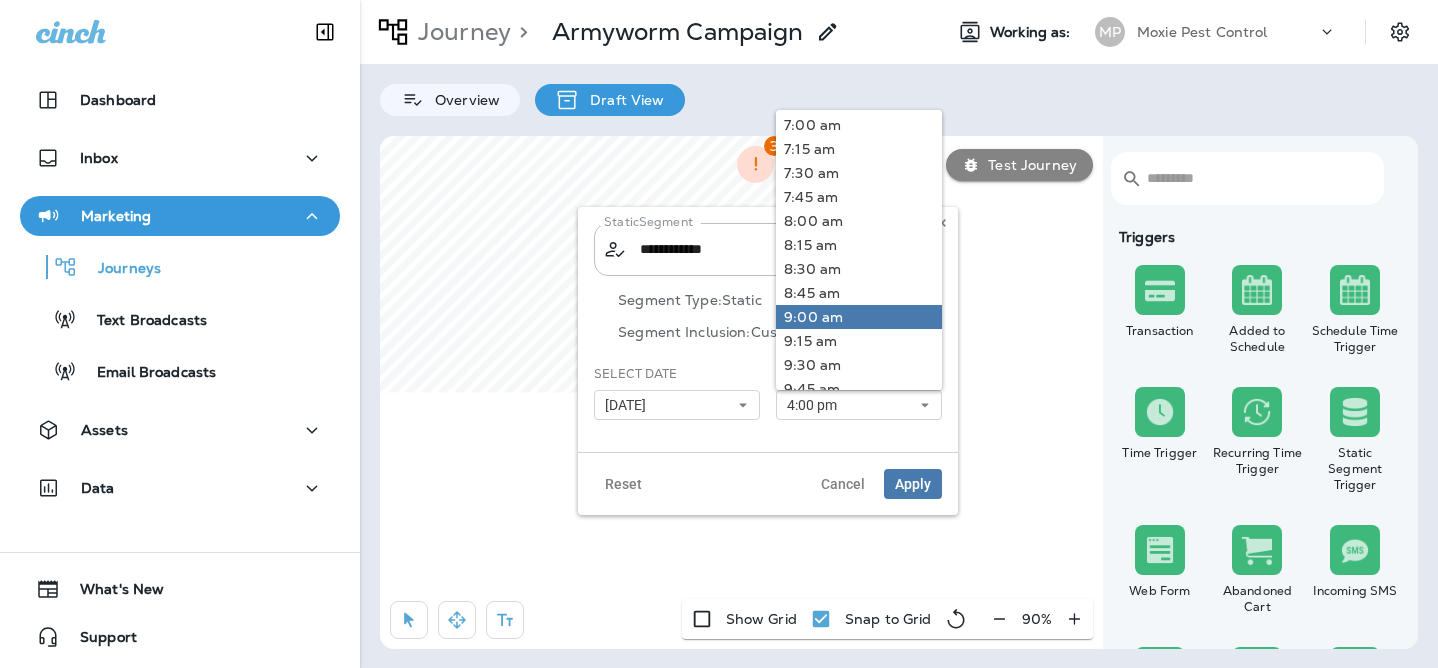 click on "9:00 am" at bounding box center [859, 317] 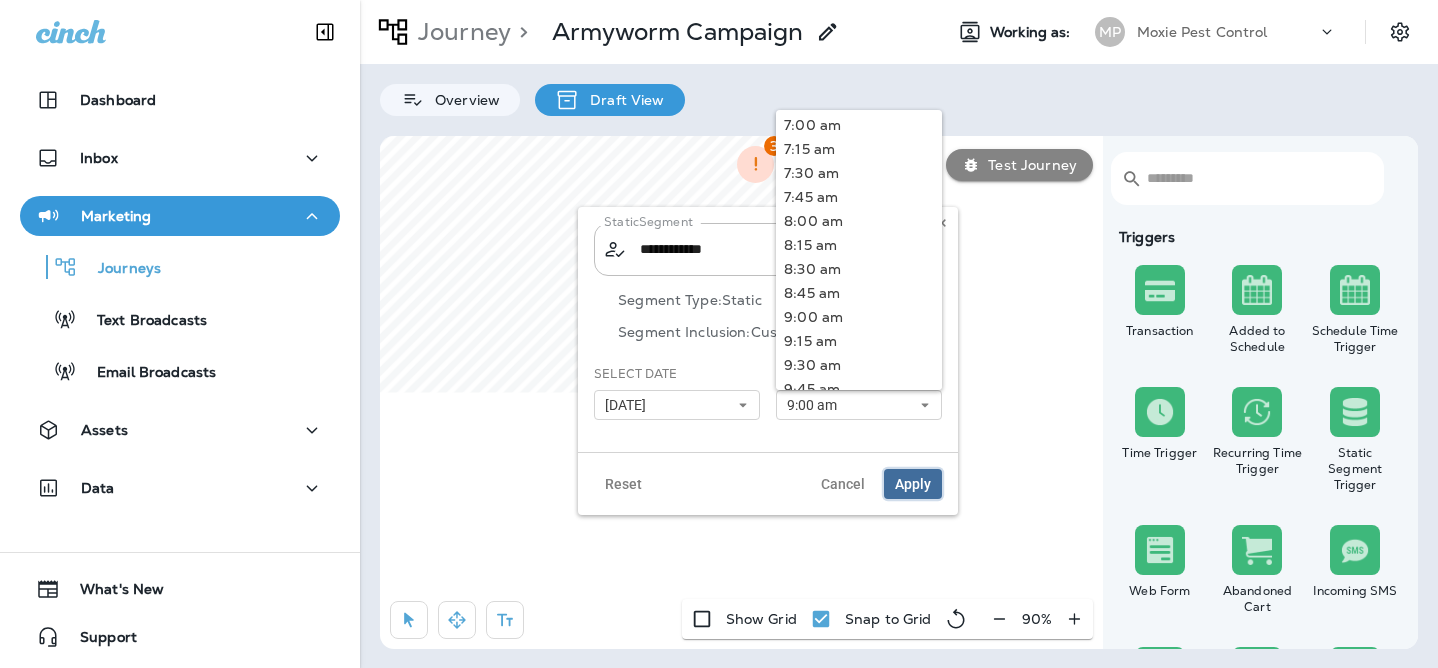 click on "Apply" at bounding box center [913, 484] 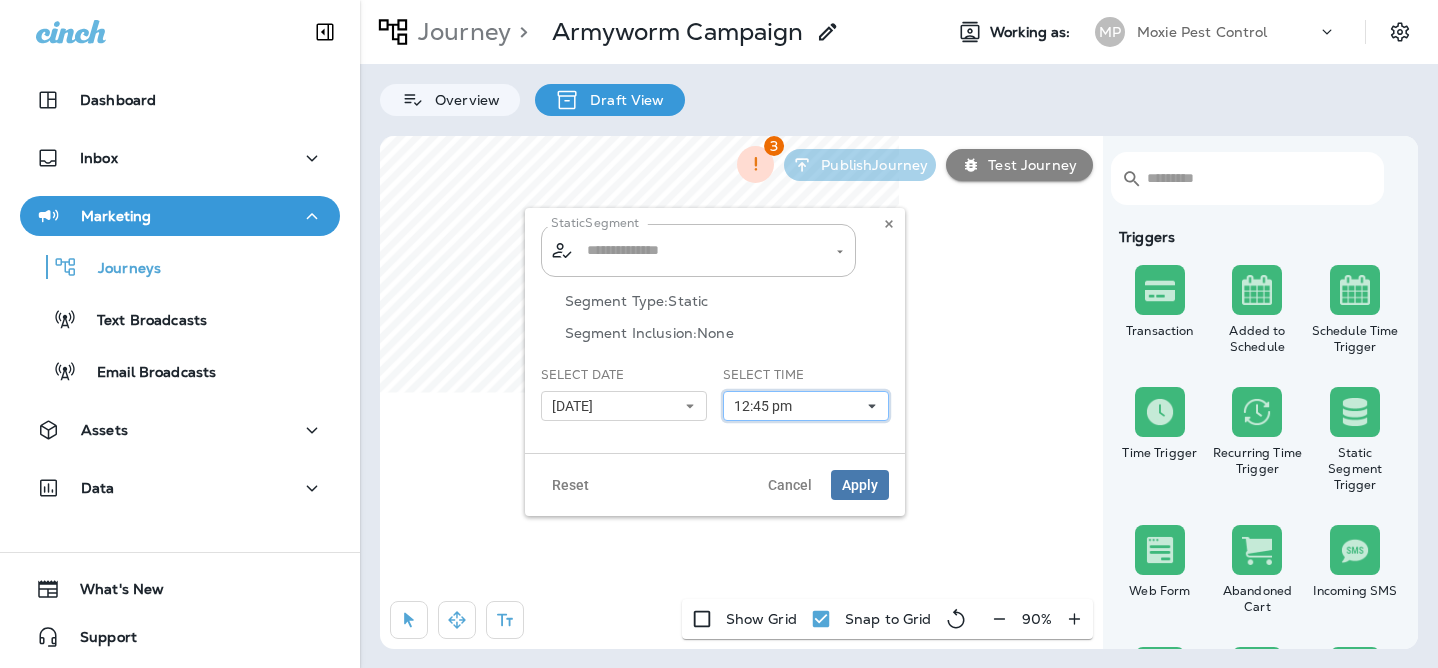 type on "**********" 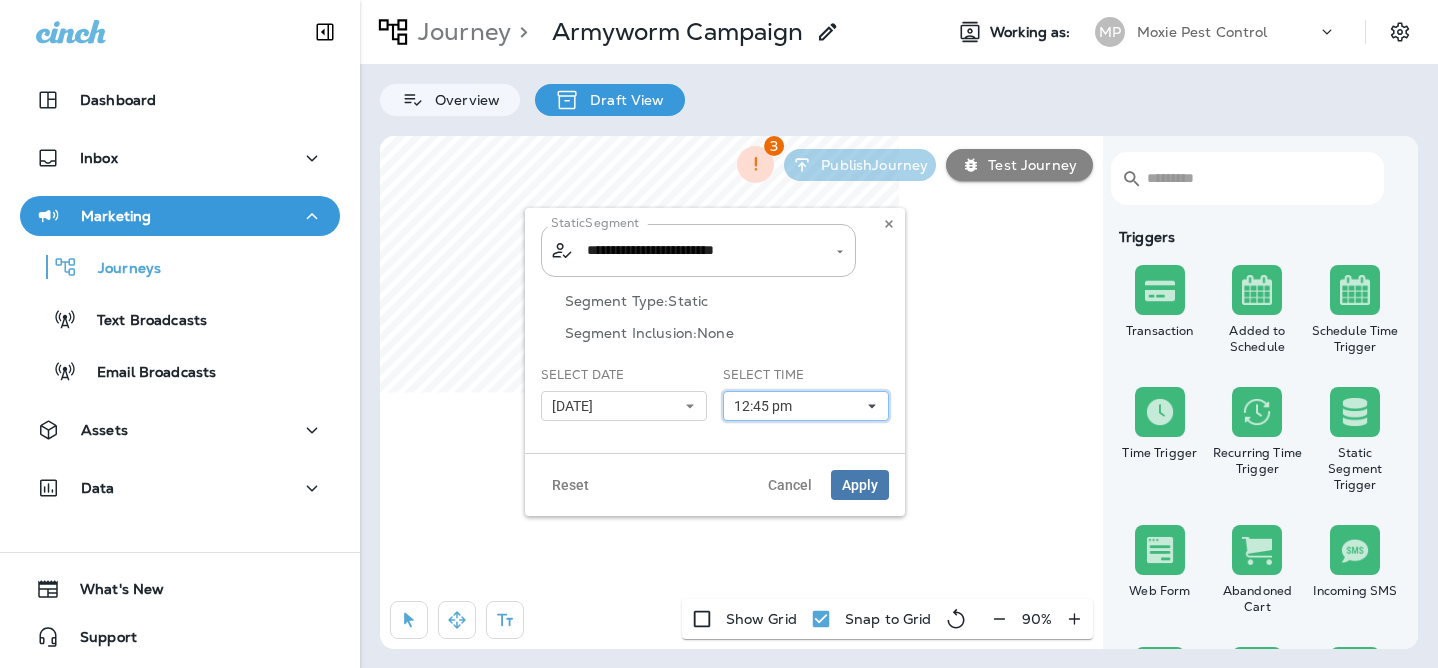 click on "12:45 pm" at bounding box center (767, 406) 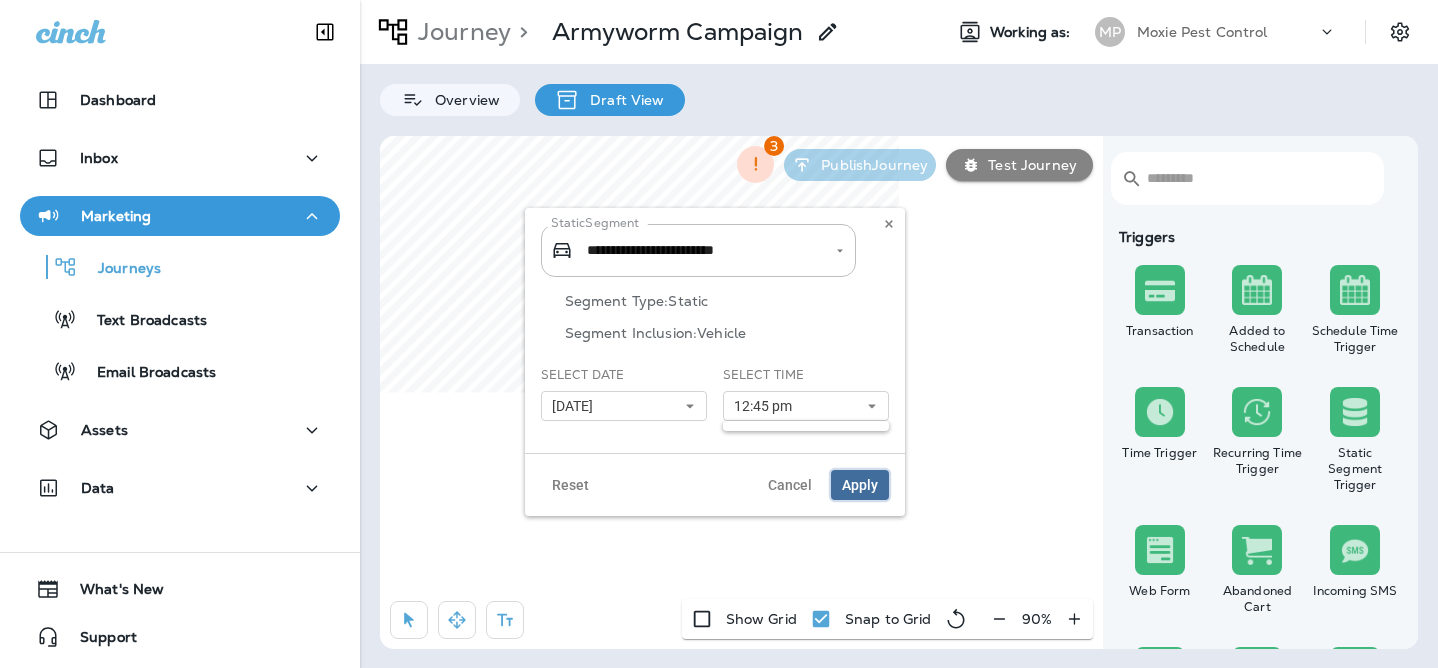 click on "Apply" at bounding box center [860, 485] 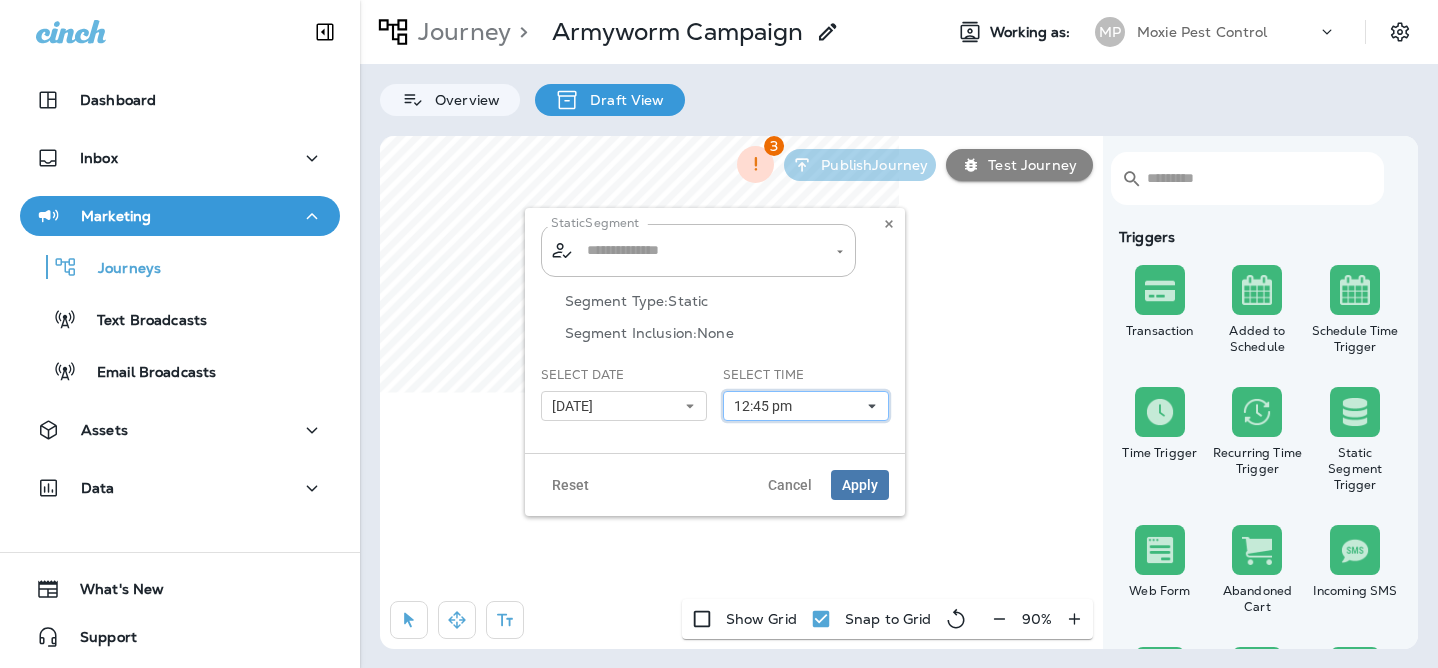 click on "12:45 pm" at bounding box center [767, 406] 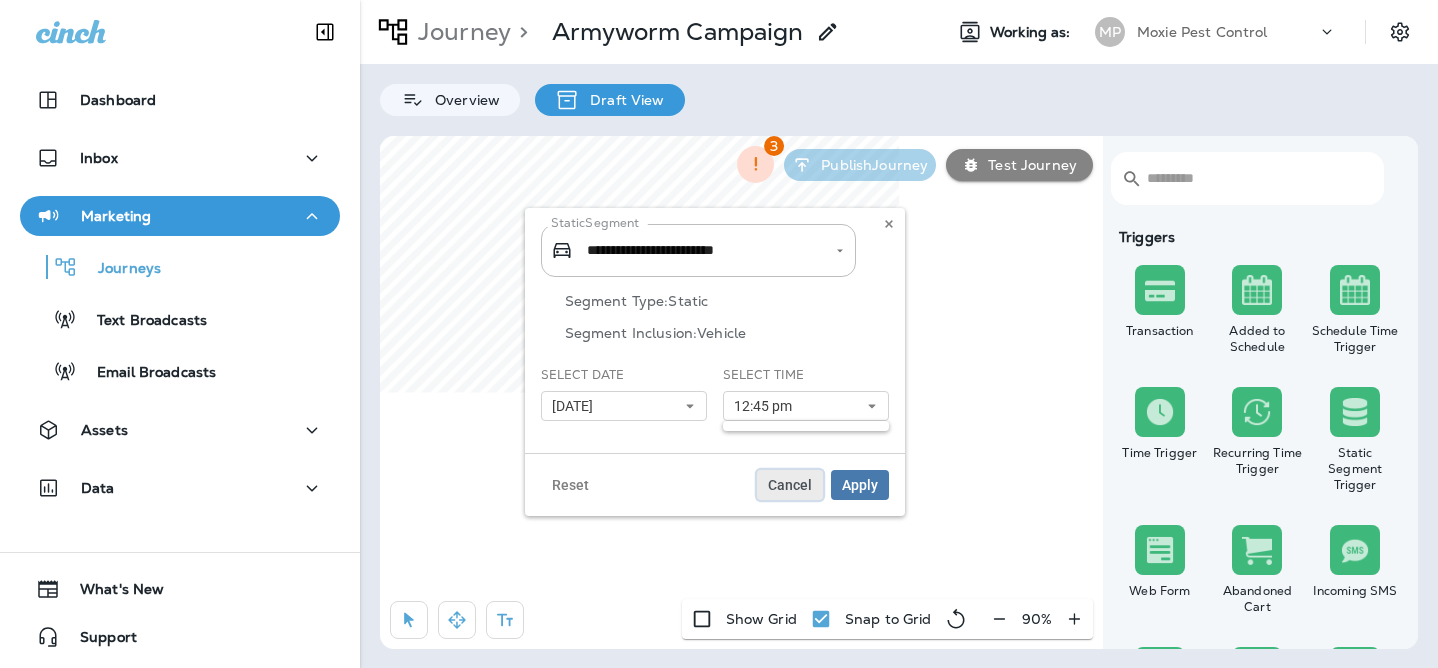 click on "Cancel" at bounding box center (790, 485) 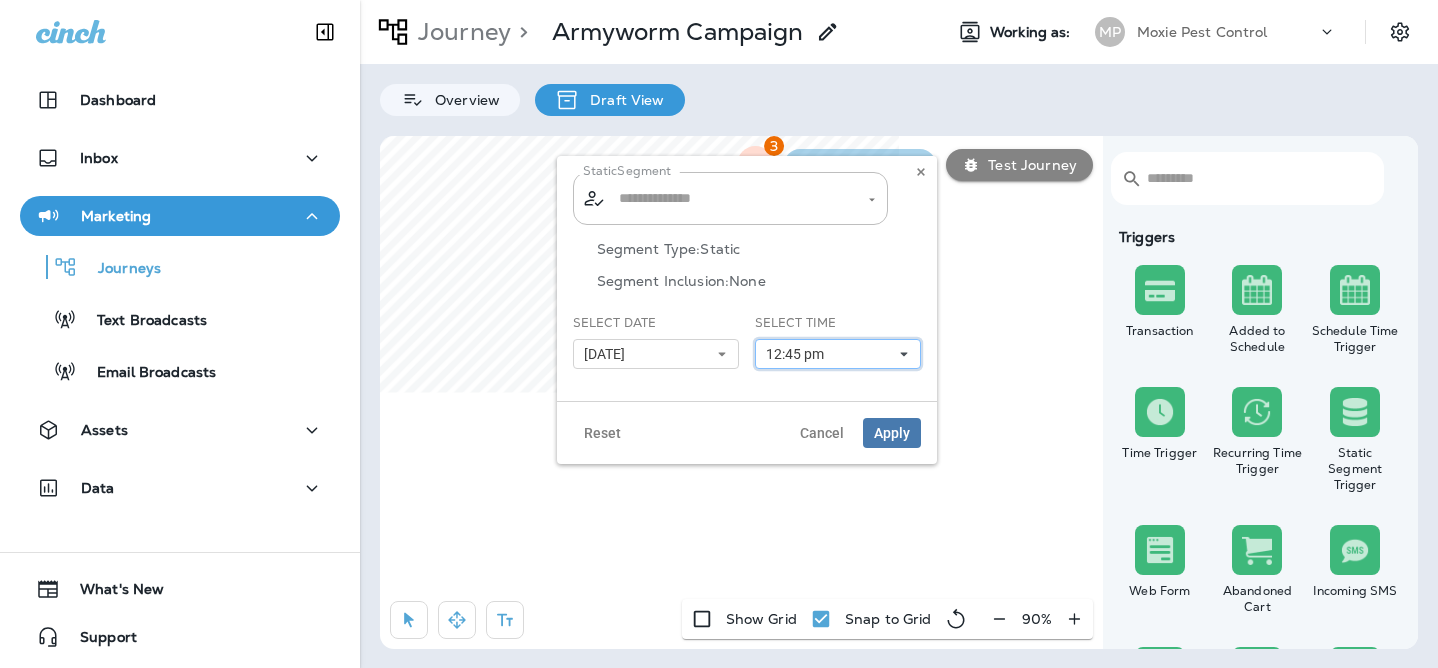 click on "12:45 pm" at bounding box center [799, 354] 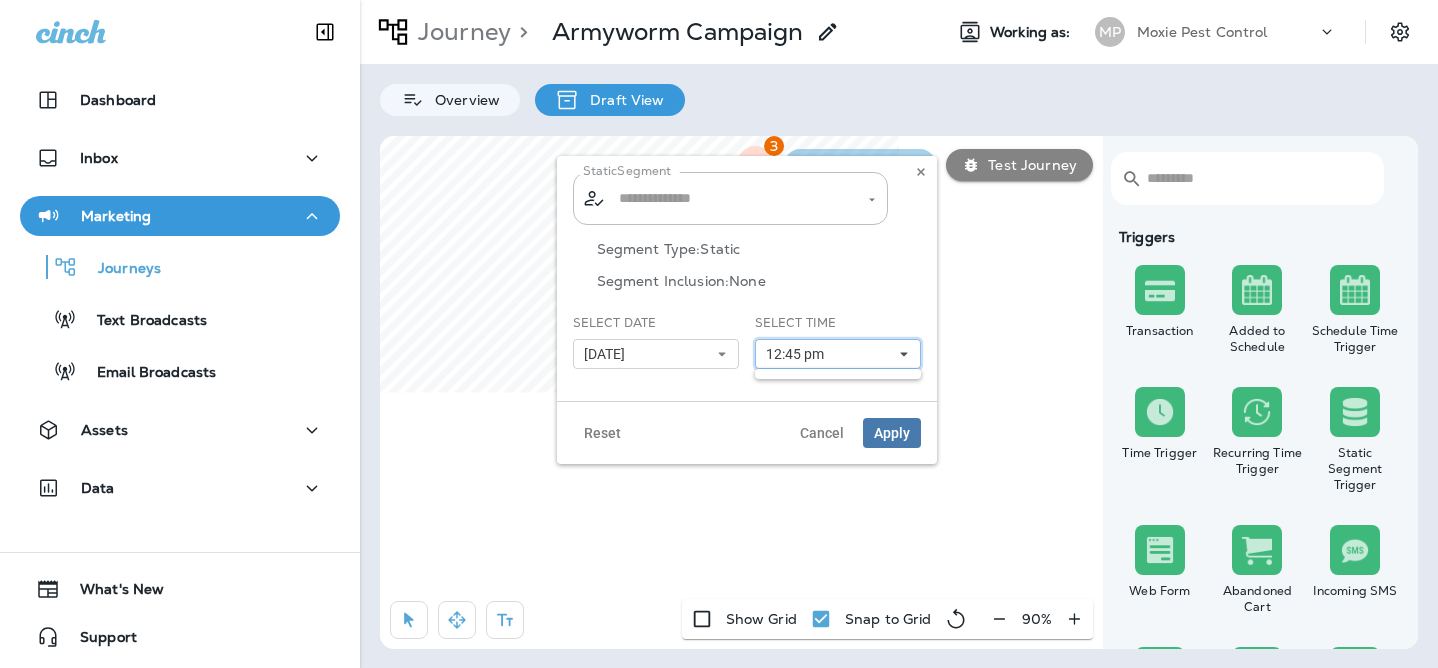 type on "**********" 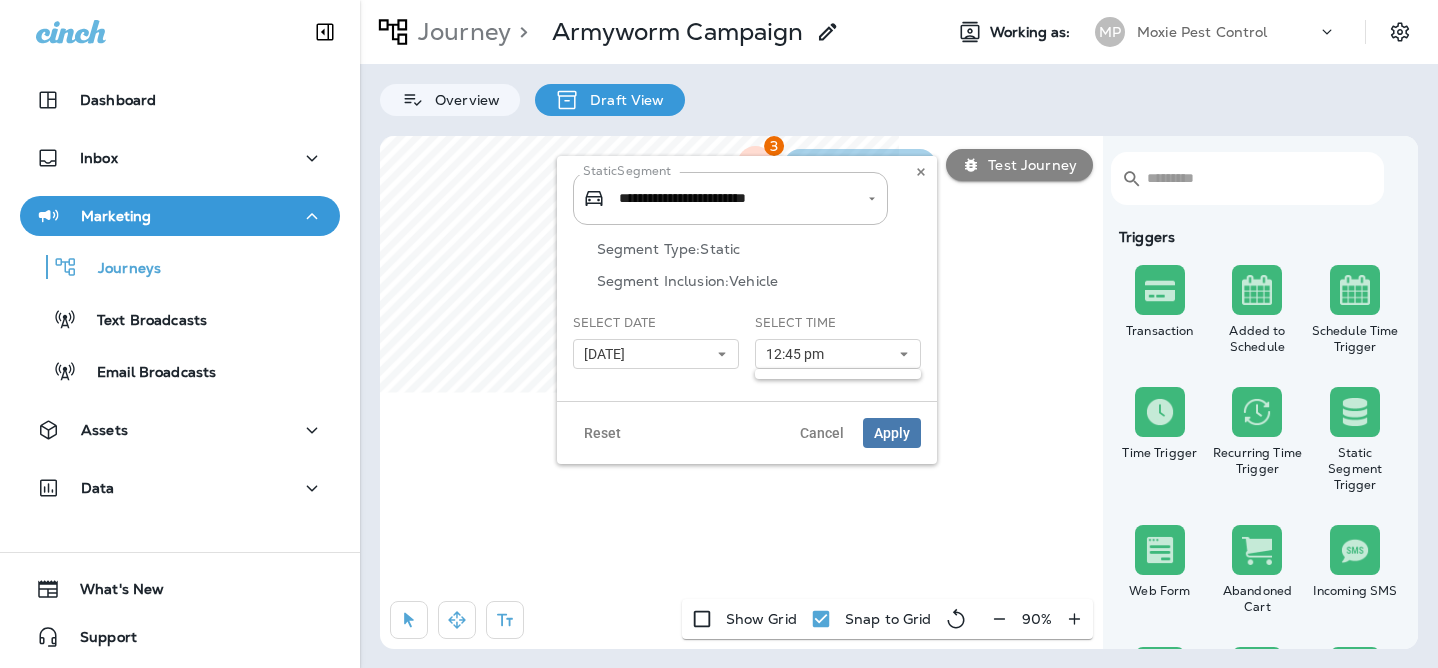 click at bounding box center (838, 374) 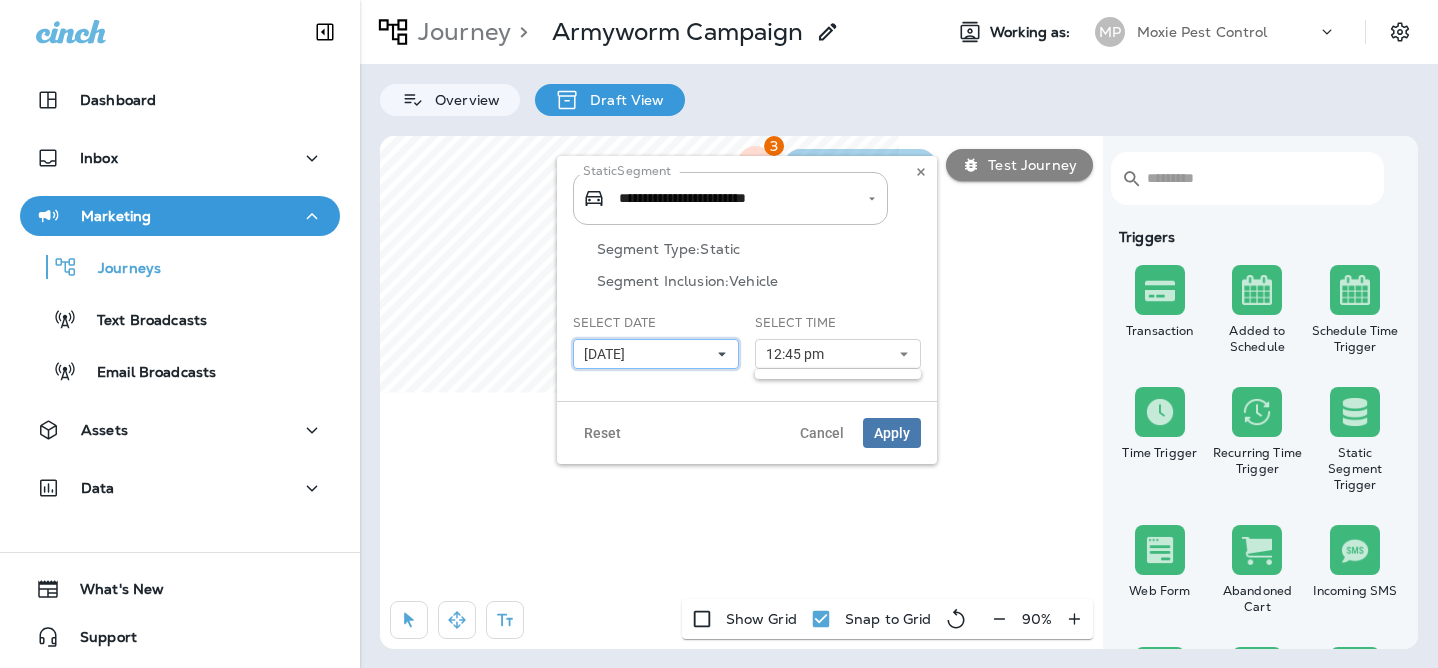 click on "[DATE]" at bounding box center (656, 354) 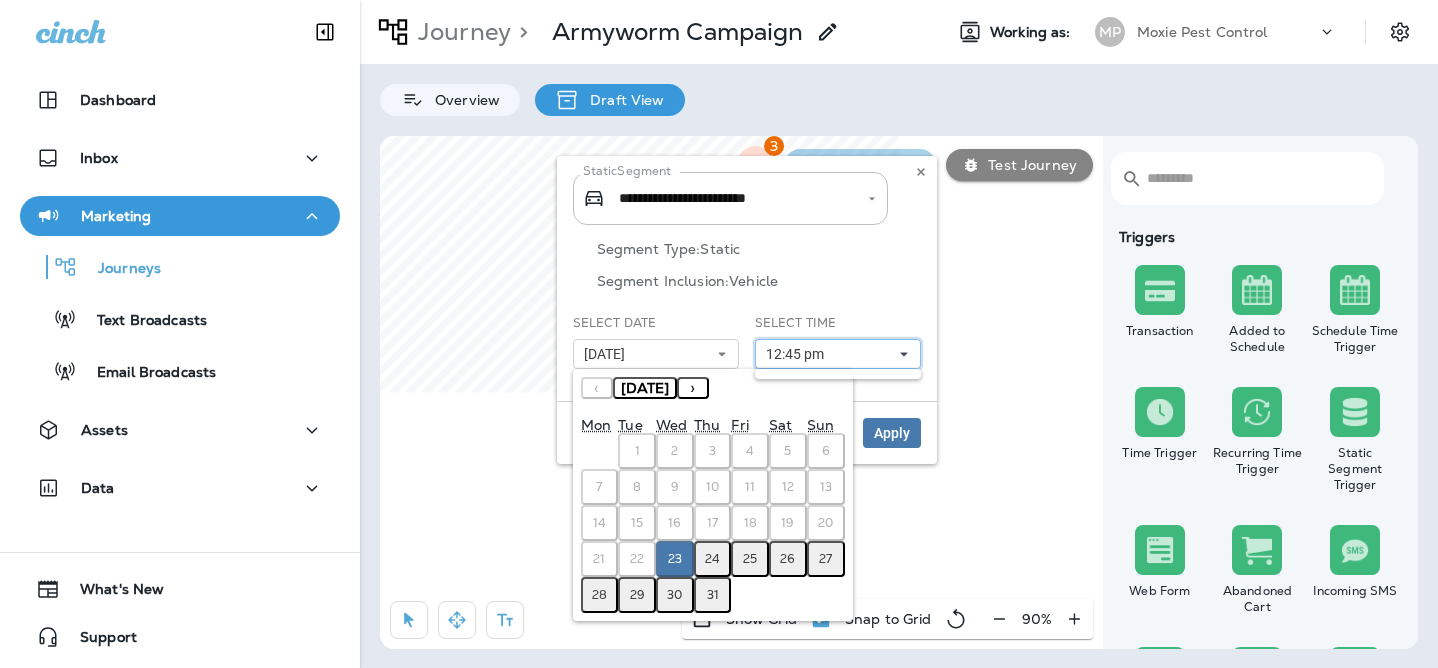 click 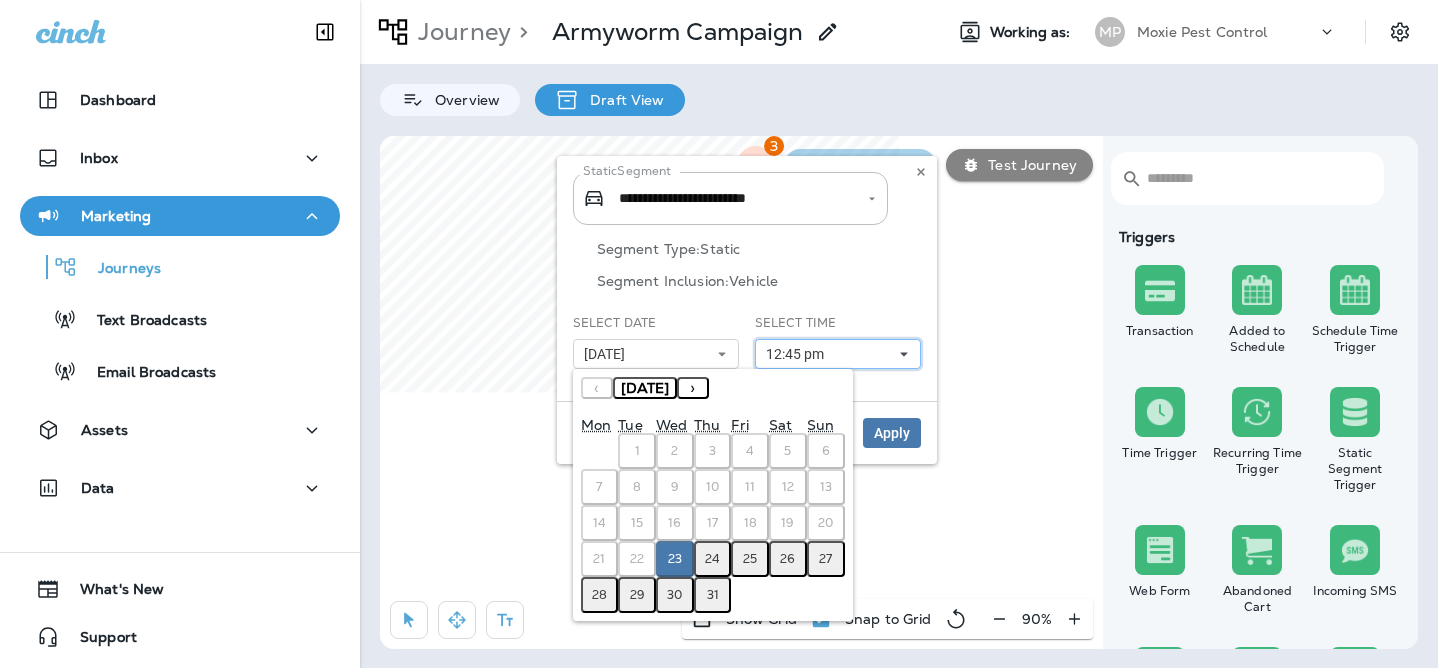 click on "12:45 pm" at bounding box center [838, 354] 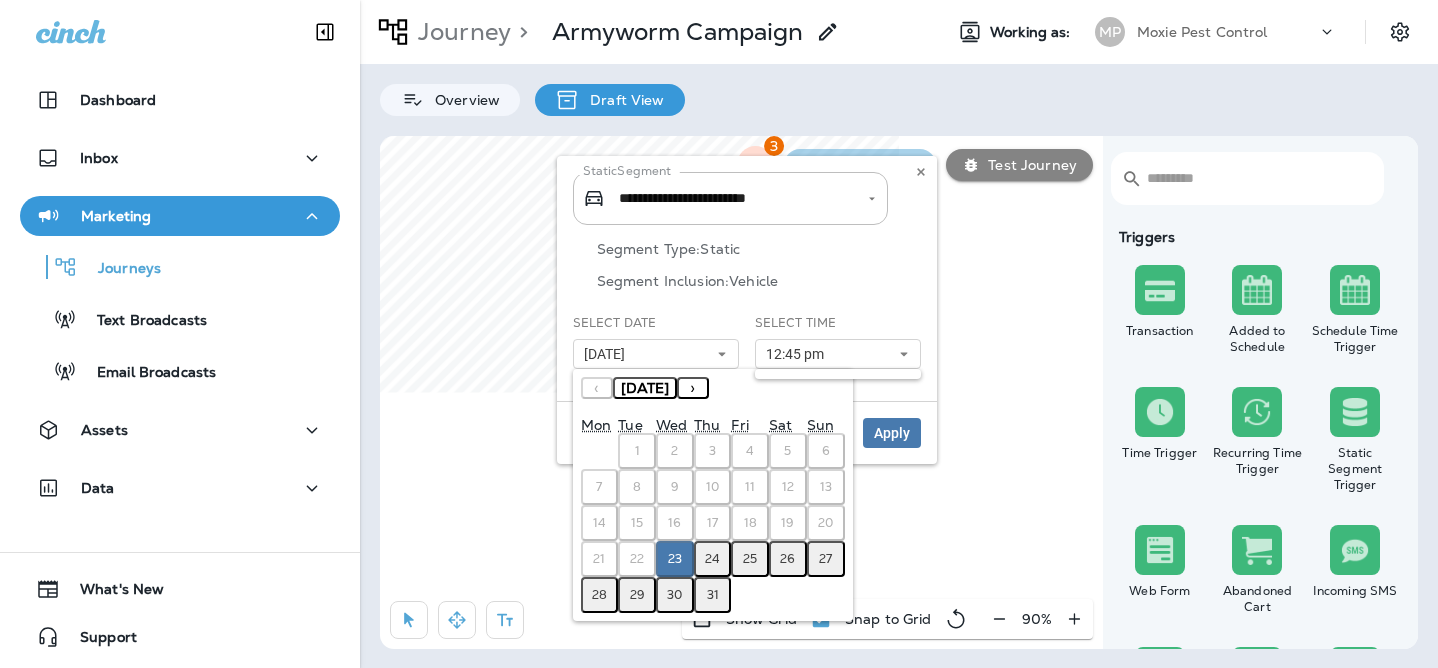 click on "Select Time   12:45 pm" at bounding box center [838, 349] 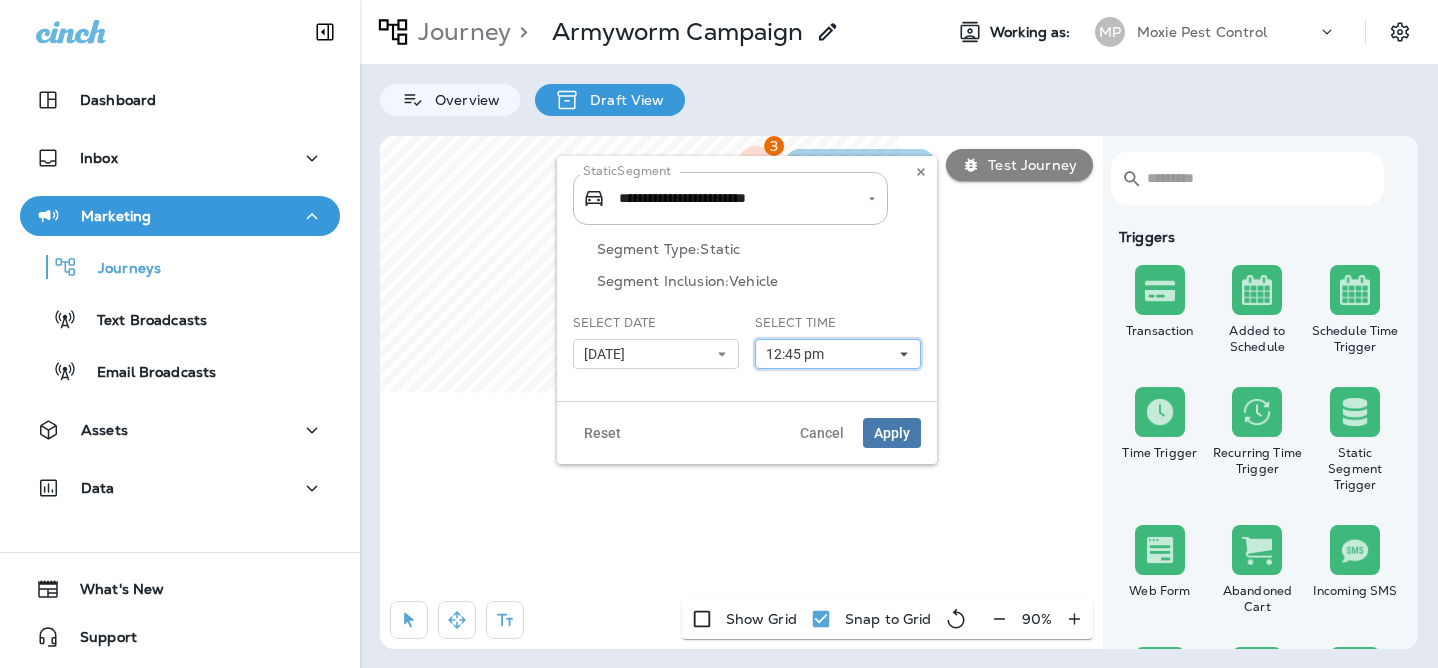 click on "12:45 pm" at bounding box center [799, 354] 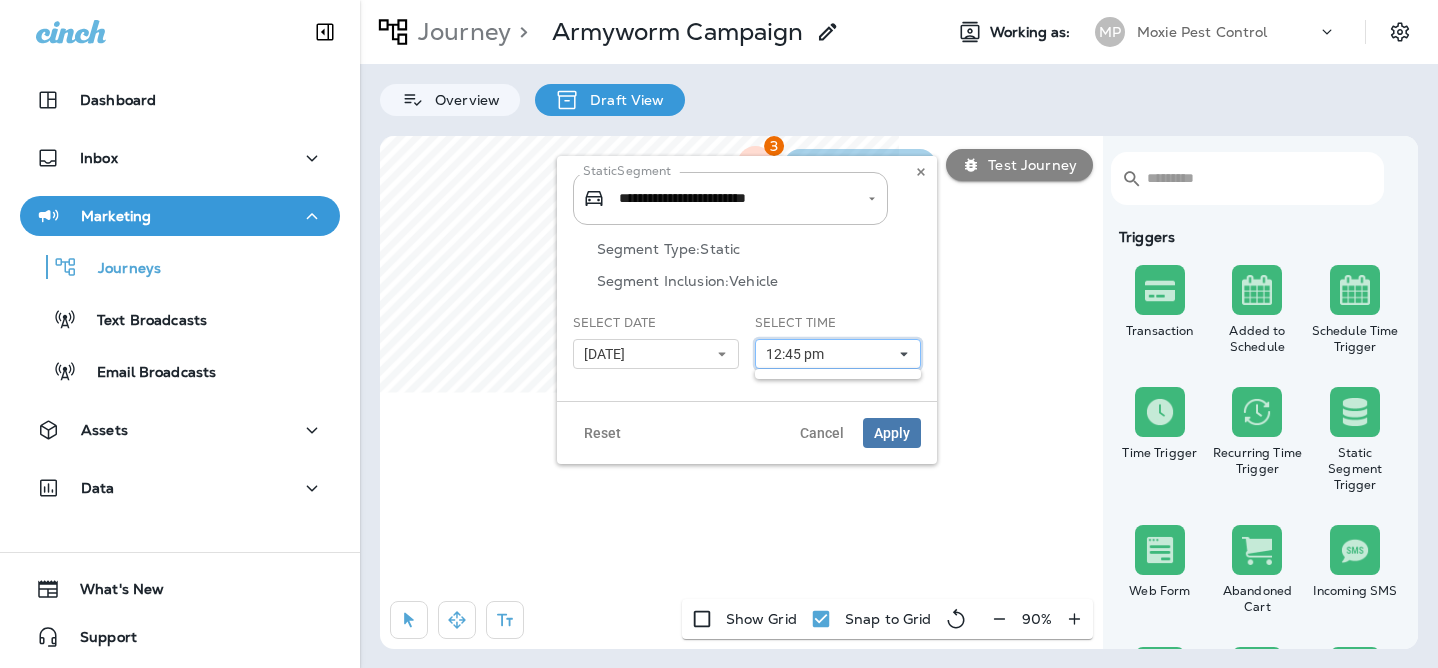 type 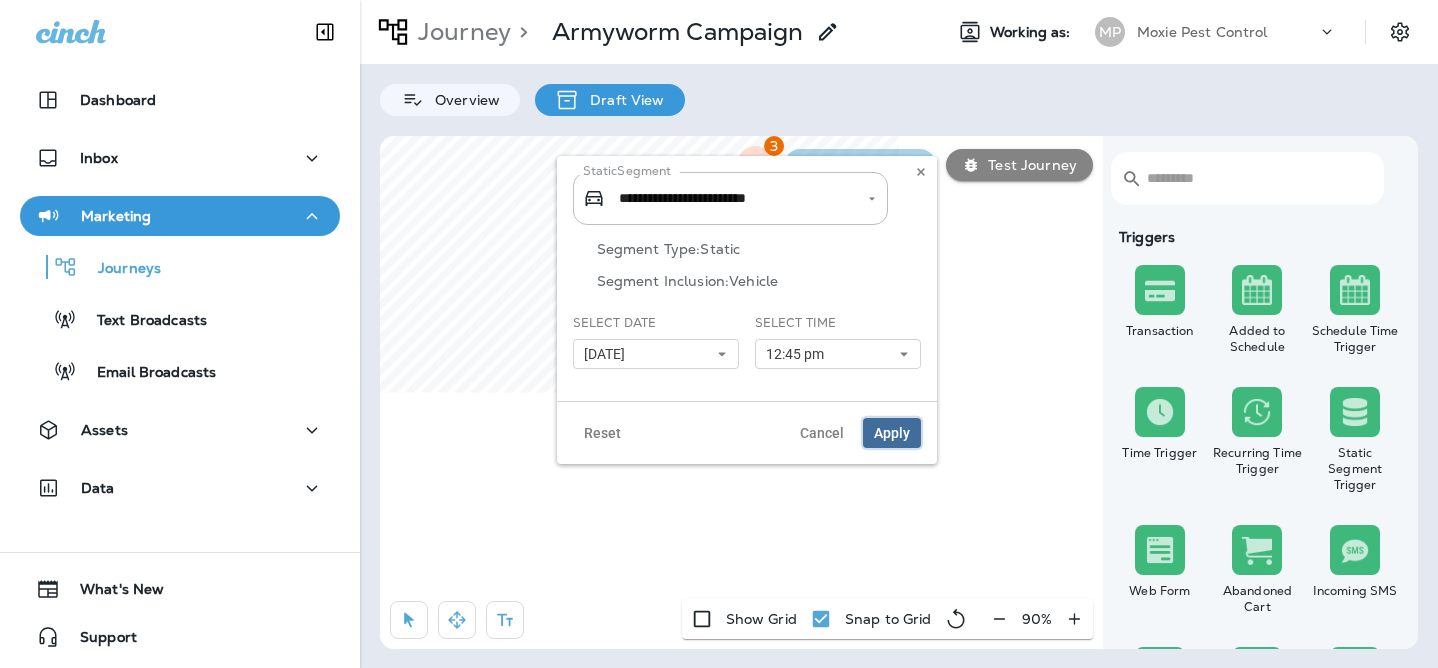 click on "Apply" at bounding box center (892, 433) 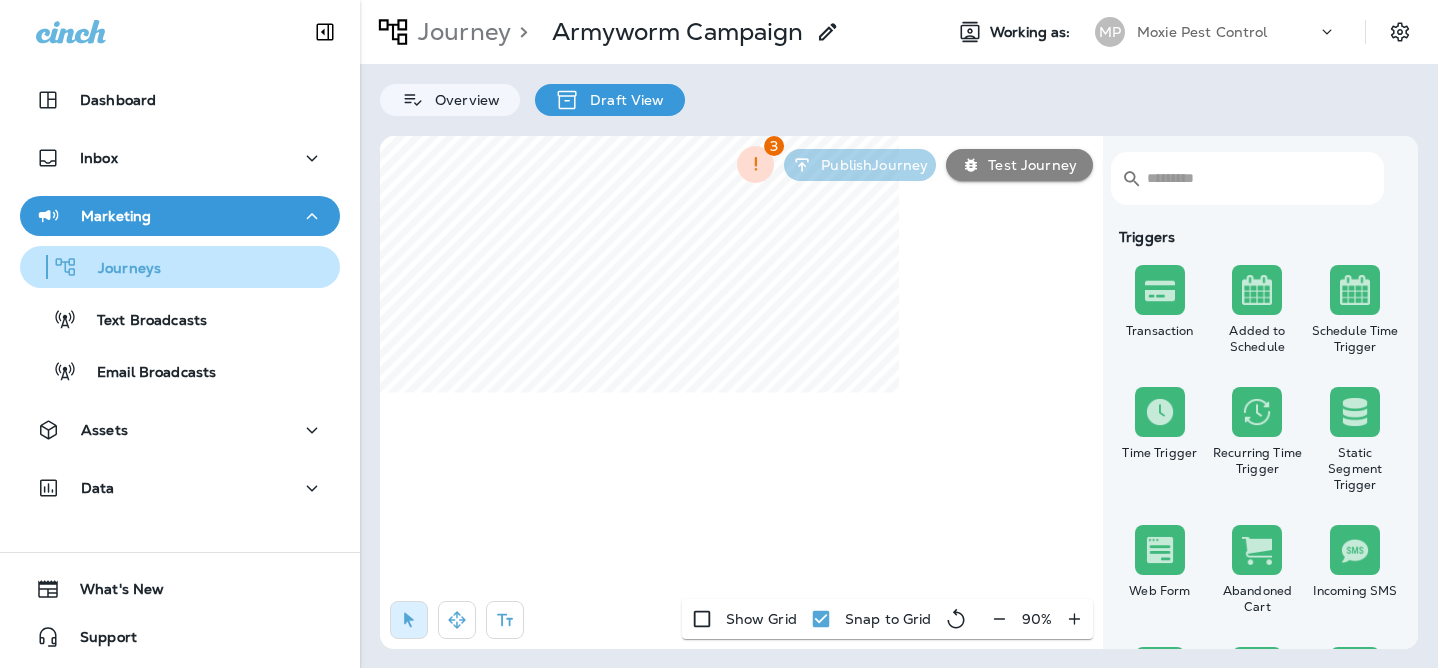 click on "Journeys" at bounding box center [119, 269] 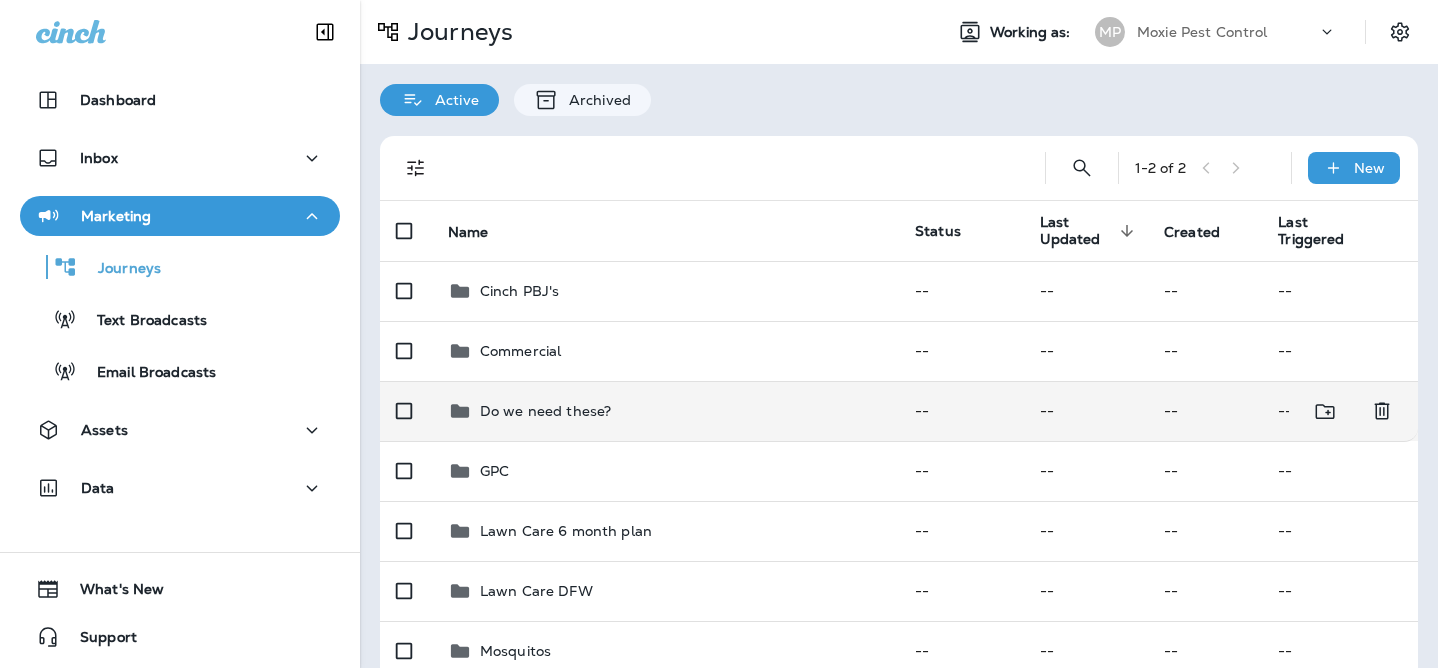 scroll, scrollTop: 513, scrollLeft: 0, axis: vertical 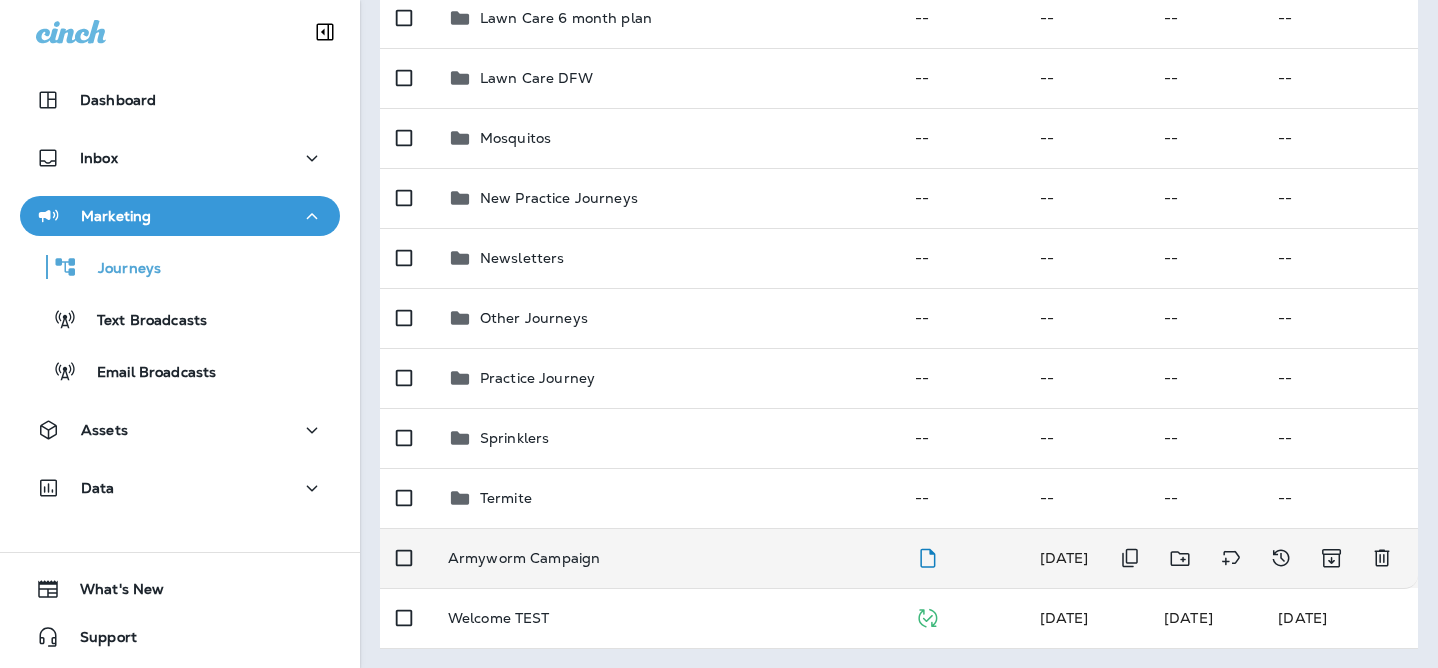 click on "Armyworm Campaign" at bounding box center (524, 558) 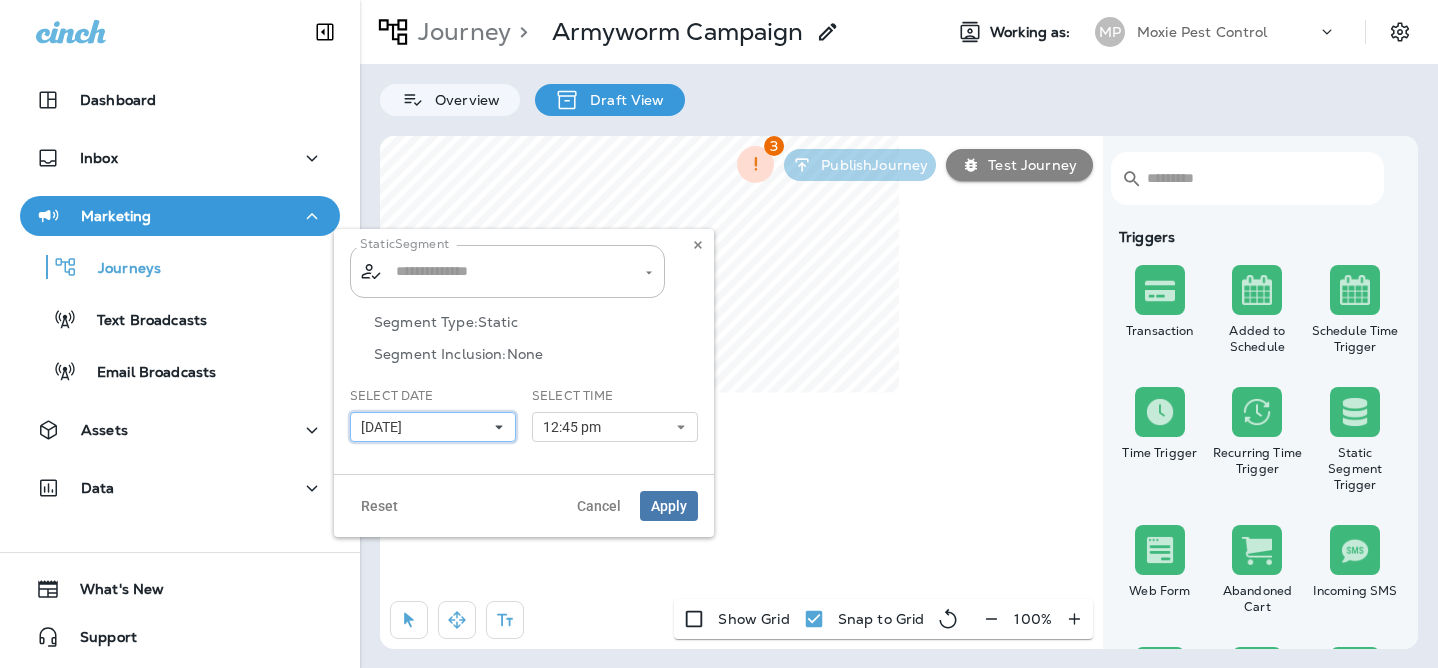 click on "[DATE]" at bounding box center [433, 427] 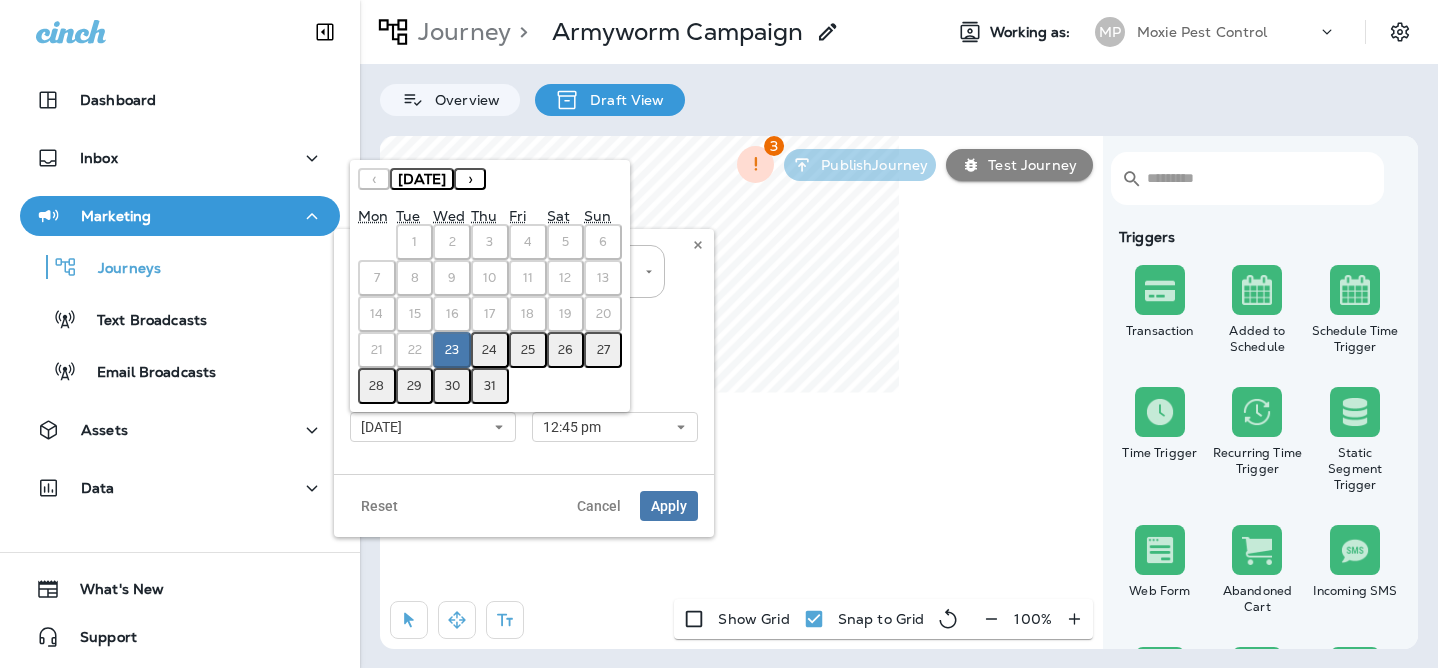 click on "29" at bounding box center [414, 386] 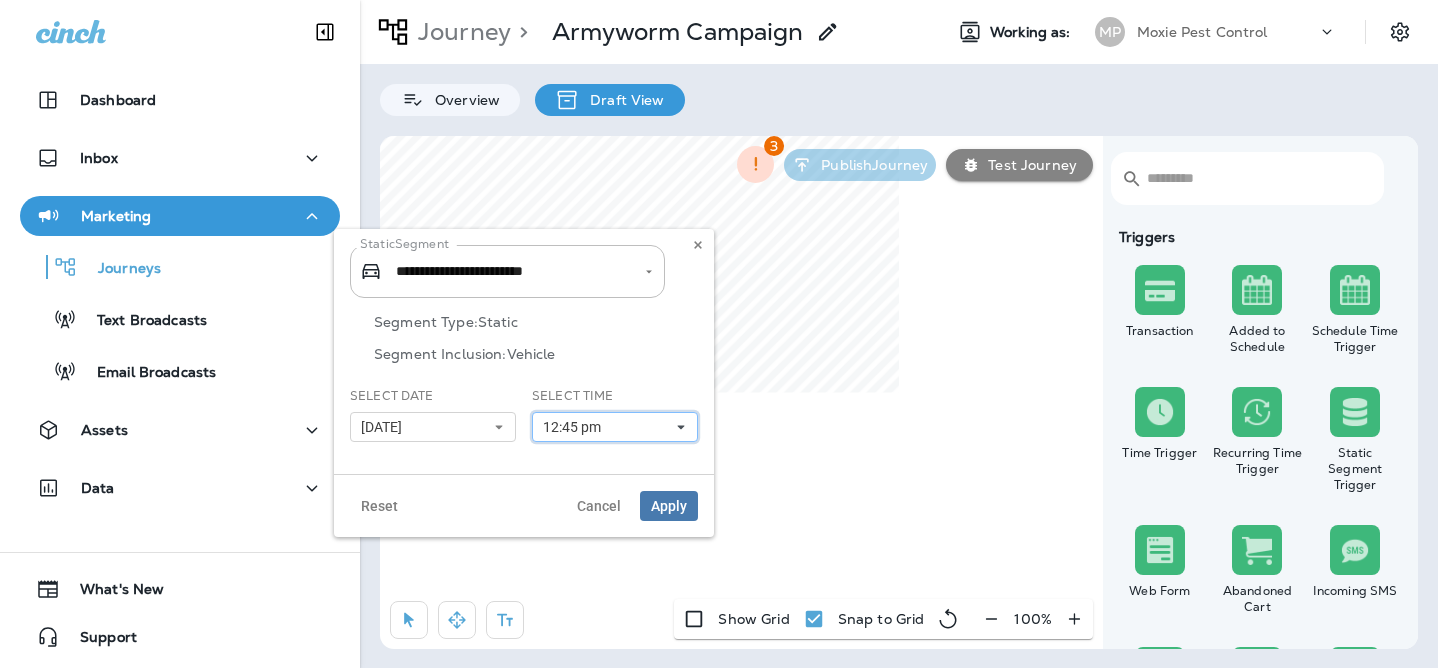 click on "12:45 pm" at bounding box center [615, 427] 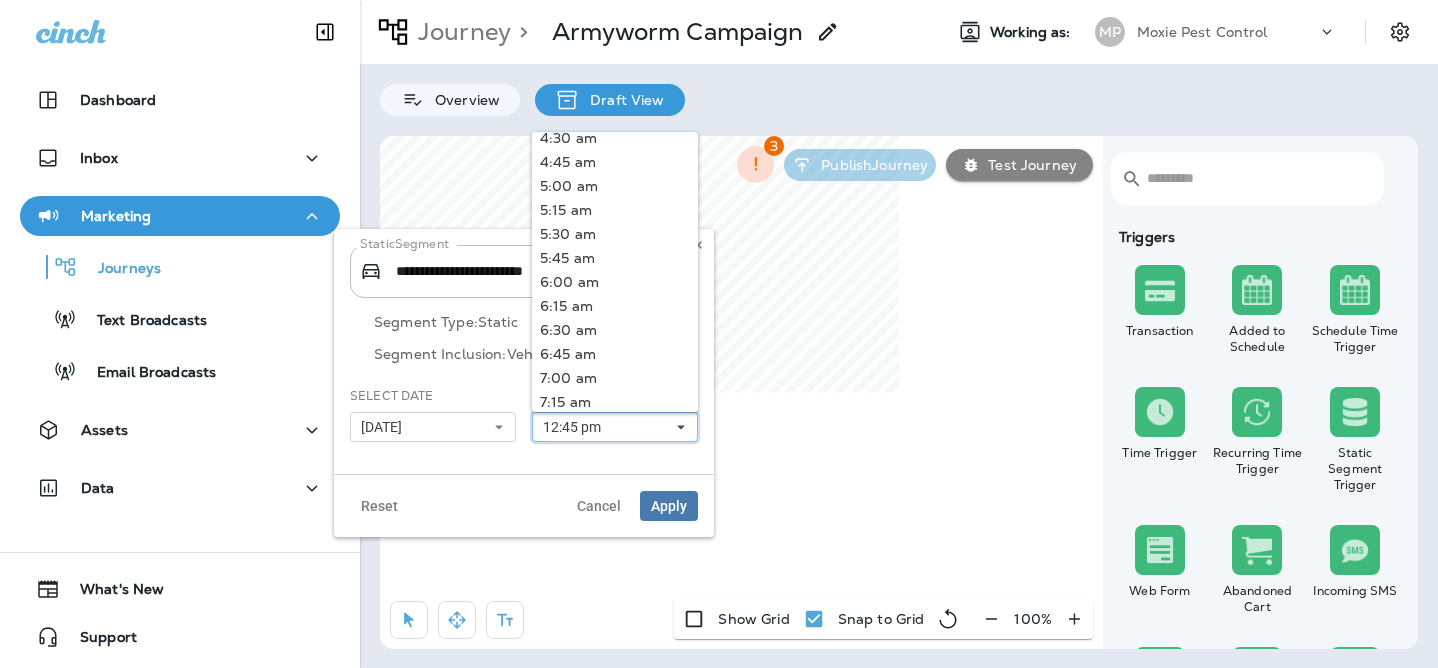 scroll, scrollTop: 837, scrollLeft: 0, axis: vertical 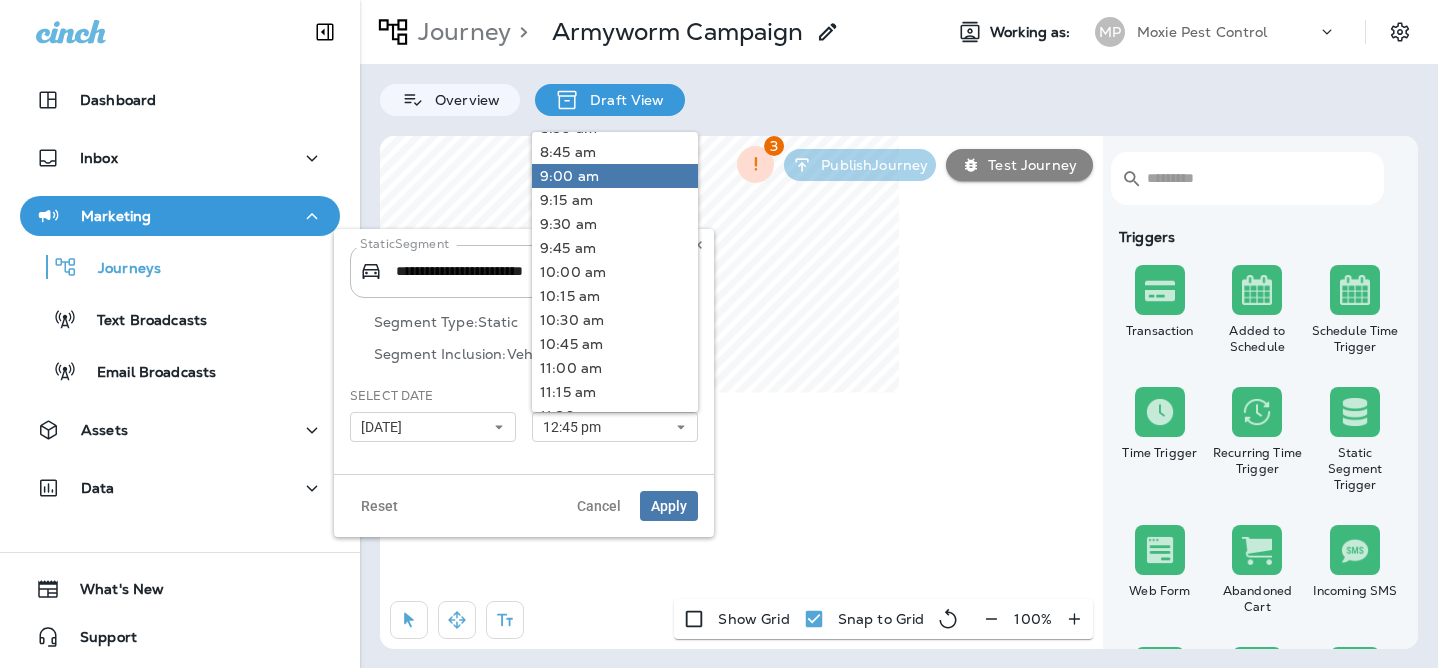 click on "9:00 am" at bounding box center (615, 176) 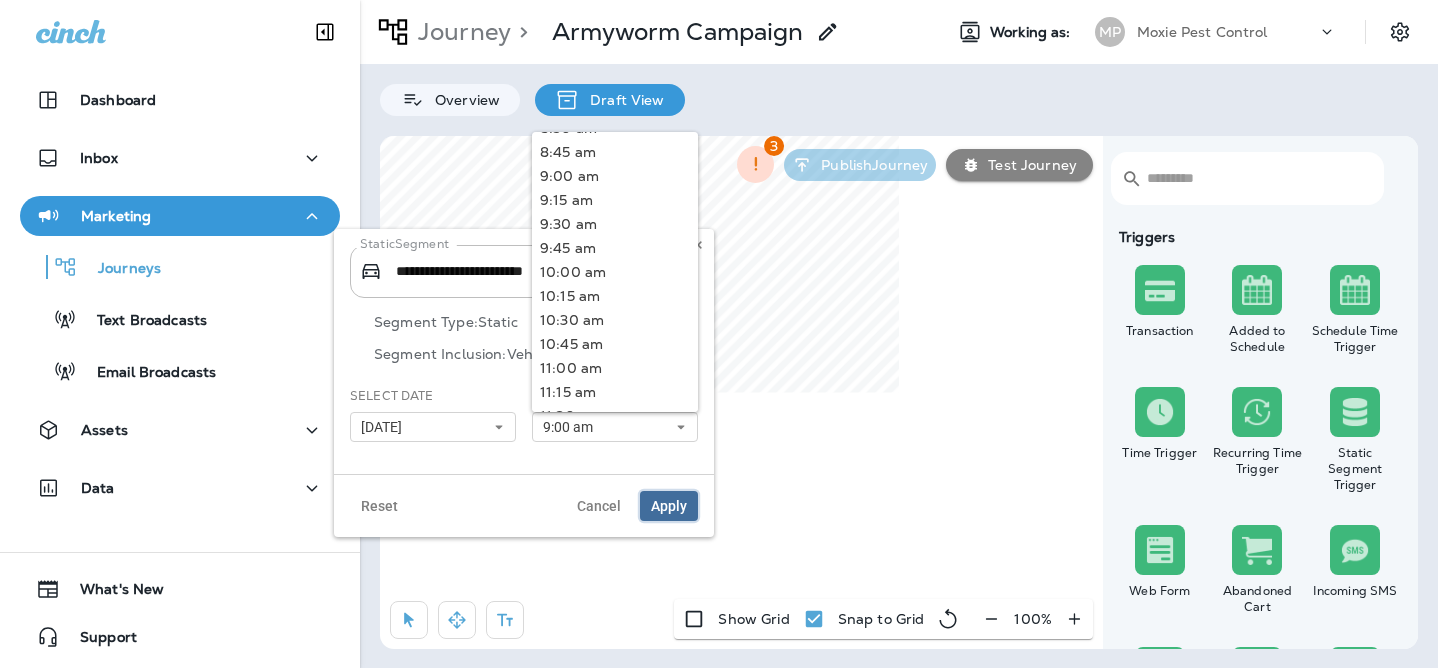 click on "Apply" at bounding box center (669, 506) 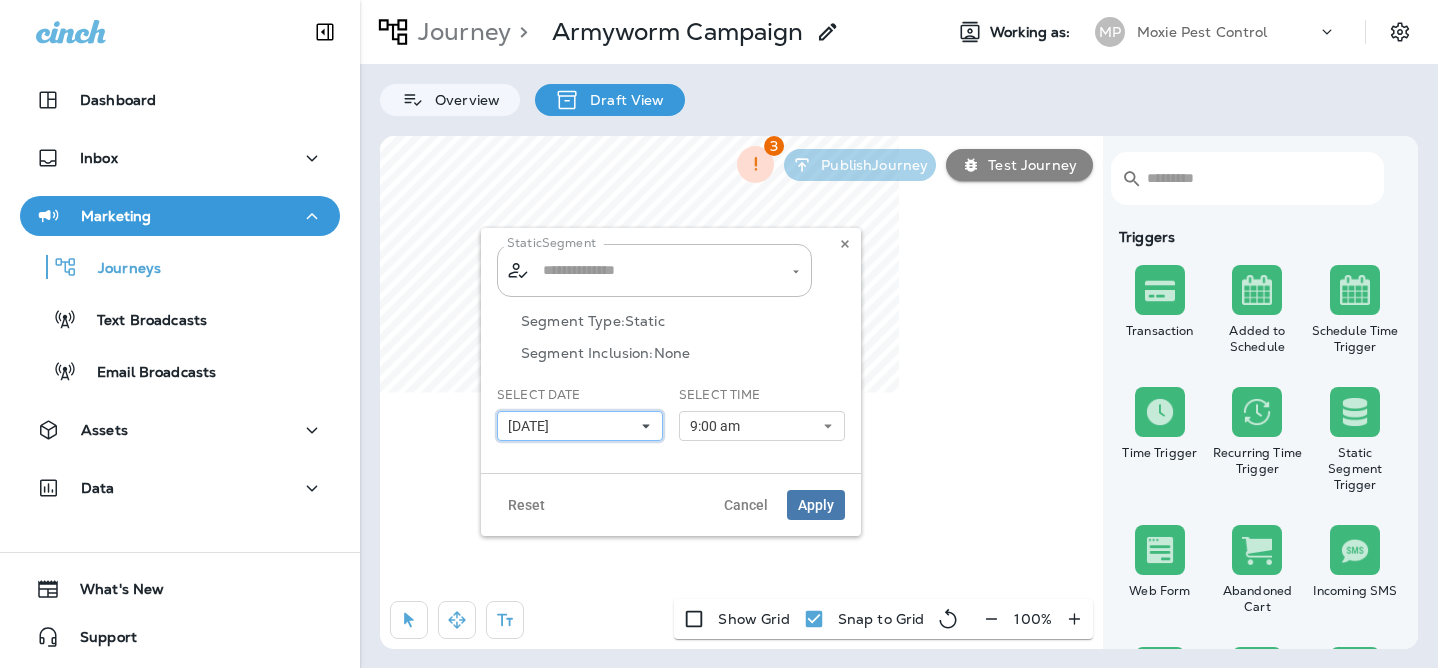 click on "[DATE]" at bounding box center [580, 426] 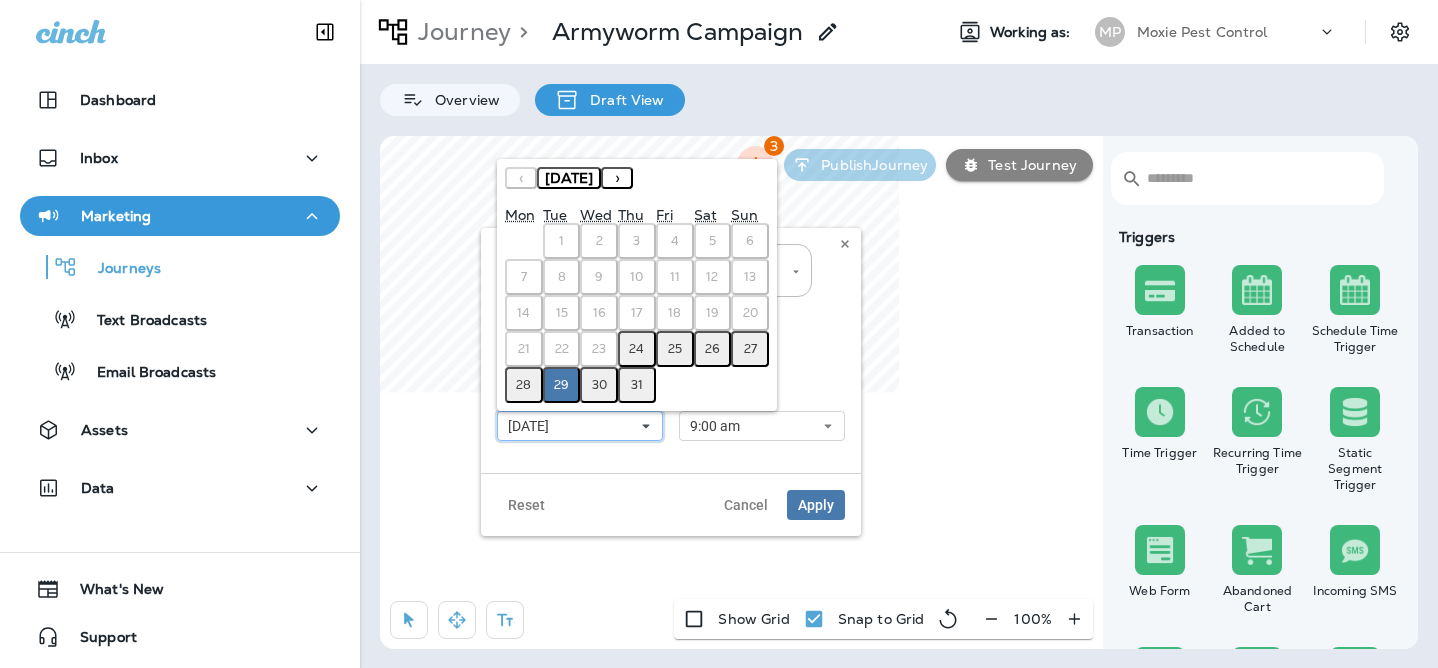type on "**********" 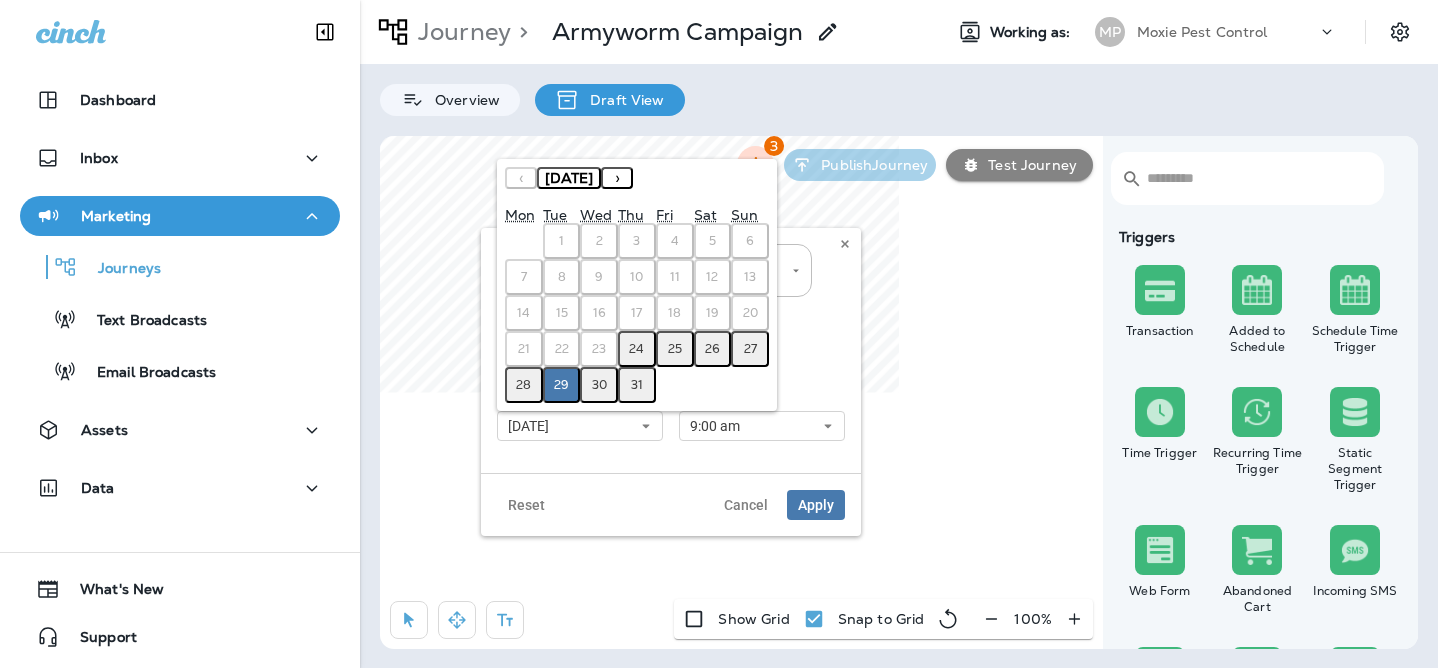 click on "›" at bounding box center [617, 178] 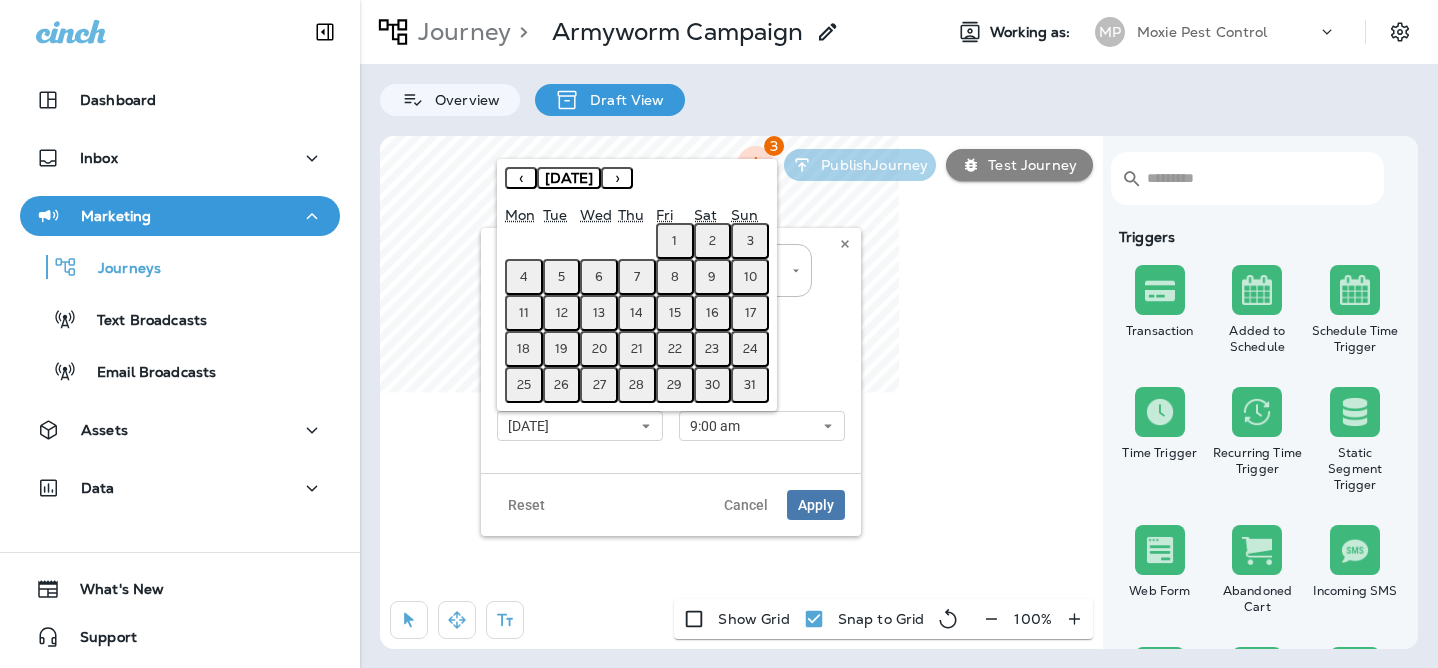 click on "5" at bounding box center [562, 277] 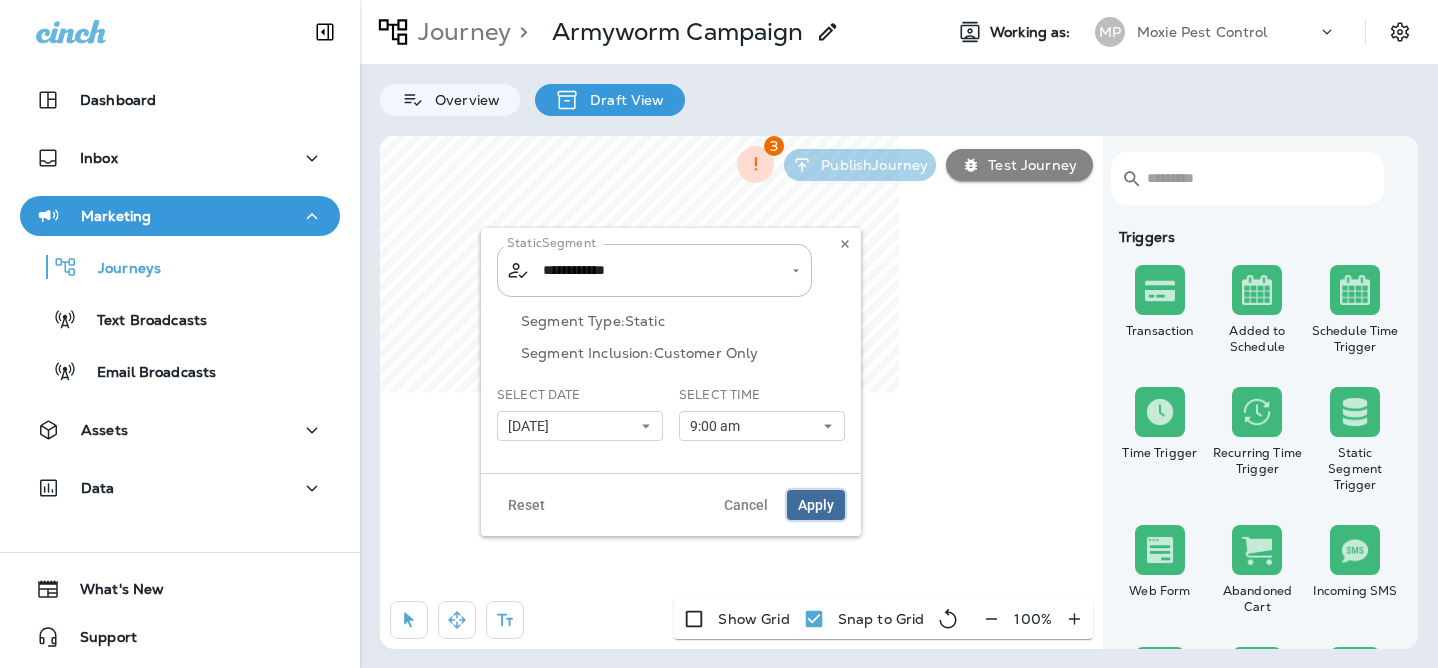 click on "Apply" at bounding box center [816, 505] 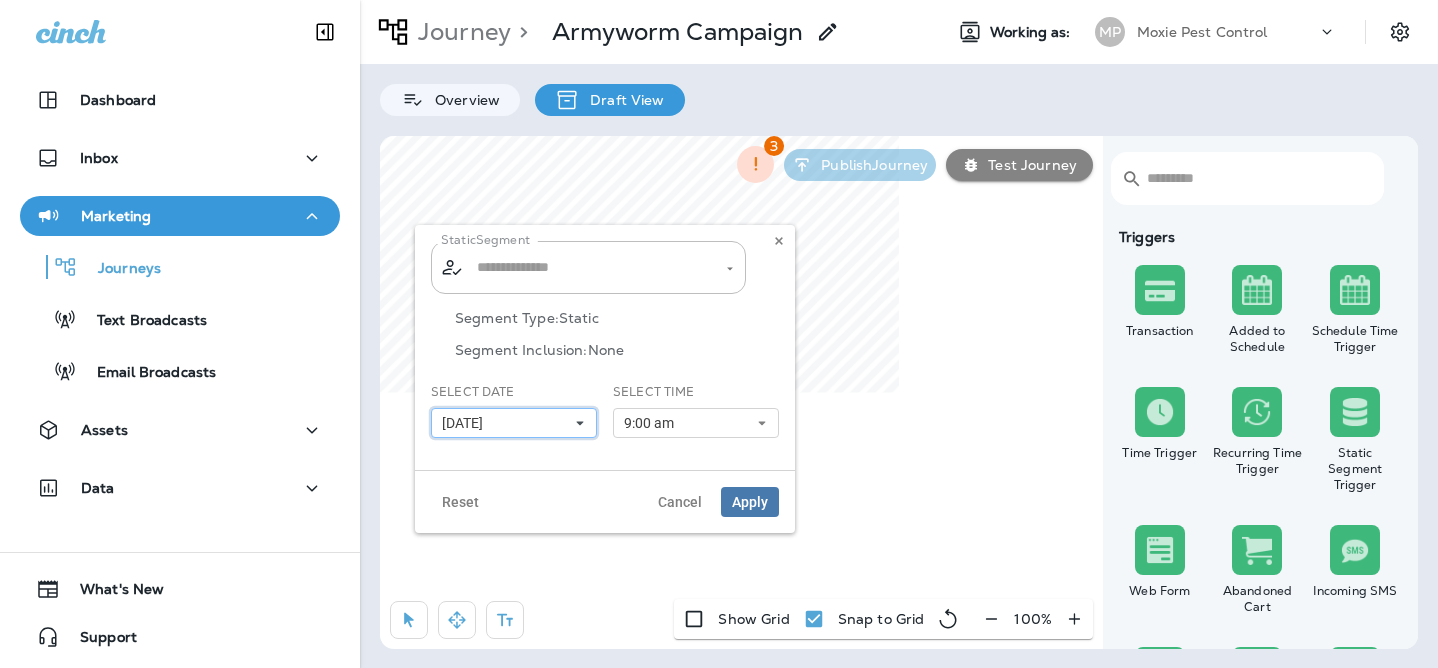 click on "[DATE]" at bounding box center [466, 423] 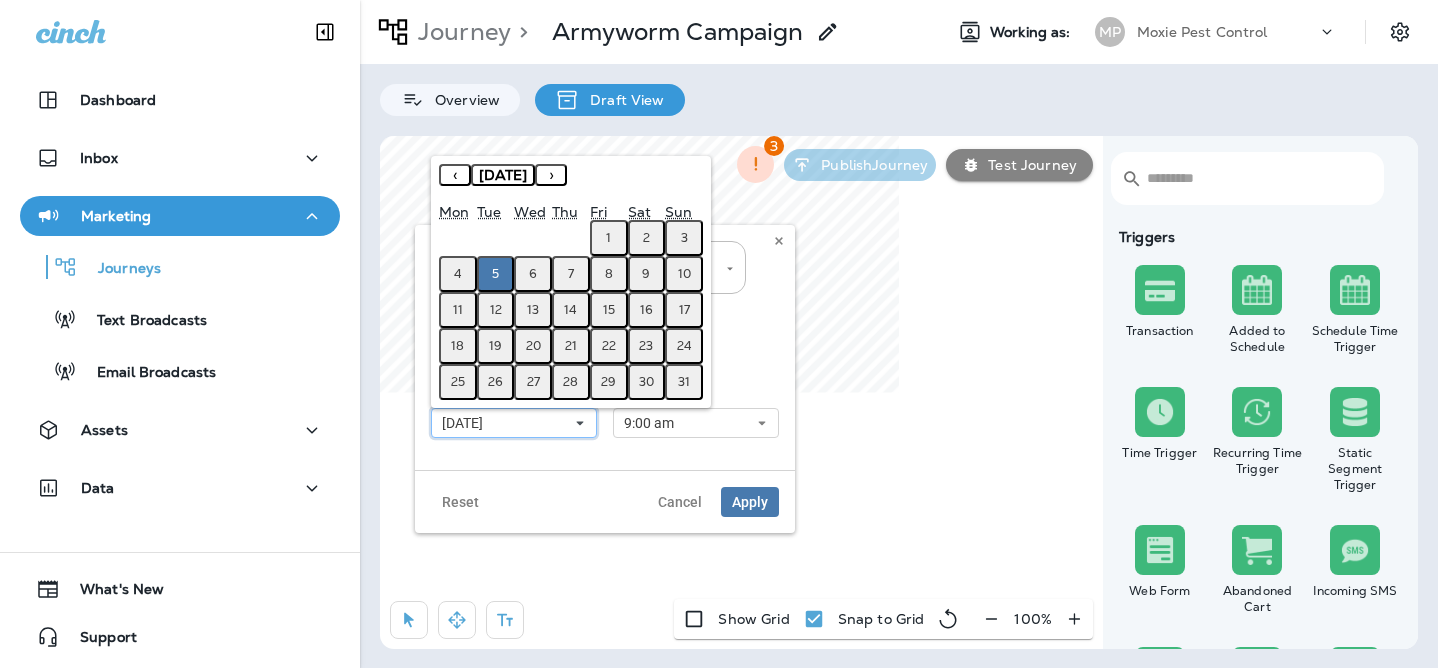 type on "**********" 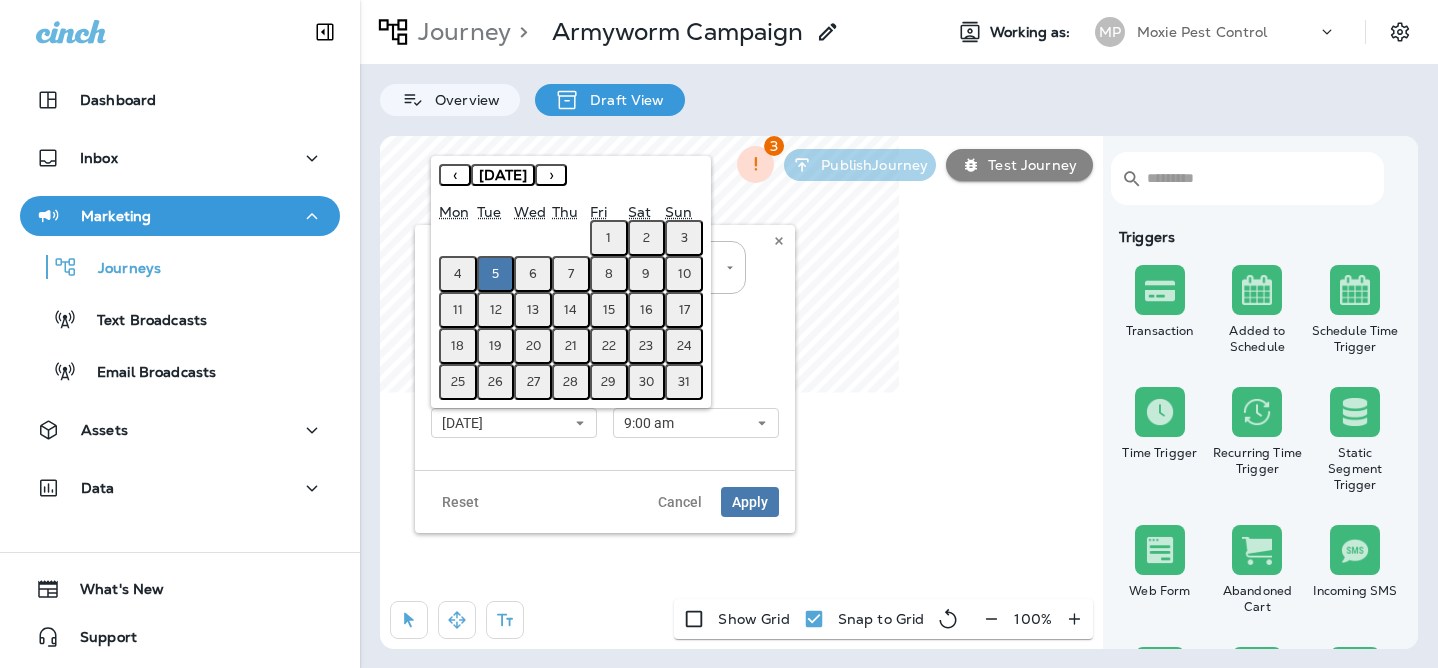 click on "12" at bounding box center [496, 310] 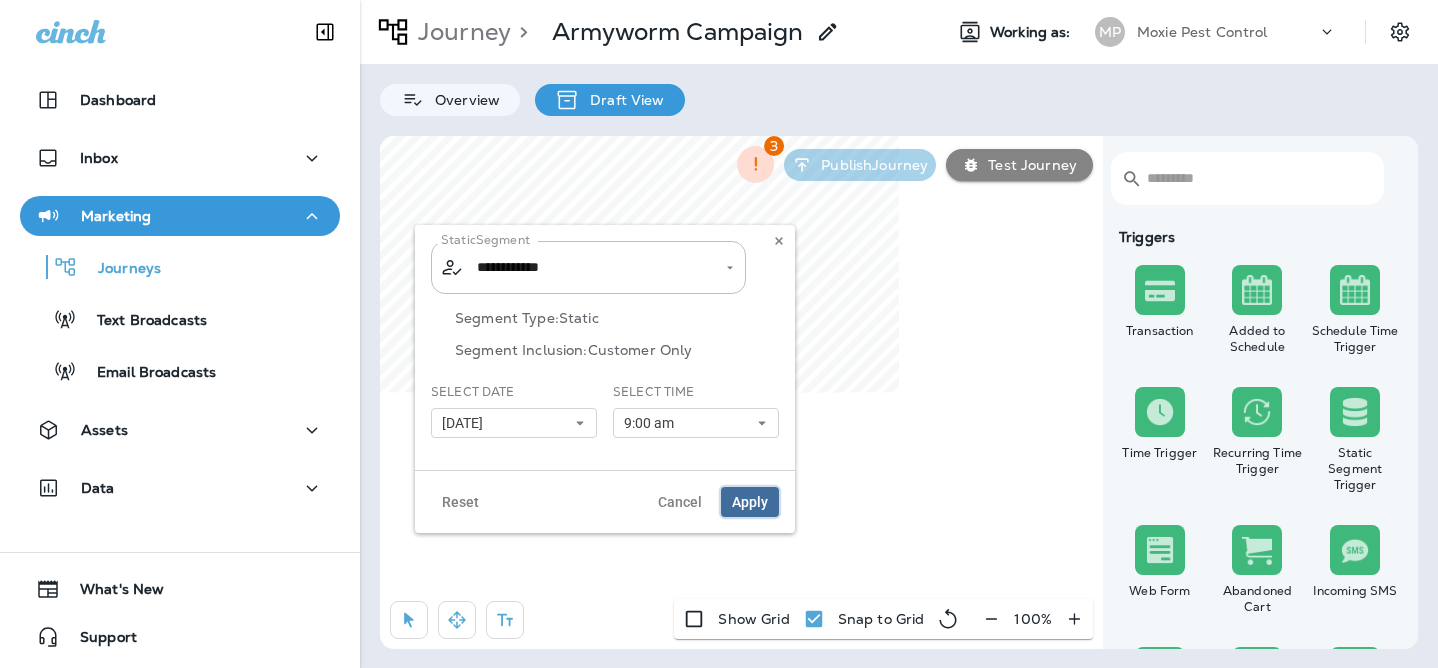 click on "Apply" at bounding box center [750, 502] 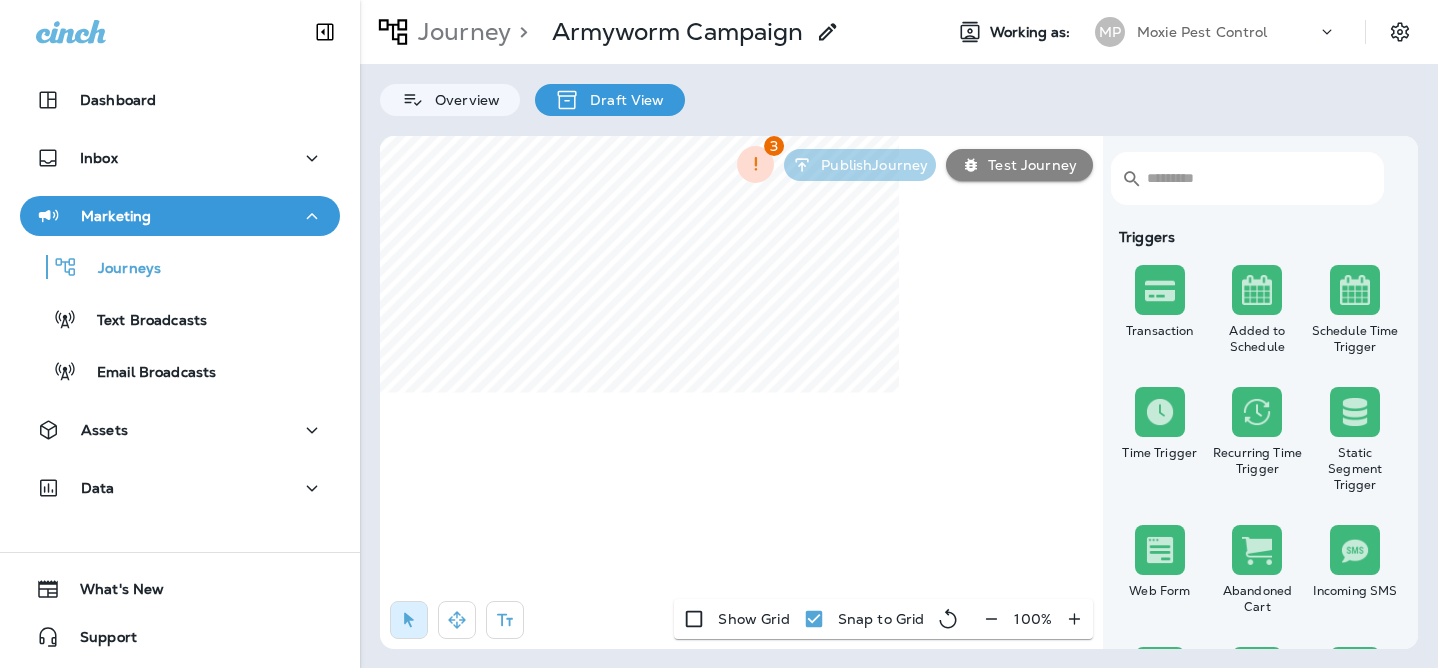 click on "Marketing" at bounding box center (180, 216) 